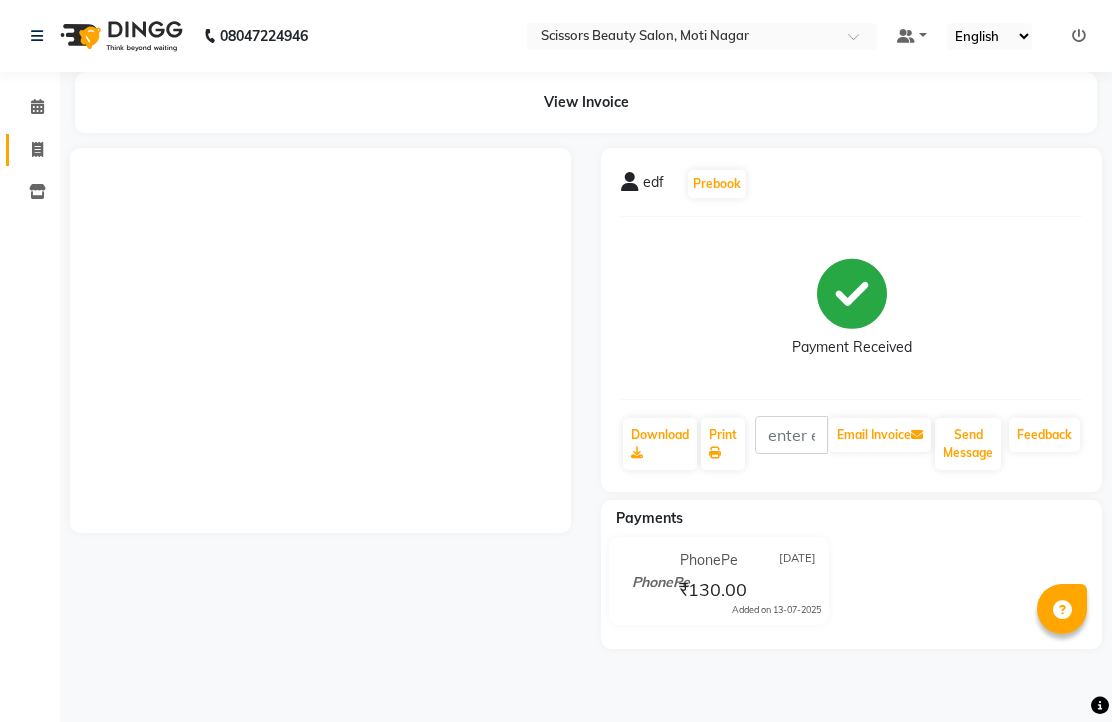 scroll, scrollTop: 0, scrollLeft: 0, axis: both 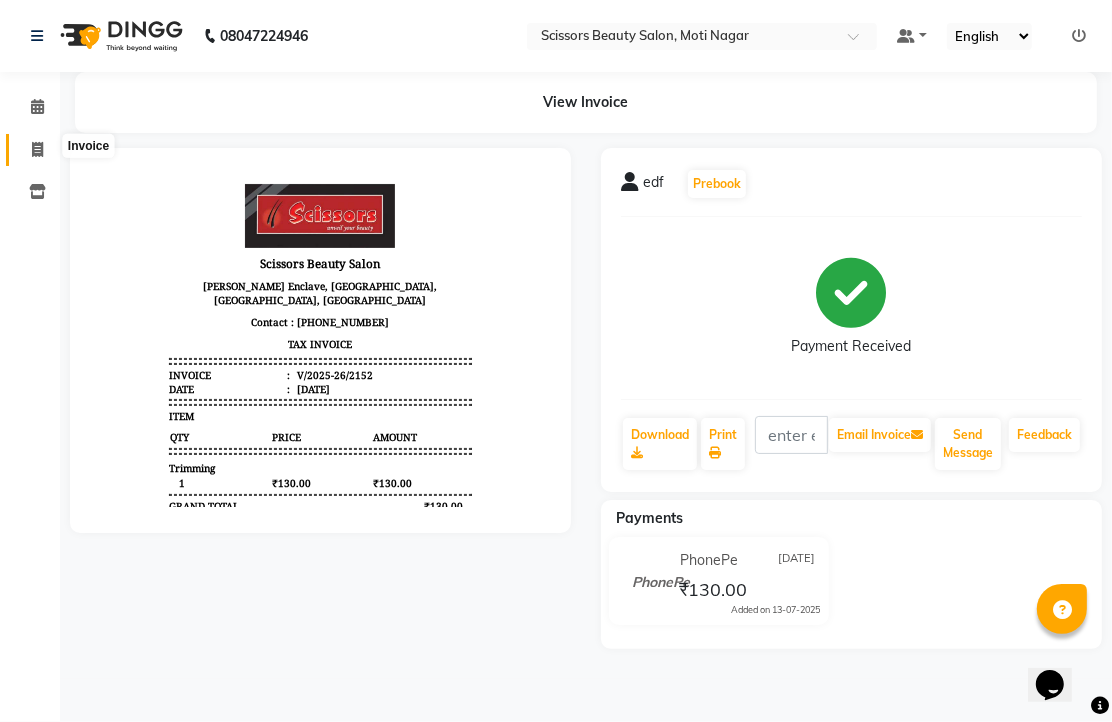 click 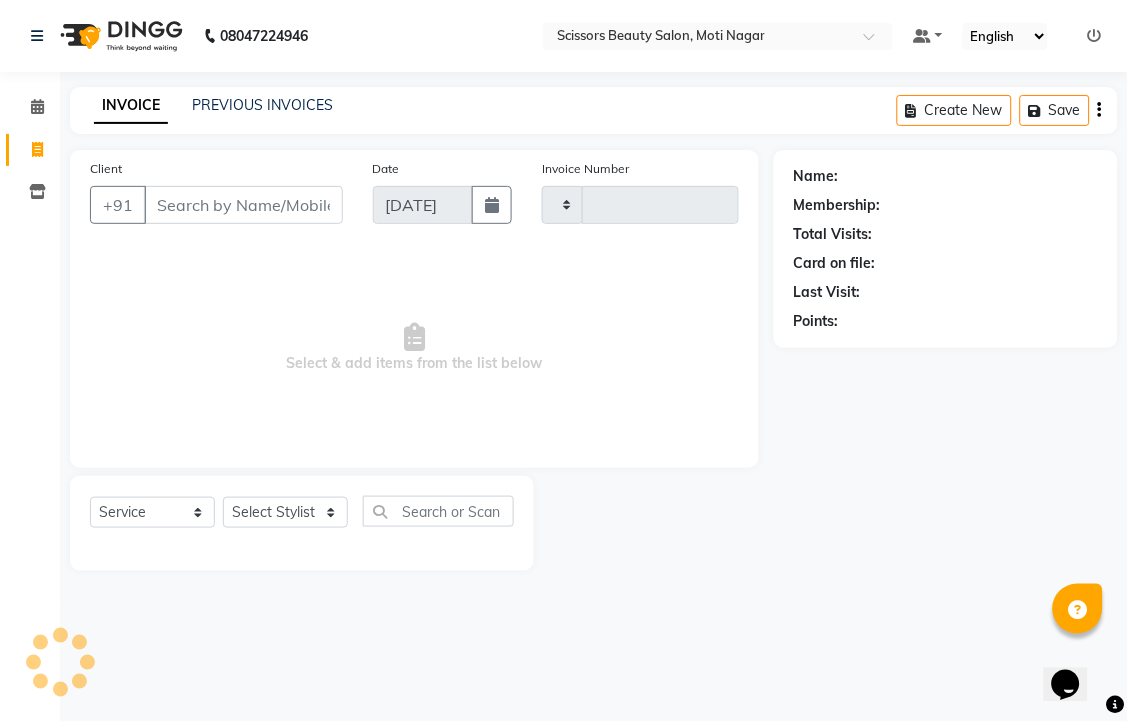 type on "2153" 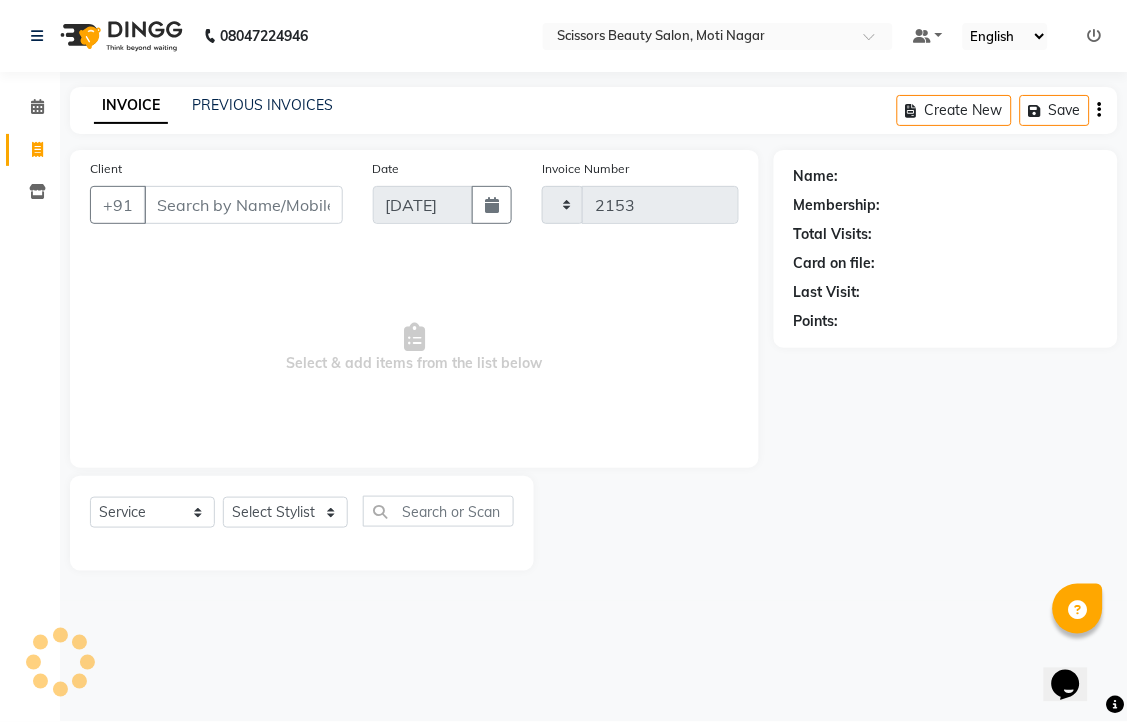 select on "7057" 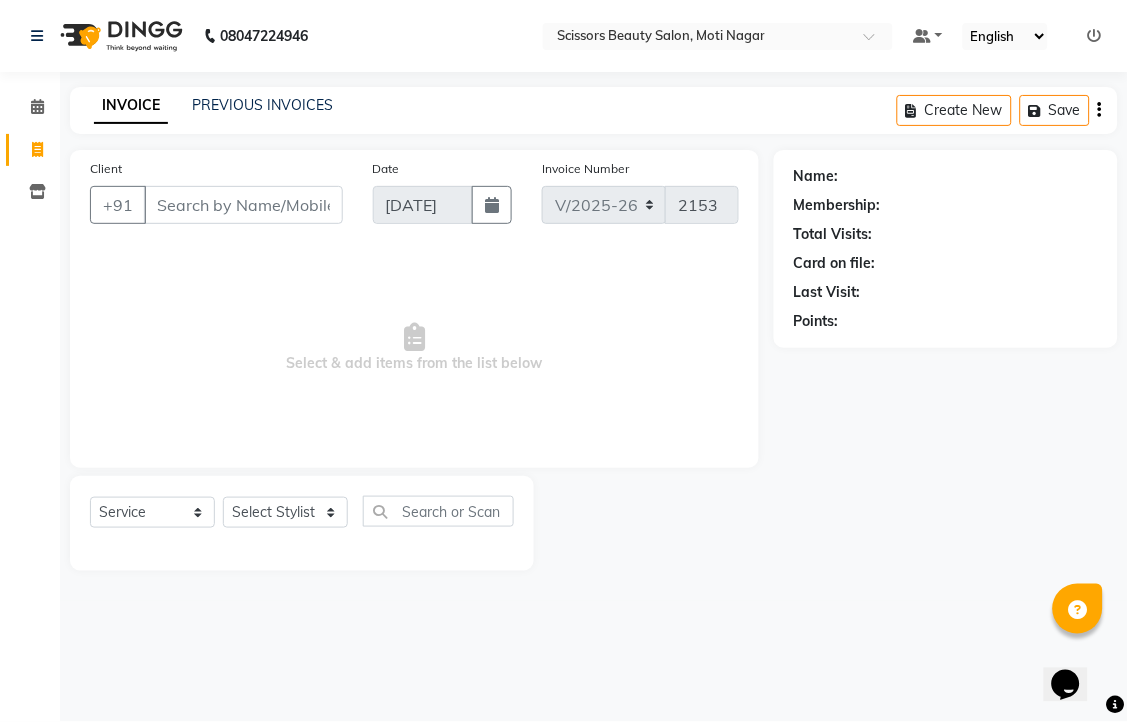 click on "Client" at bounding box center (243, 205) 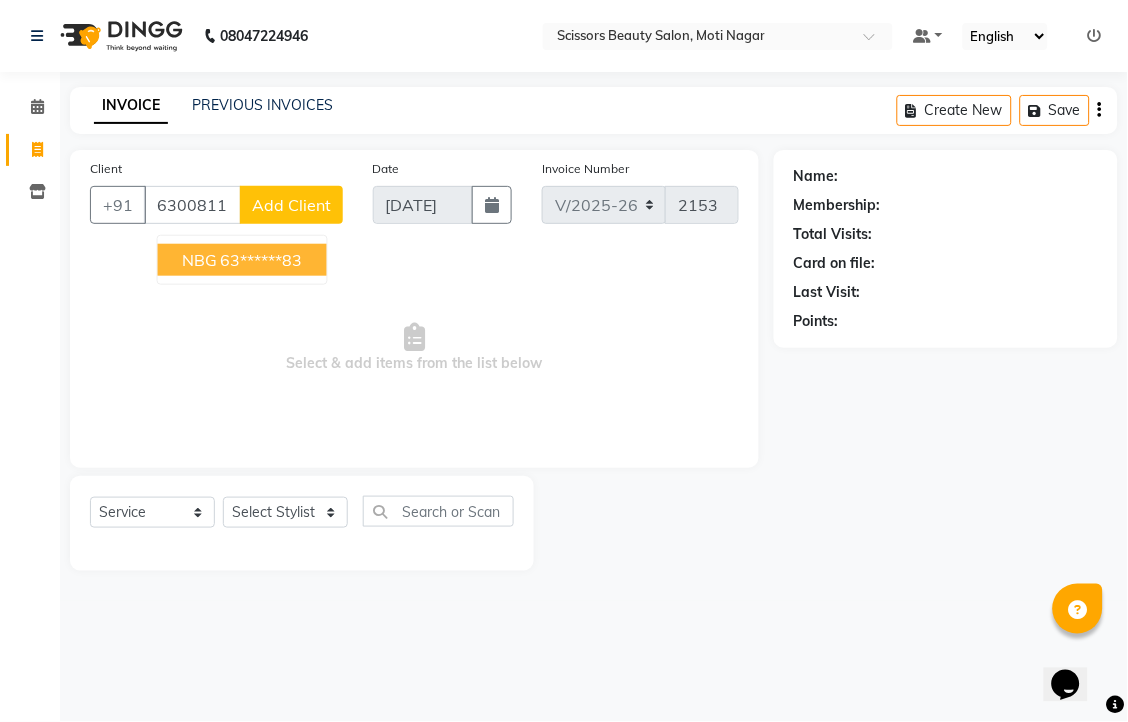 click on "63******83" at bounding box center [262, 260] 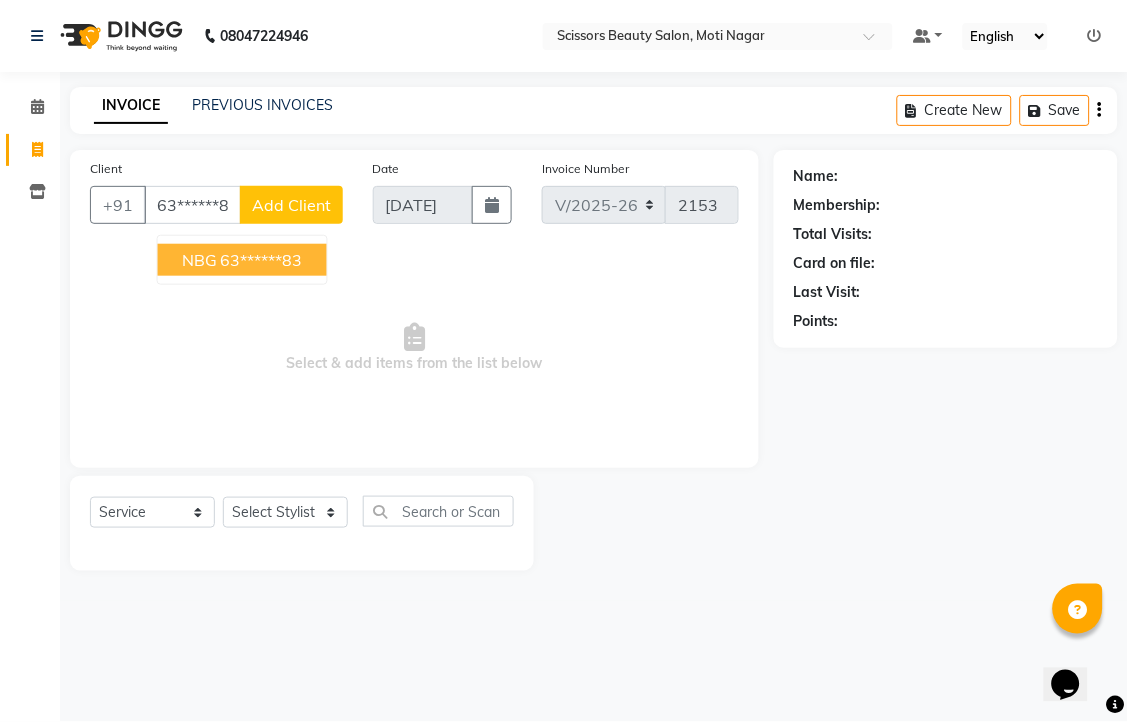 type on "63******83" 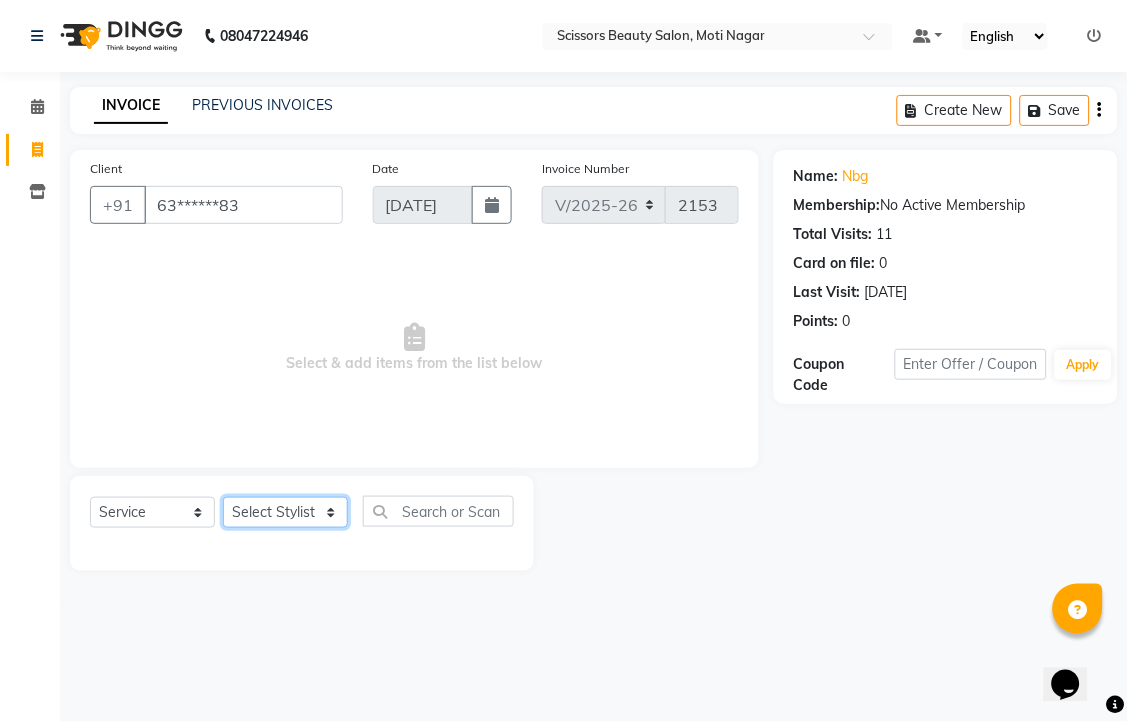 click on "Select Stylist [PERSON_NAME] [PERSON_NAME] Sir Staff" 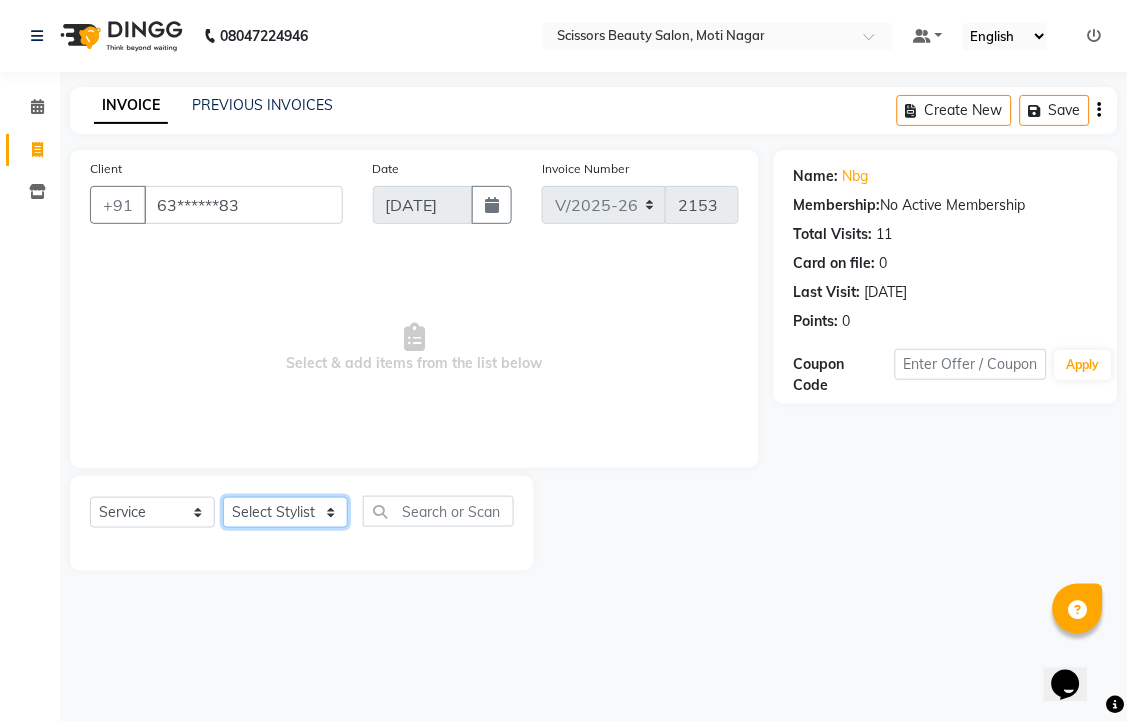 select on "58456" 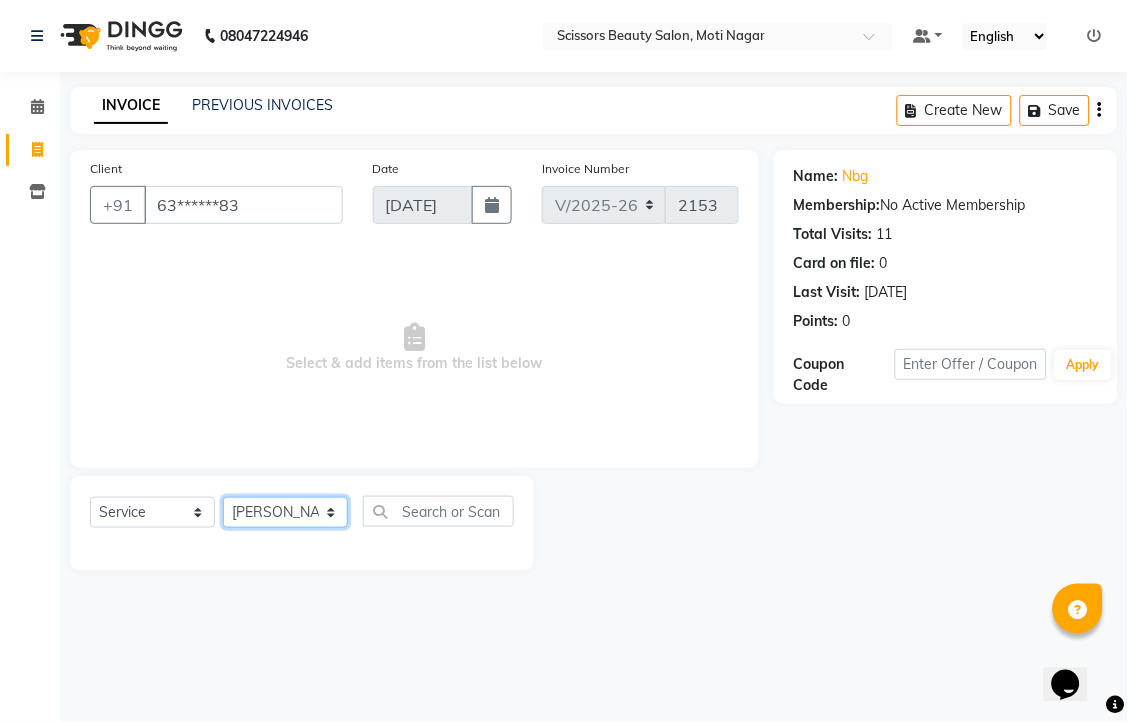 click on "Select Stylist [PERSON_NAME] [PERSON_NAME] Sir Staff" 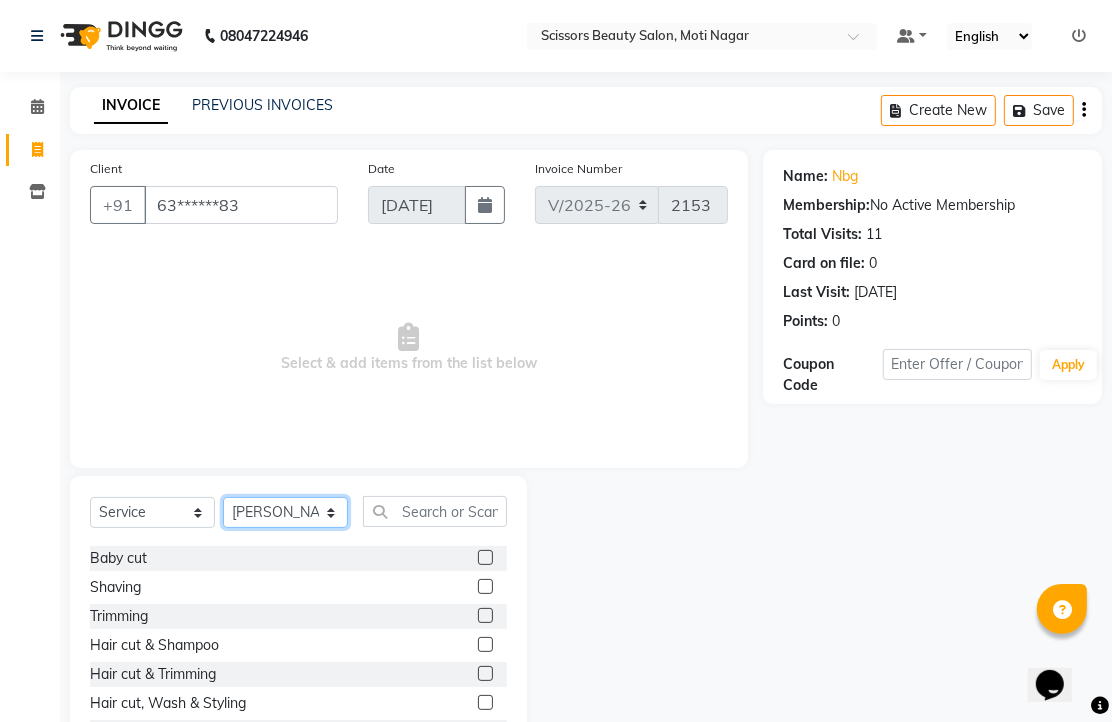 scroll, scrollTop: 111, scrollLeft: 0, axis: vertical 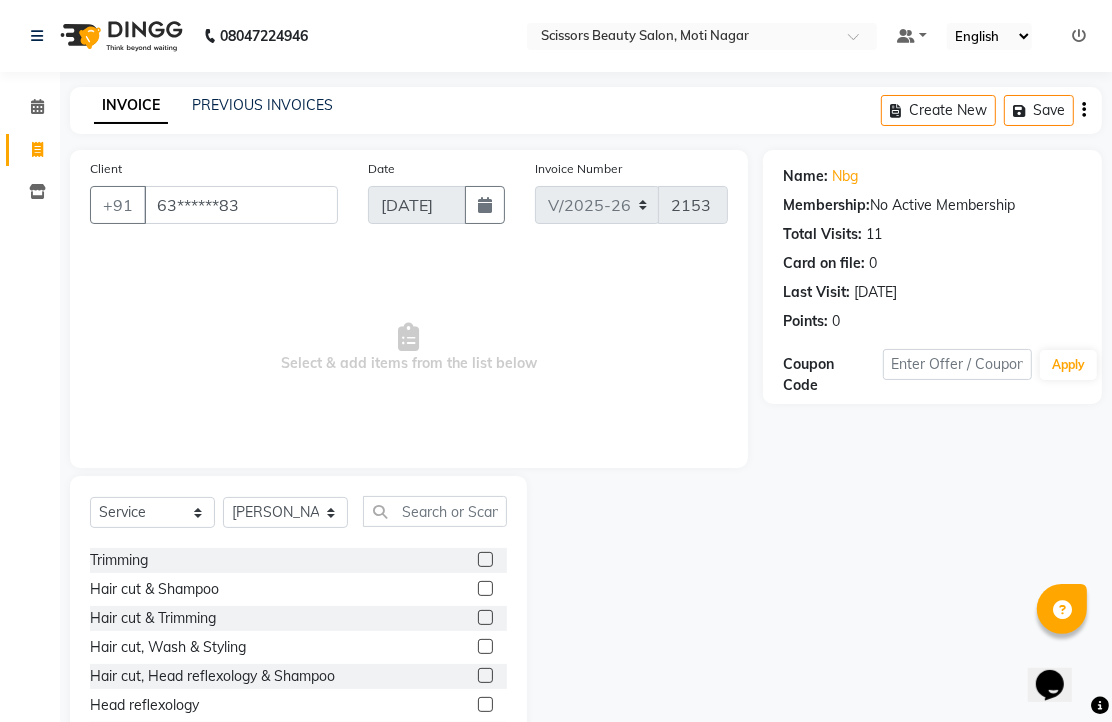 click 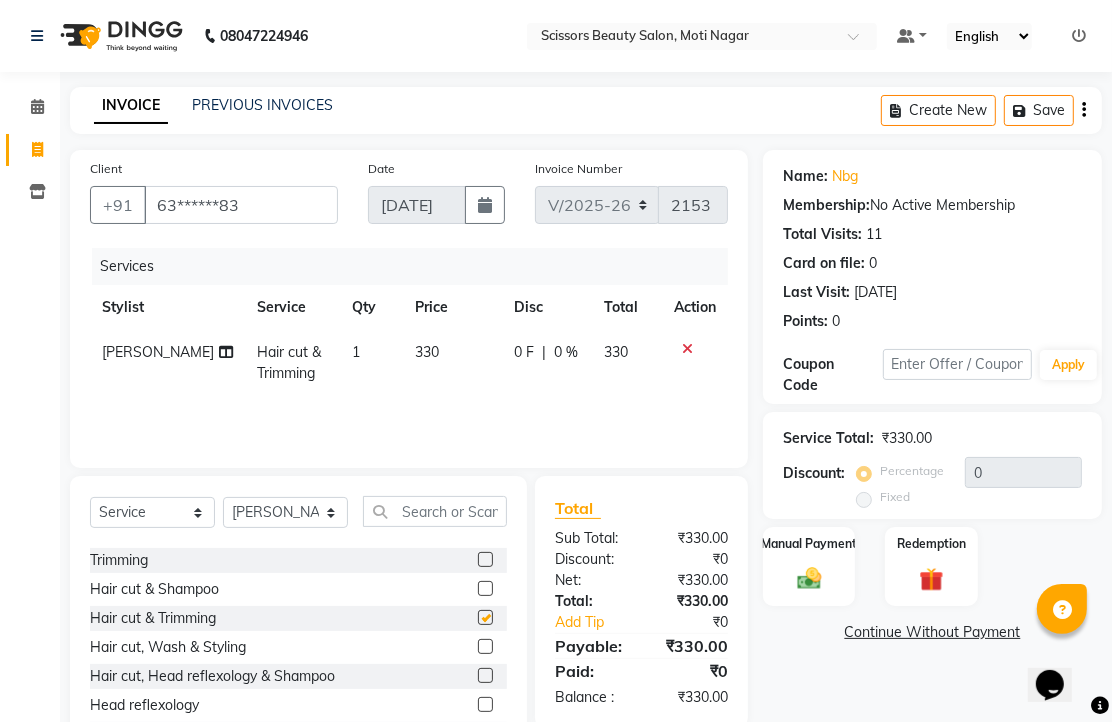 checkbox on "false" 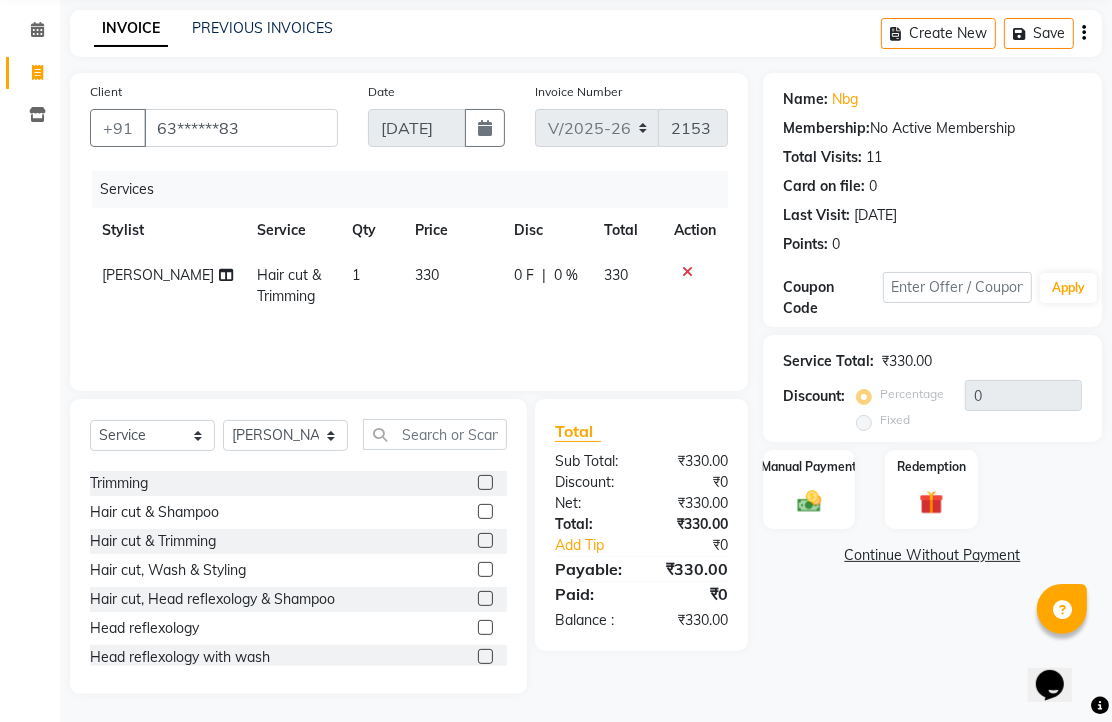 scroll, scrollTop: 157, scrollLeft: 0, axis: vertical 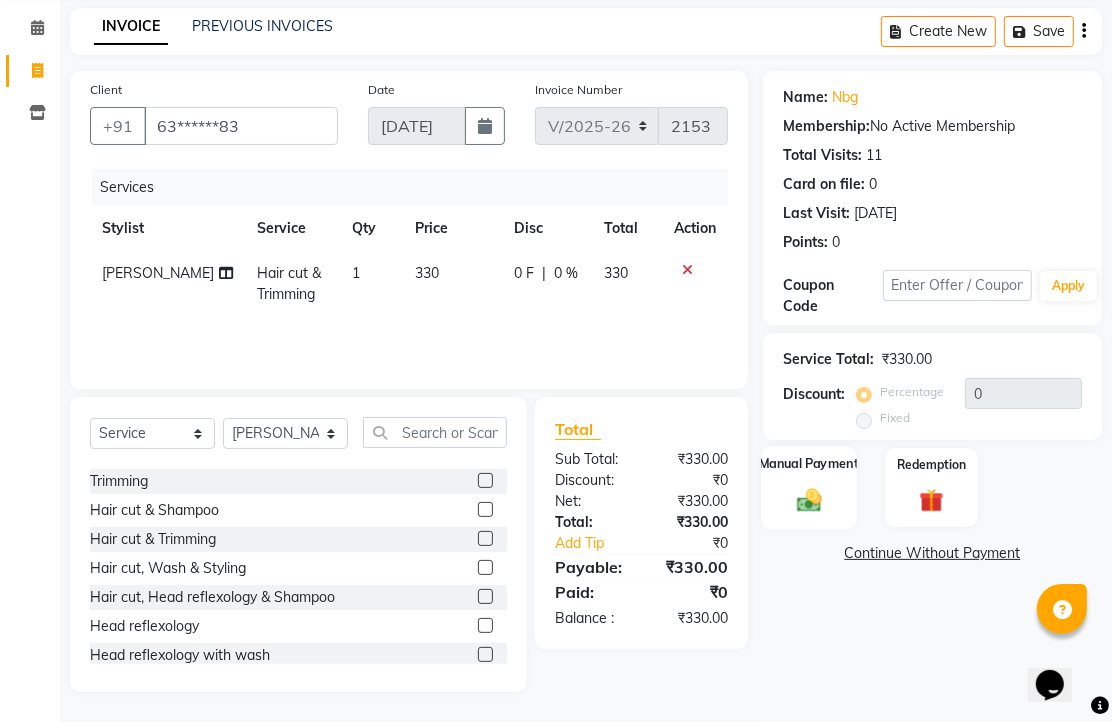 click 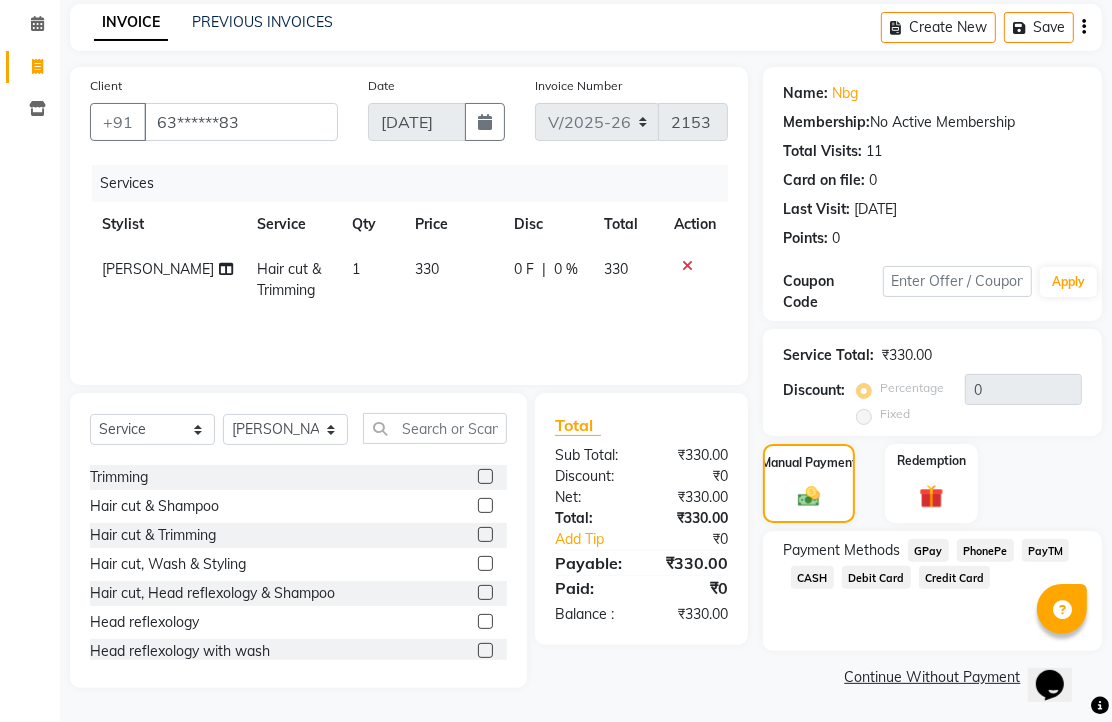 click on "PhonePe" 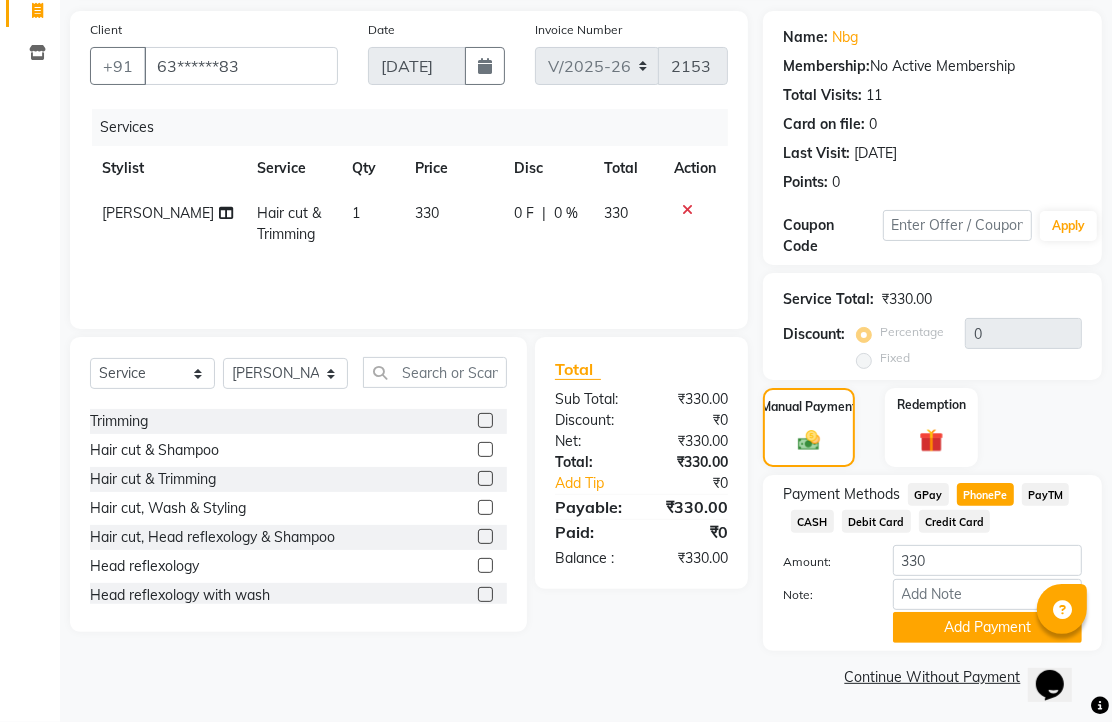 scroll, scrollTop: 248, scrollLeft: 0, axis: vertical 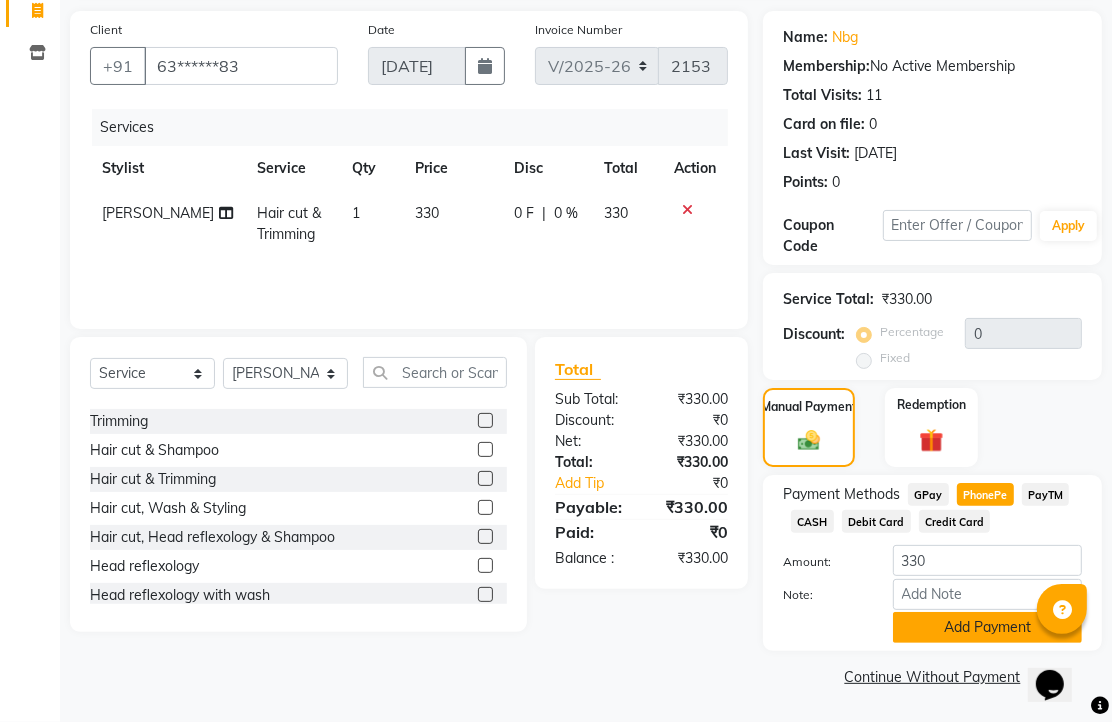 click on "Add Payment" 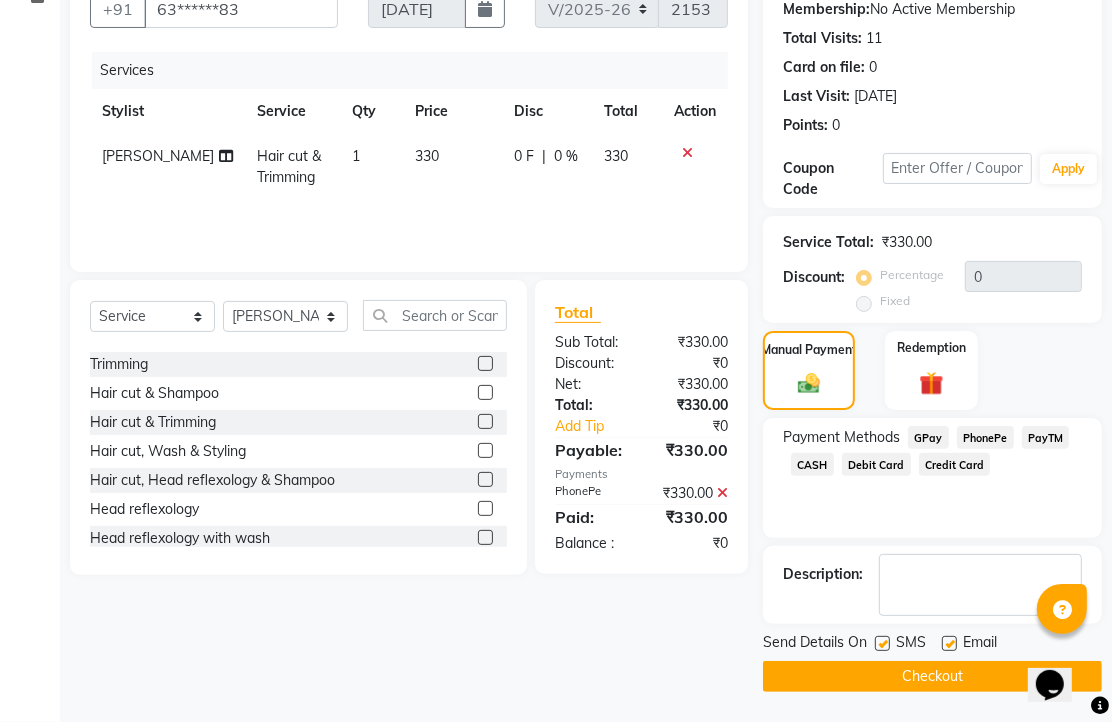 scroll, scrollTop: 304, scrollLeft: 0, axis: vertical 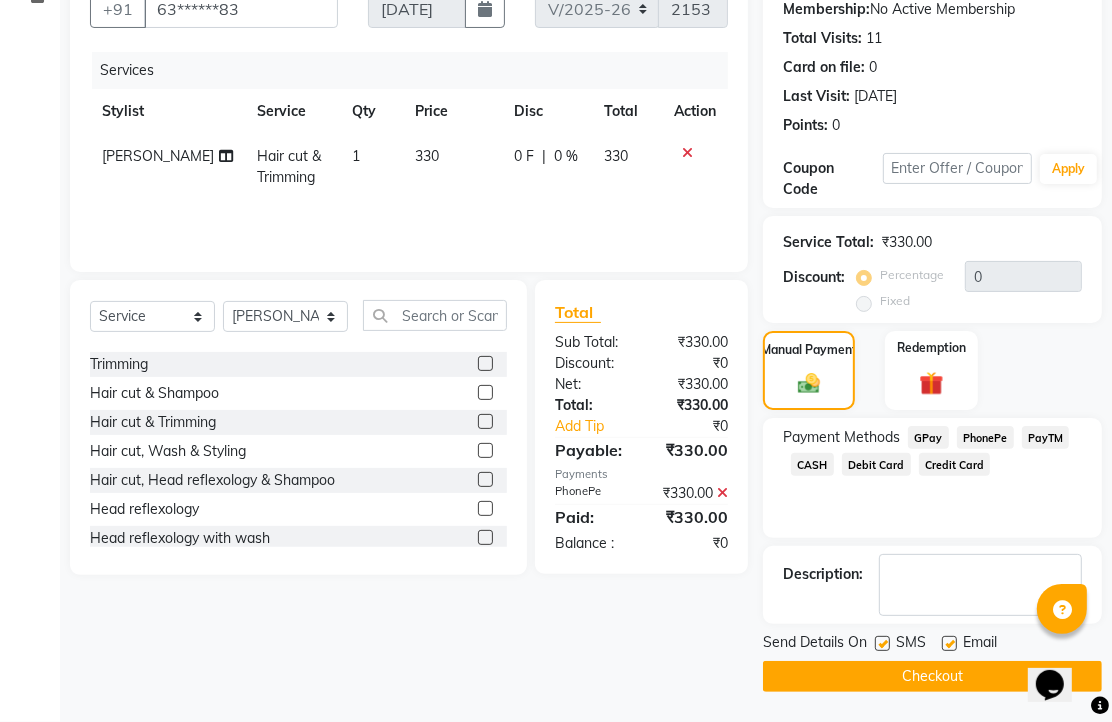 click 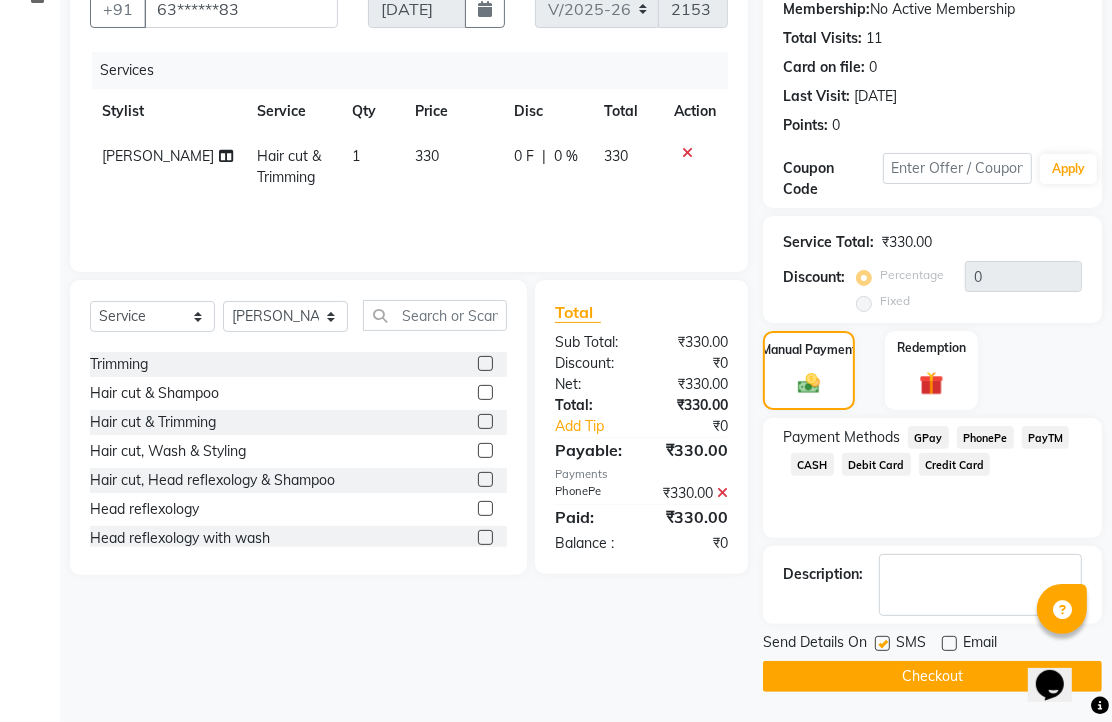 drag, startPoint x: 924, startPoint y: 676, endPoint x: 924, endPoint y: 708, distance: 32 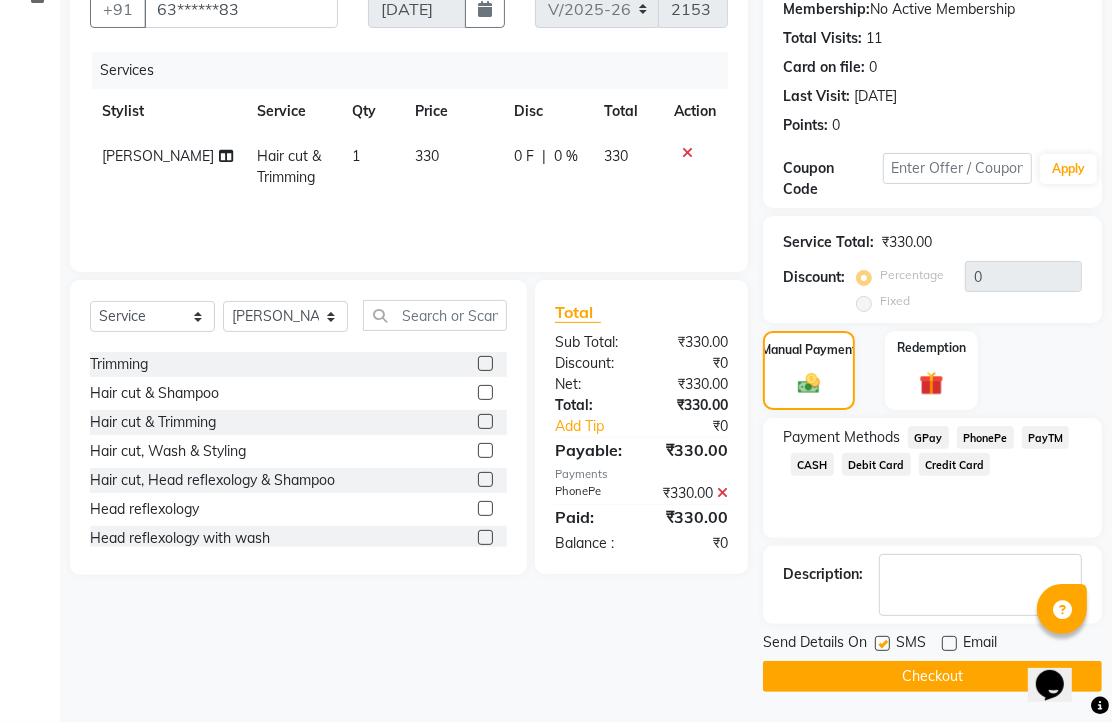 click on "INVOICE PREVIOUS INVOICES Create New   Save  Client +91 63******83 Date [DATE] Invoice Number V/2025 V/[PHONE_NUMBER] Services Stylist Service Qty Price Disc Total Action [PERSON_NAME] Hair cut & Trimming 1 330 0 F | 0 % 330 Select  Service  Product  Membership  Package Voucher Prepaid Gift Card  Select Stylist [PERSON_NAME] [PERSON_NAME] Sir Staff Hair cut  Child cut  Baby cut  Shaving  Trimming  Hair cut & Shampoo  Hair cut & Trimming  Hair cut, Wash & Styling  Hair cut, Head reflexology & Shampoo  Head reflexology  Head reflexology with wash  Hair cut & Shaving  Hair cut(Long)  Hair color([MEDICAL_DATA] Free)  Hair Spa  Henna  Henna  [PERSON_NAME] color  Mustache color  Hair straightening (Depend on length)  Hair color([MEDICAL_DATA] Free) (Long)  Manicure  Full hands D-tan  Hot stone Manicure  D-tan Manicure  Paraffin Manicure  Crystal Manicure  Pedicure  Full legs D-tan  D-tan Pedicure  Hot stone Pedicure  Paraffin Pedicure  Crystal Pedicure  Foot Reflexology  D-tan  Face reflexology  D-tan Clean-up  Fruit Facial (Seasonal)   :" 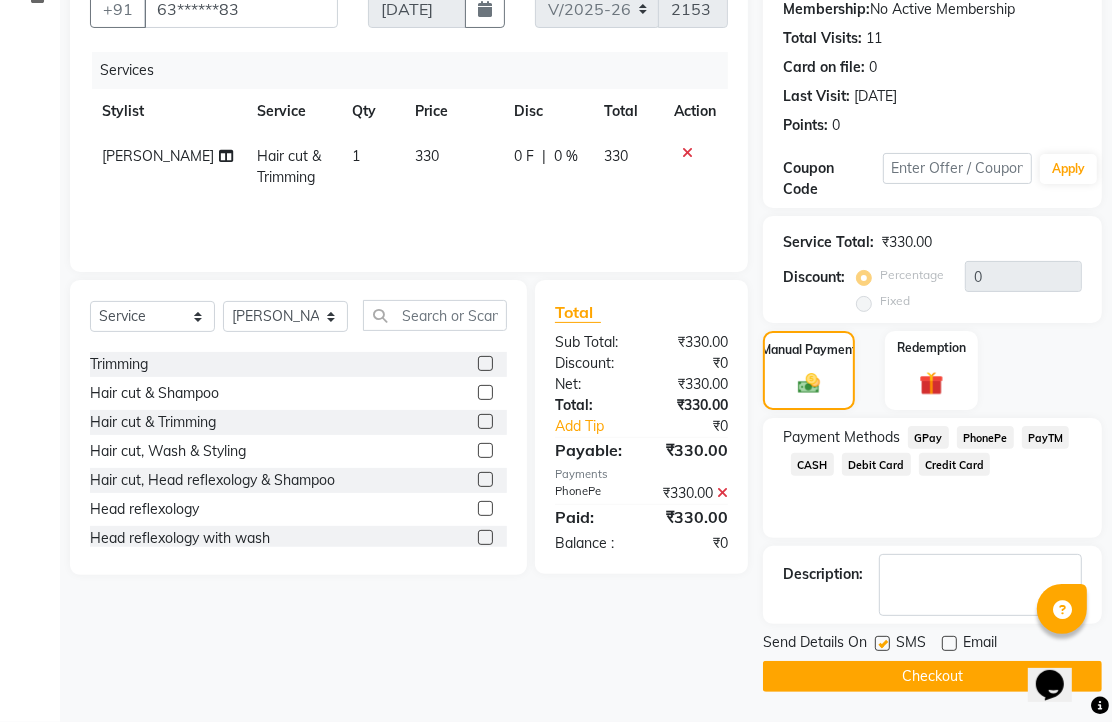 click on "Checkout" 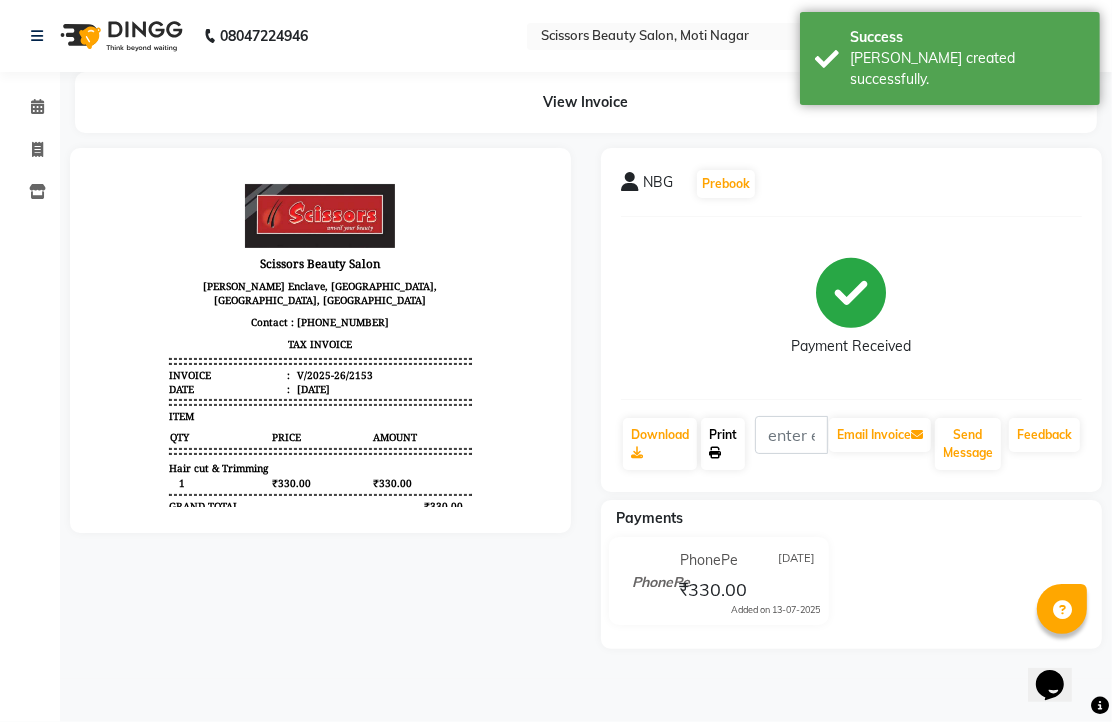 scroll, scrollTop: 0, scrollLeft: 0, axis: both 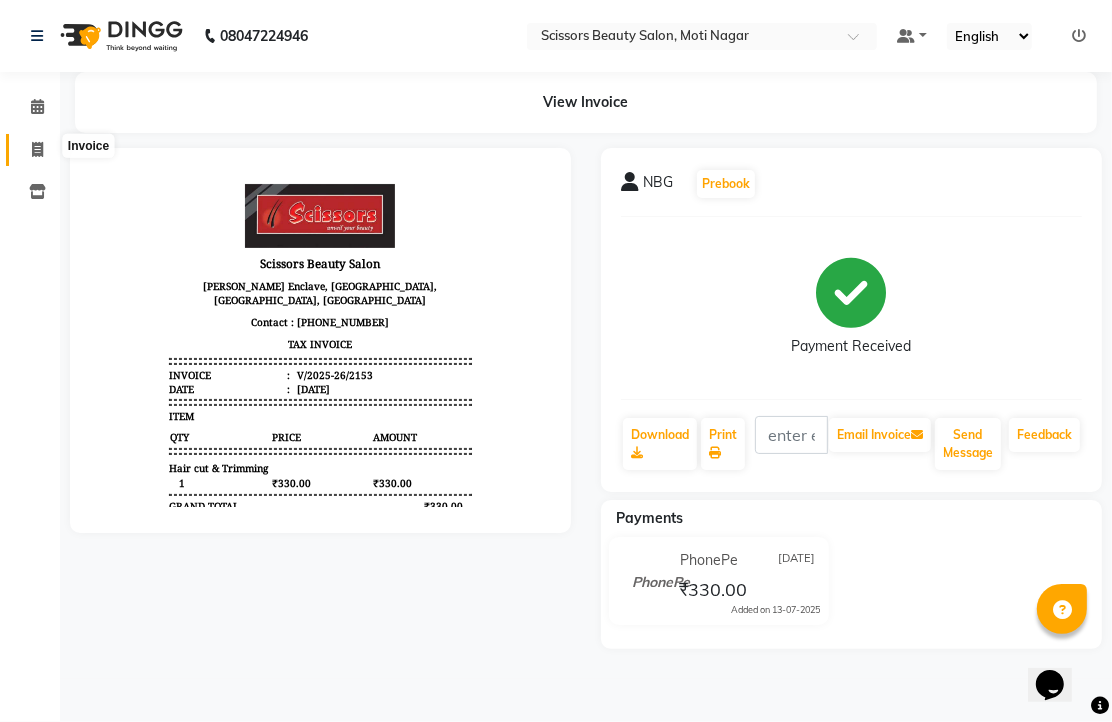 click 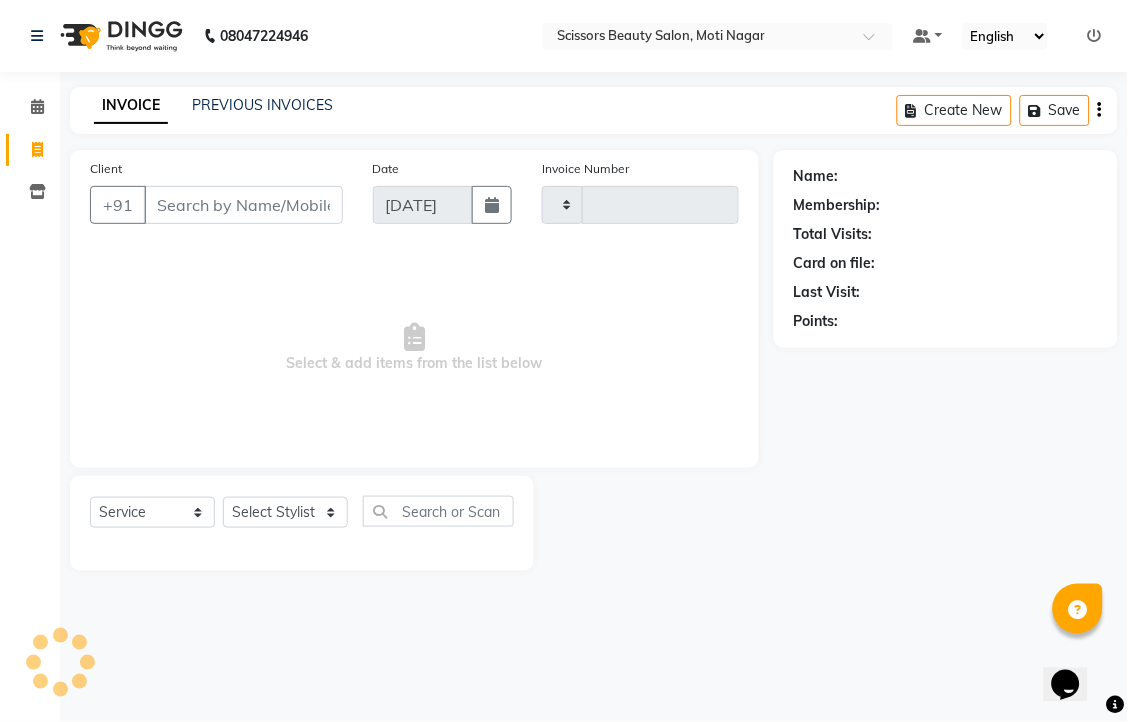 type on "2154" 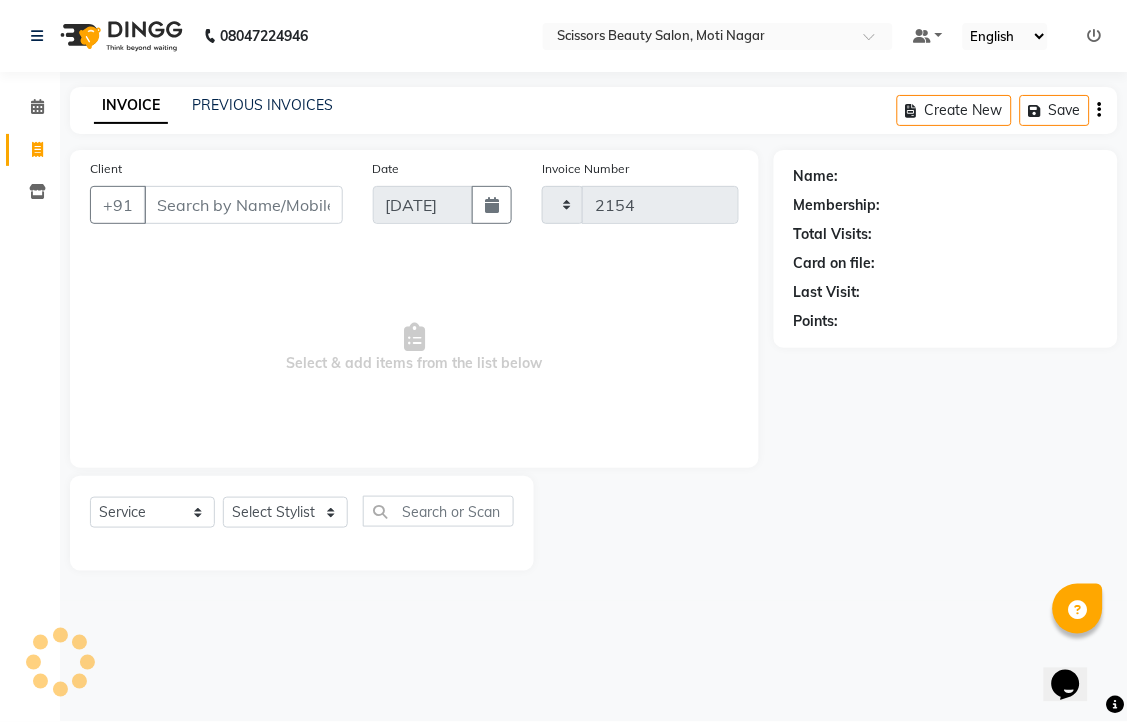 select on "7057" 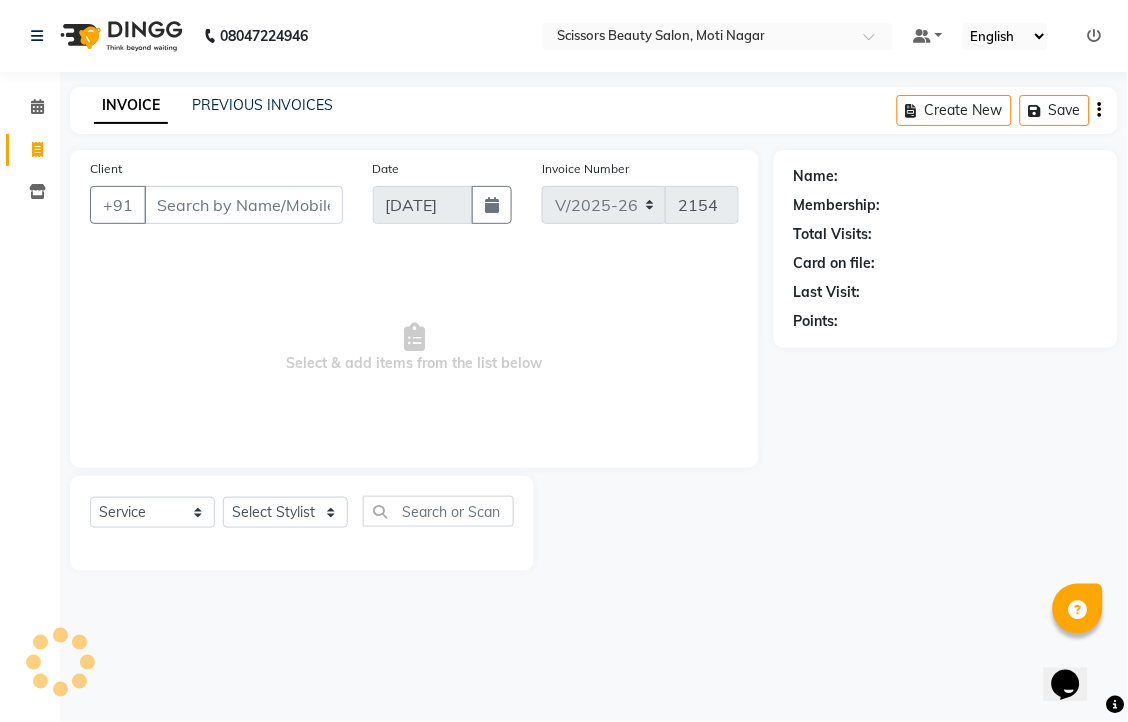 click on "Client" at bounding box center [243, 205] 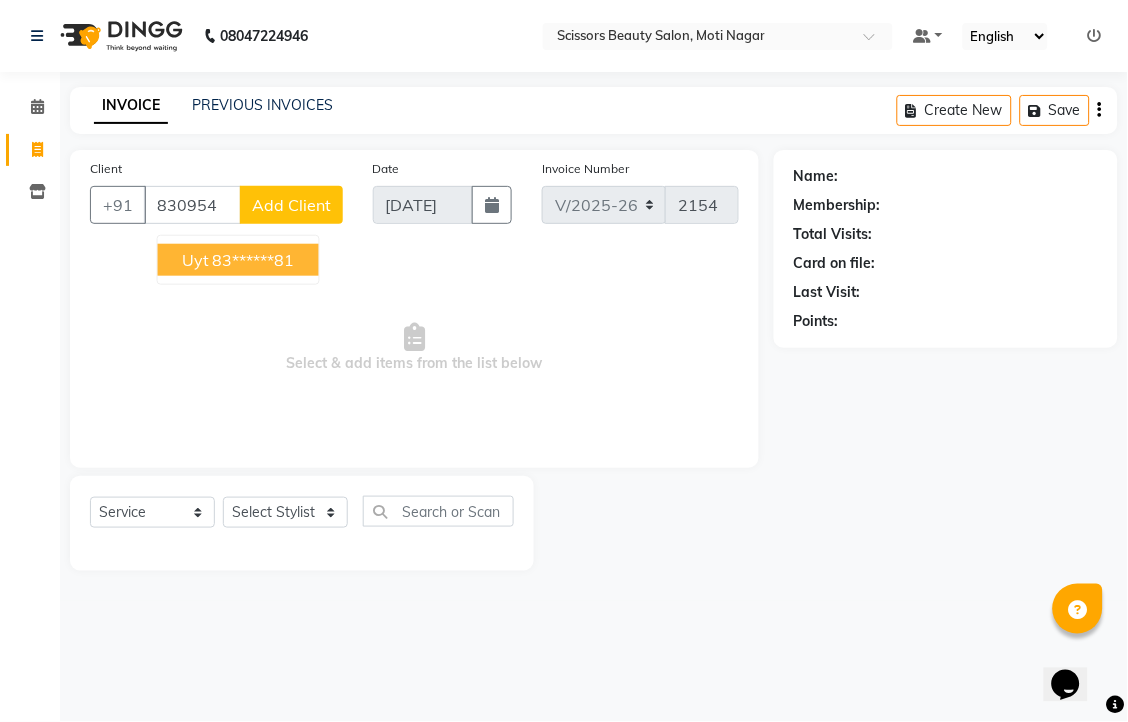 click on "83******81" at bounding box center (254, 260) 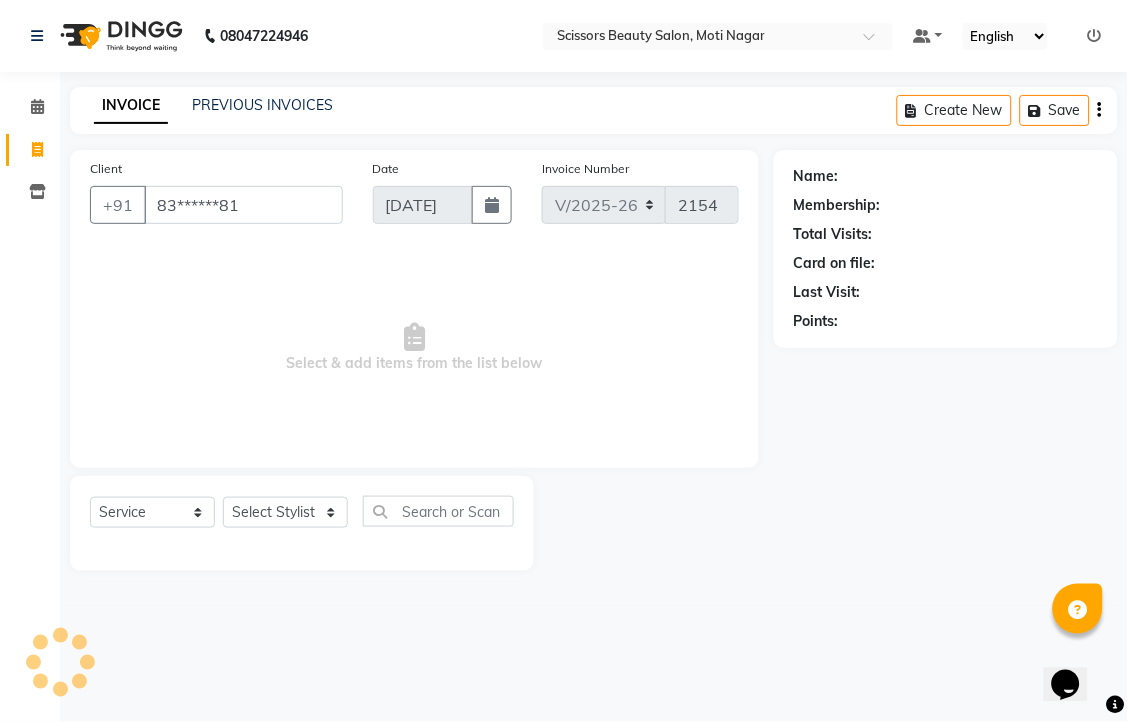 type on "83******81" 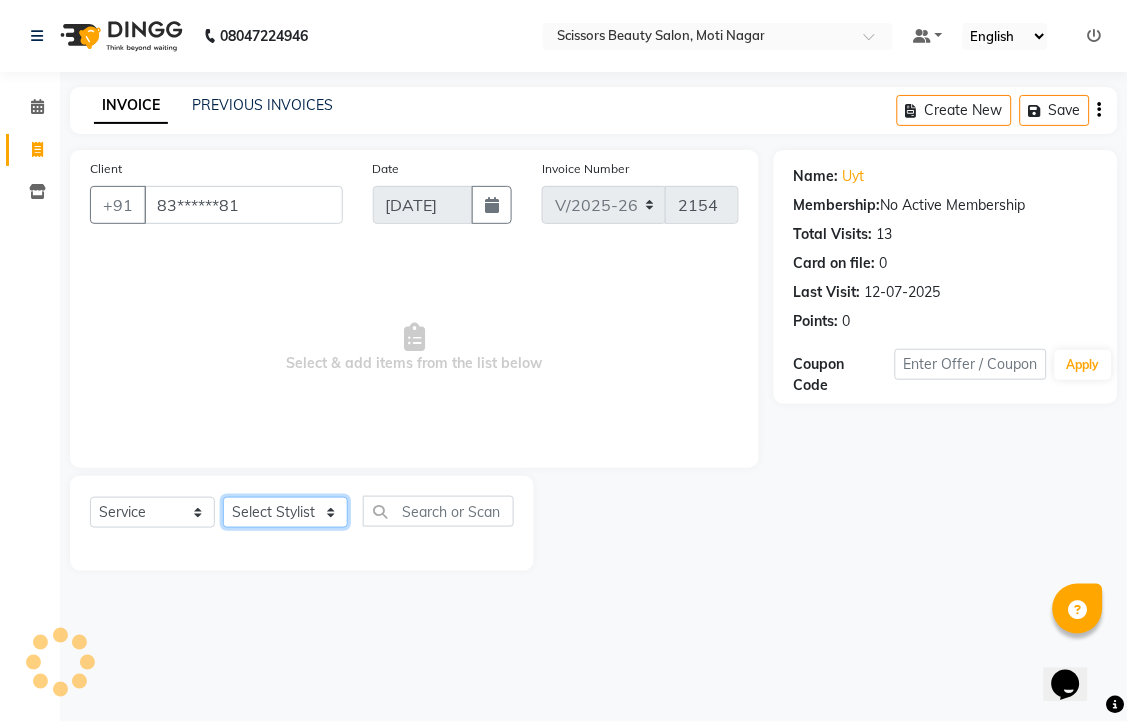click on "Select Stylist [PERSON_NAME] [PERSON_NAME] Sir Staff" 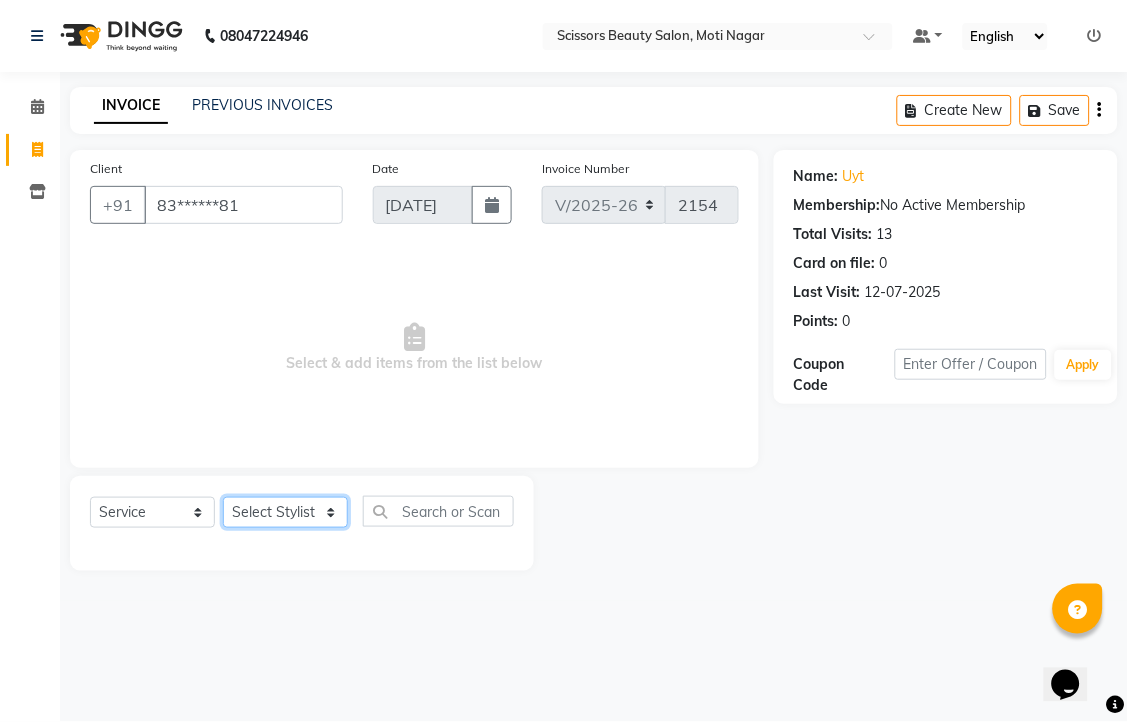 select on "58456" 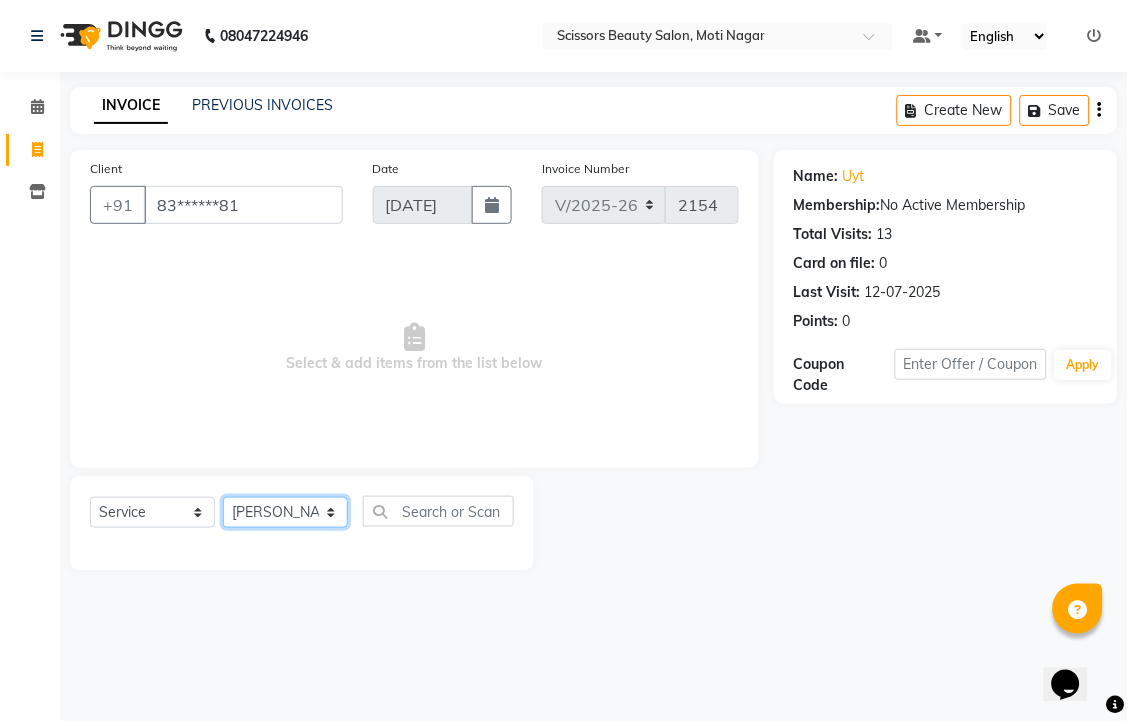 click on "Select Stylist [PERSON_NAME] [PERSON_NAME] Sir Staff" 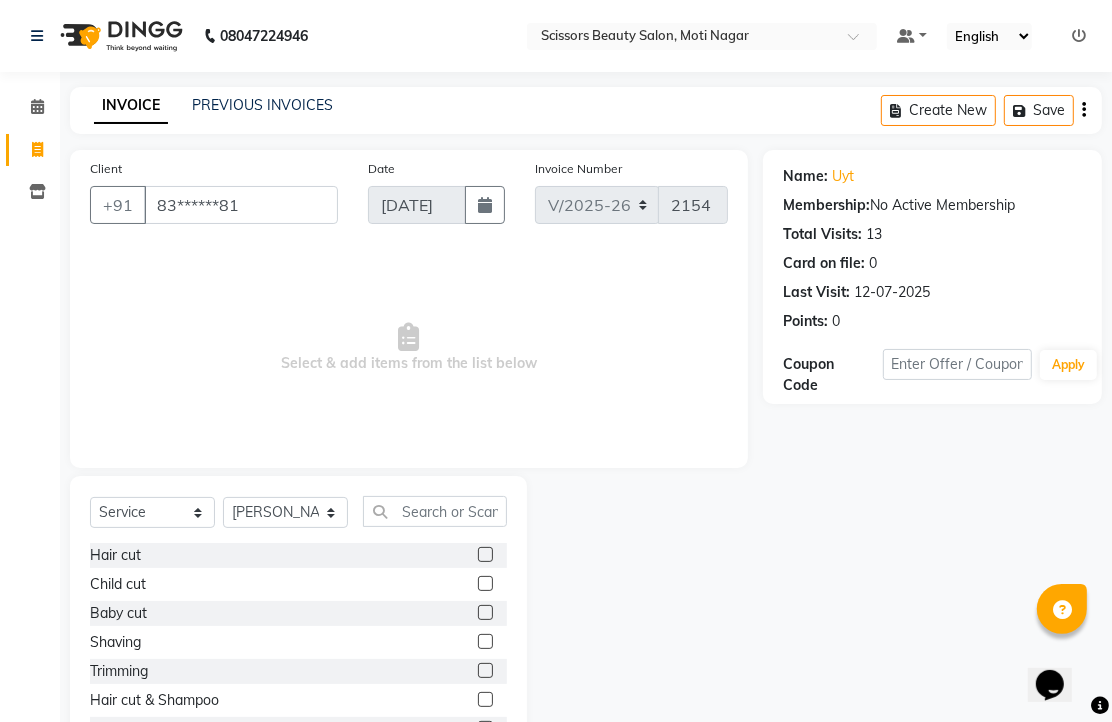 click 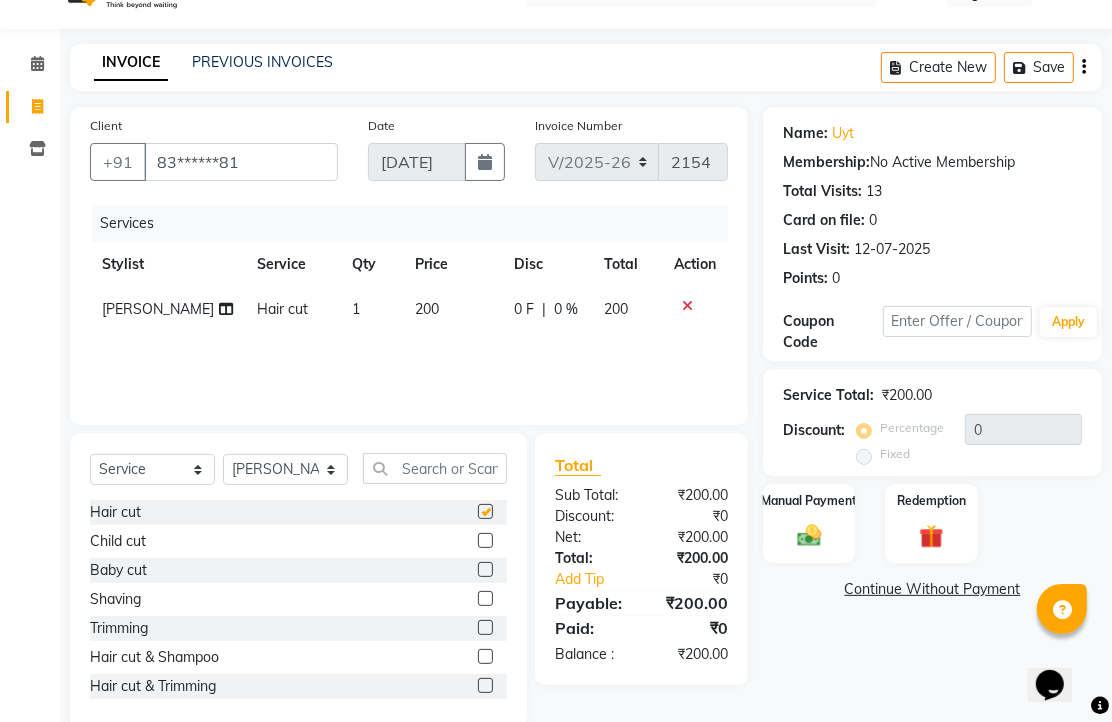 checkbox on "false" 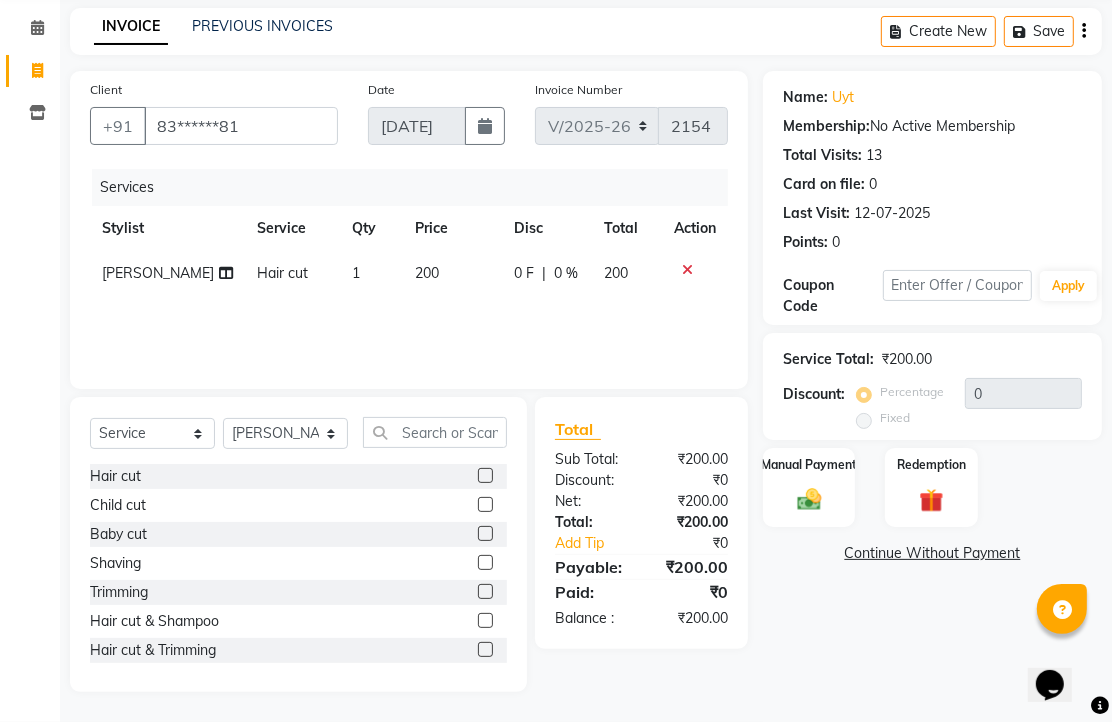 scroll, scrollTop: 157, scrollLeft: 0, axis: vertical 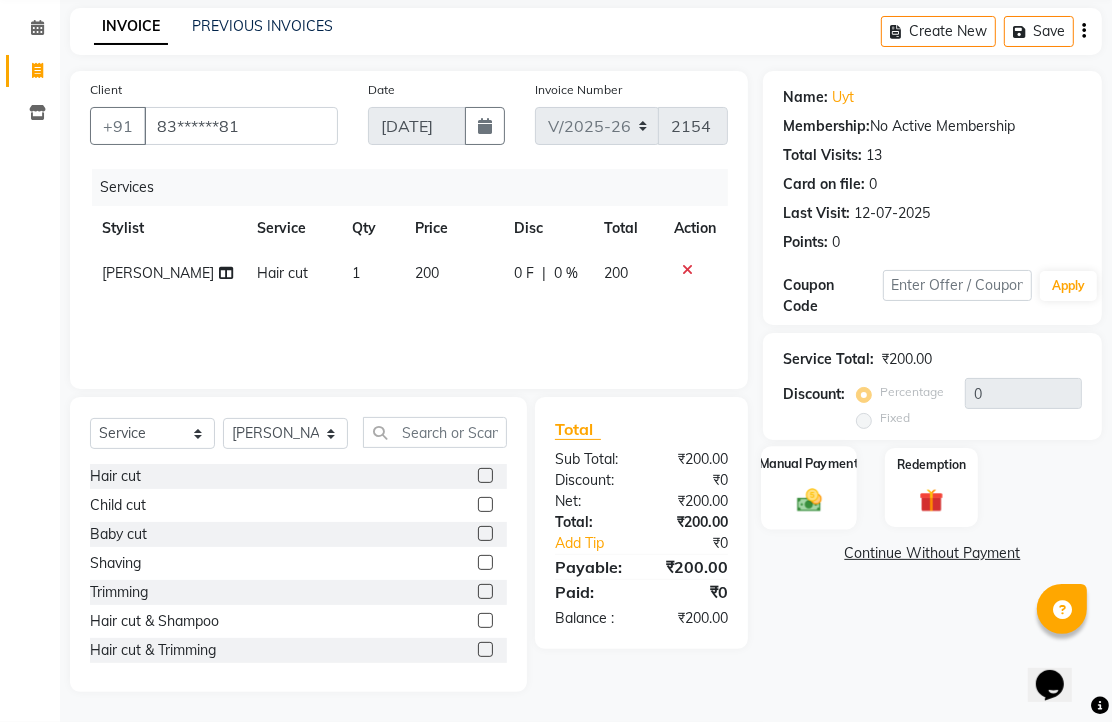 click 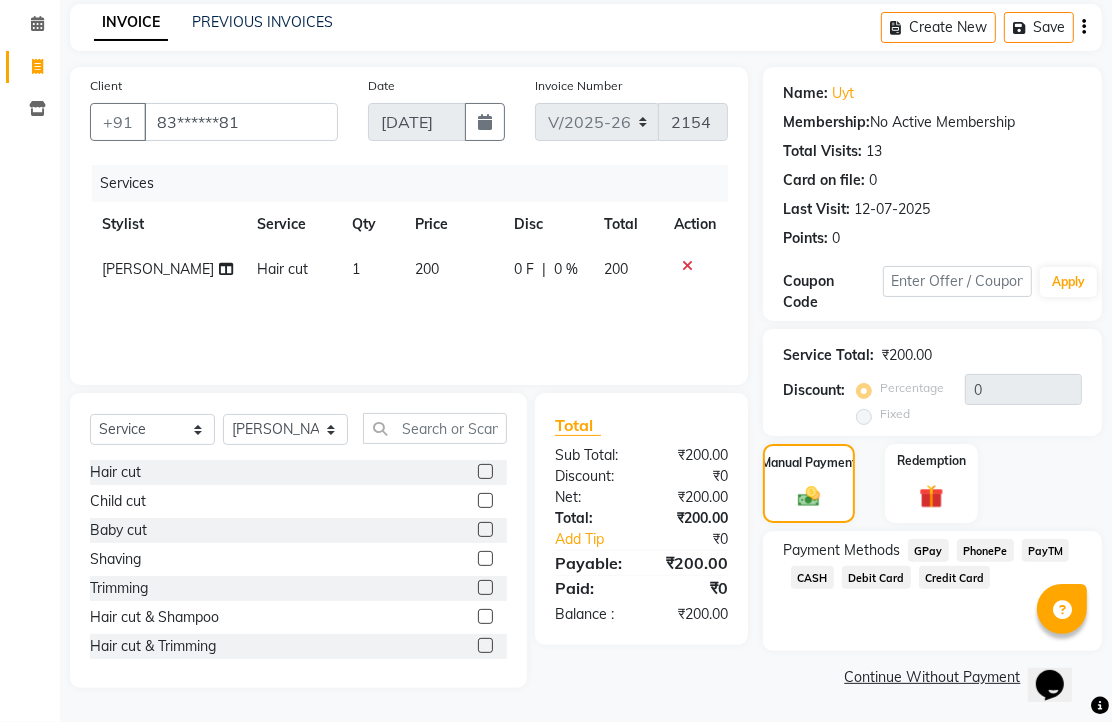 click on "PhonePe" 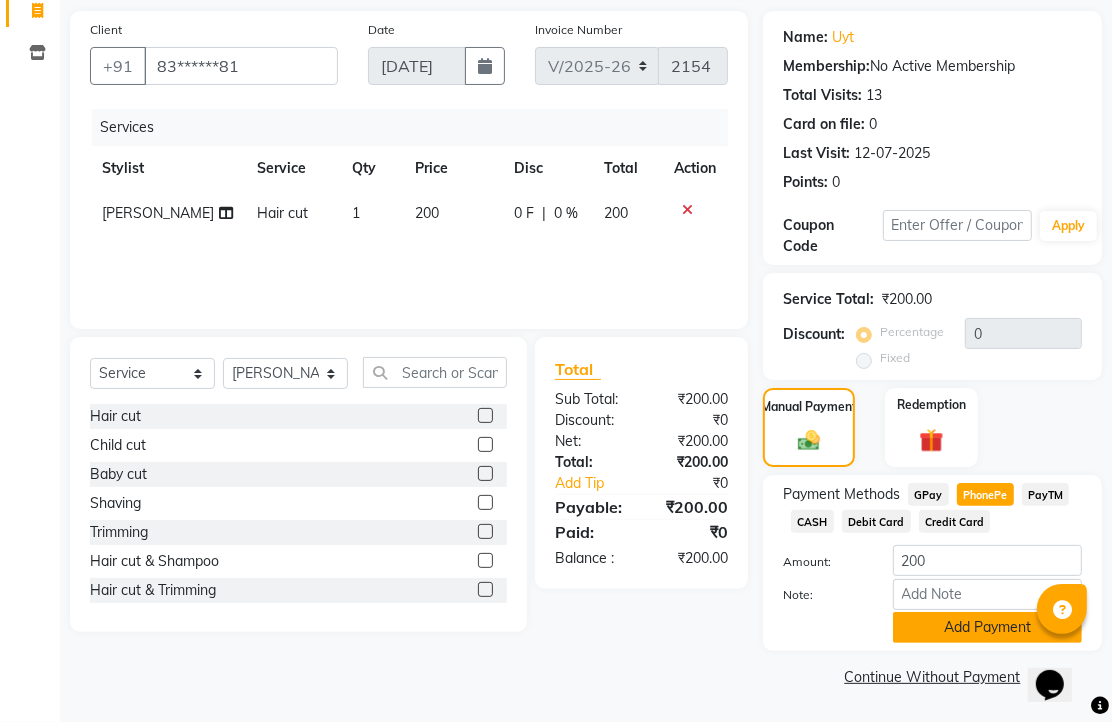 click on "Add Payment" 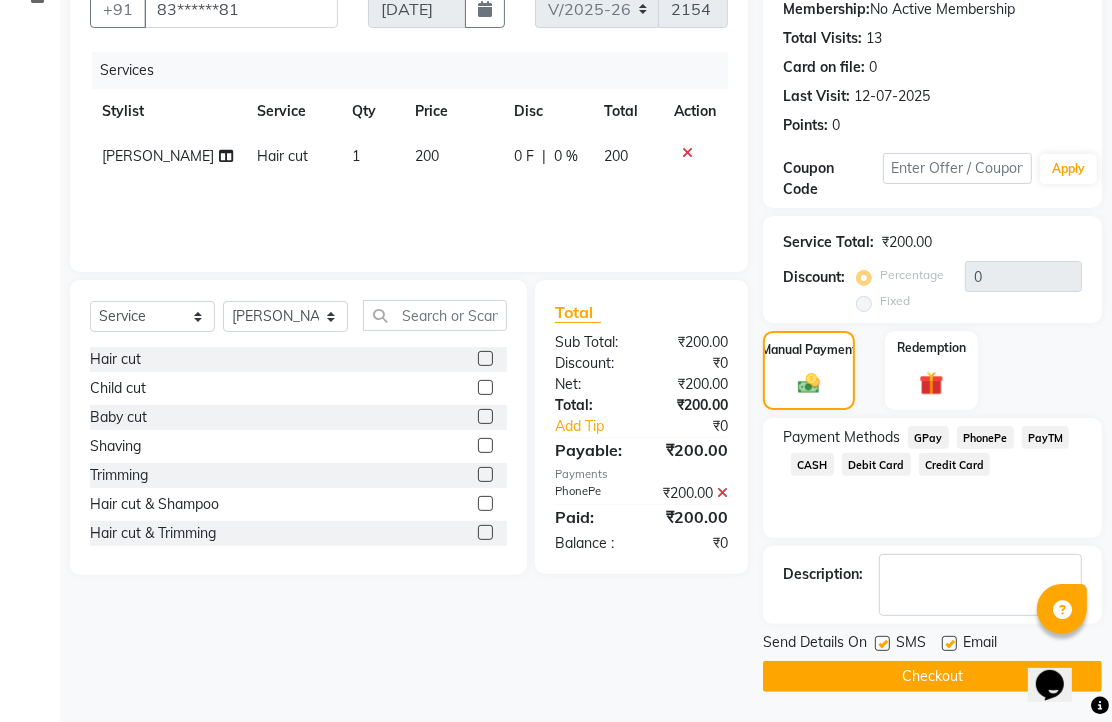 scroll, scrollTop: 304, scrollLeft: 0, axis: vertical 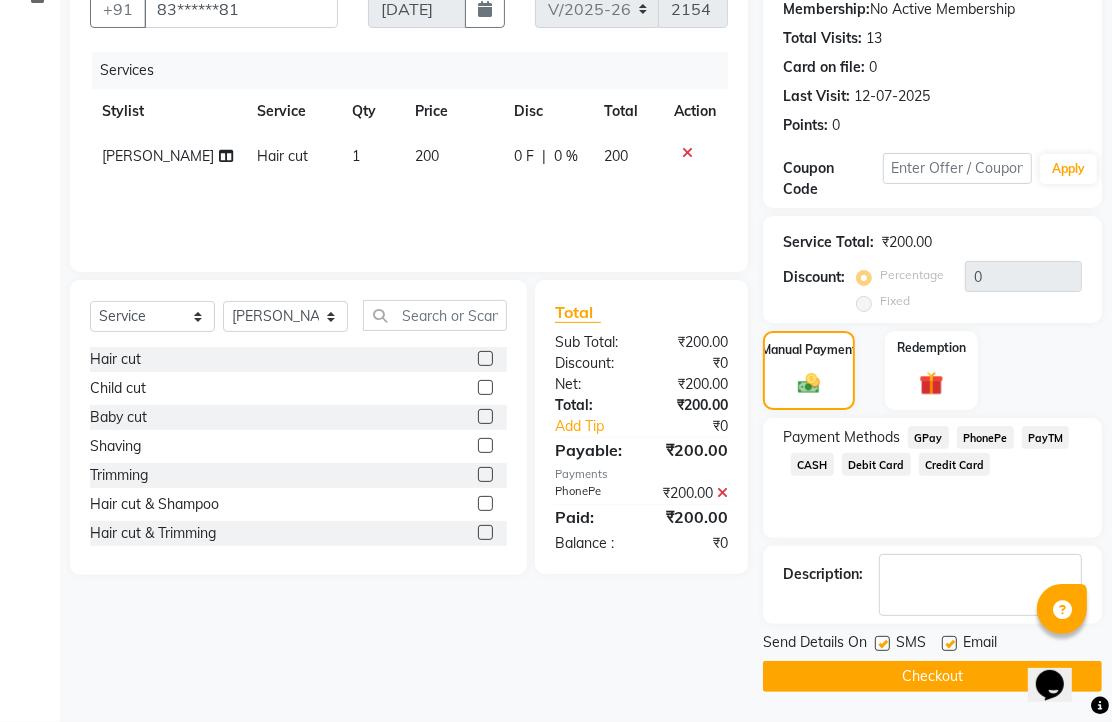 click 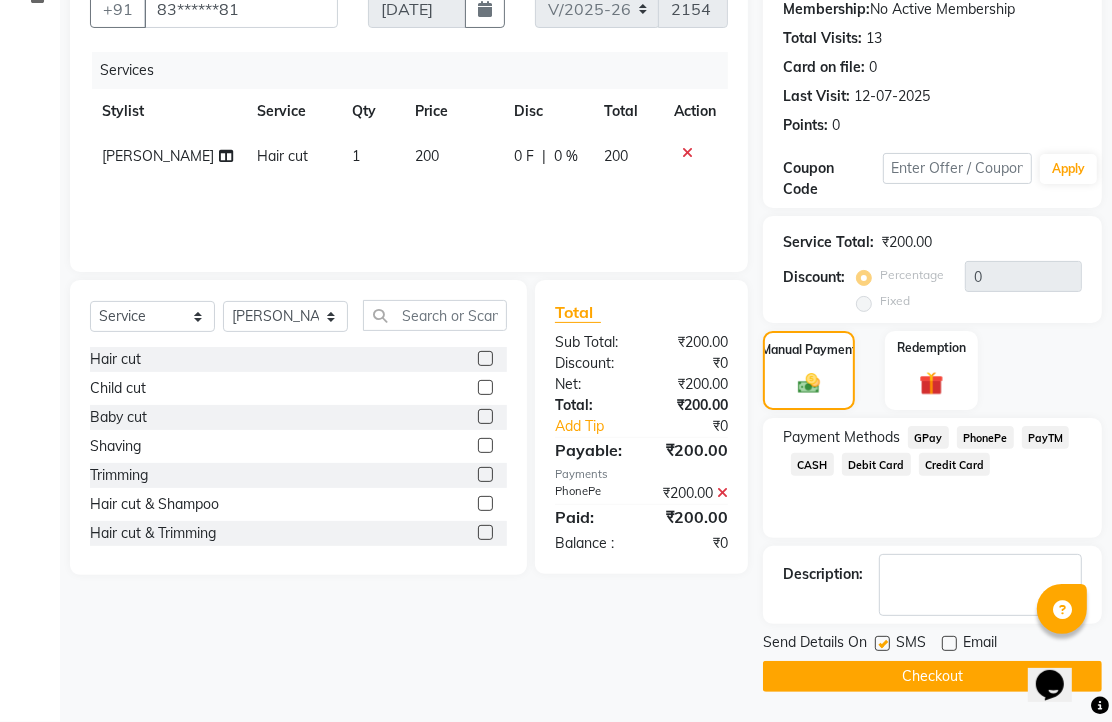 click on "Checkout" 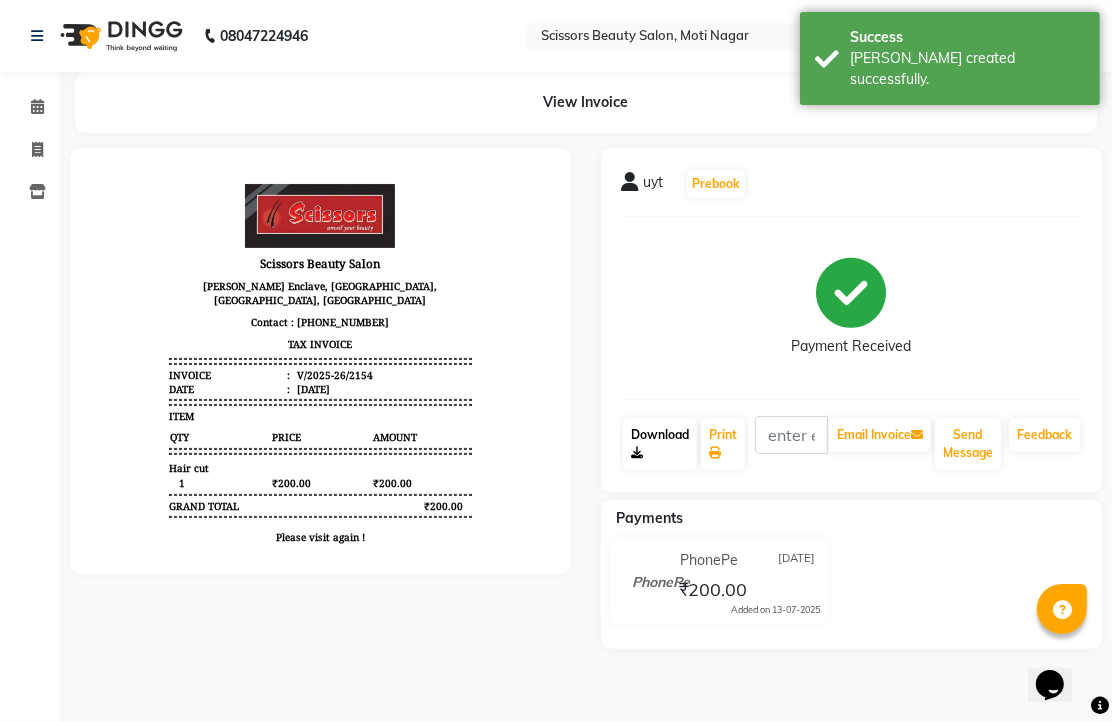 scroll, scrollTop: 0, scrollLeft: 0, axis: both 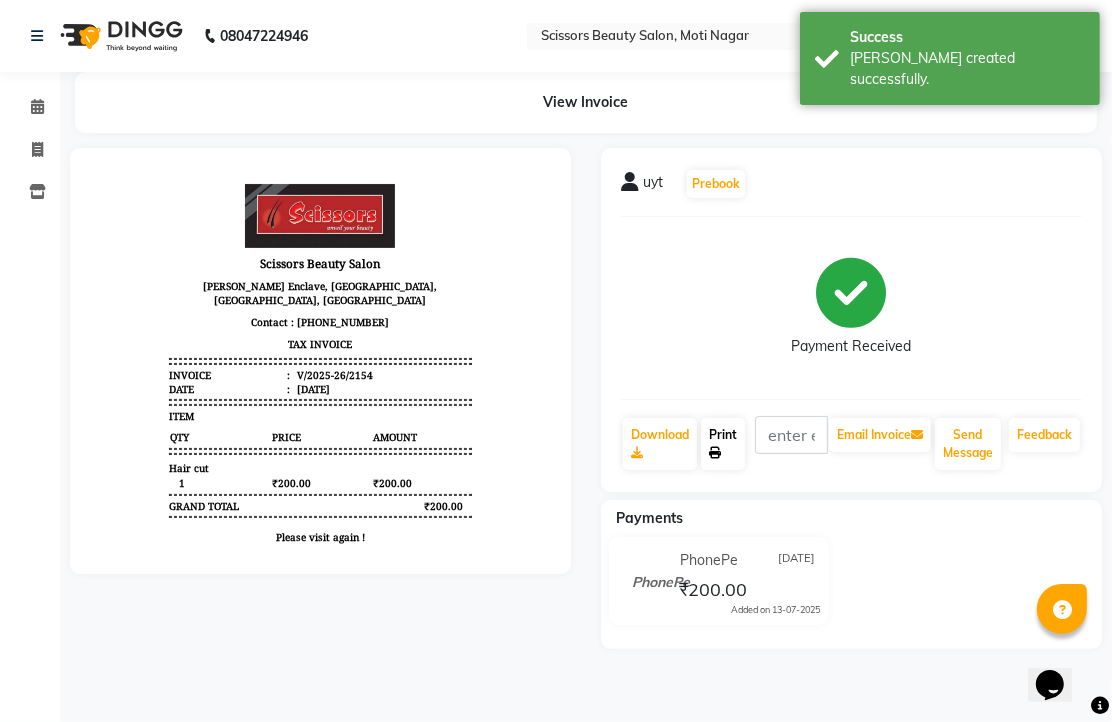 click 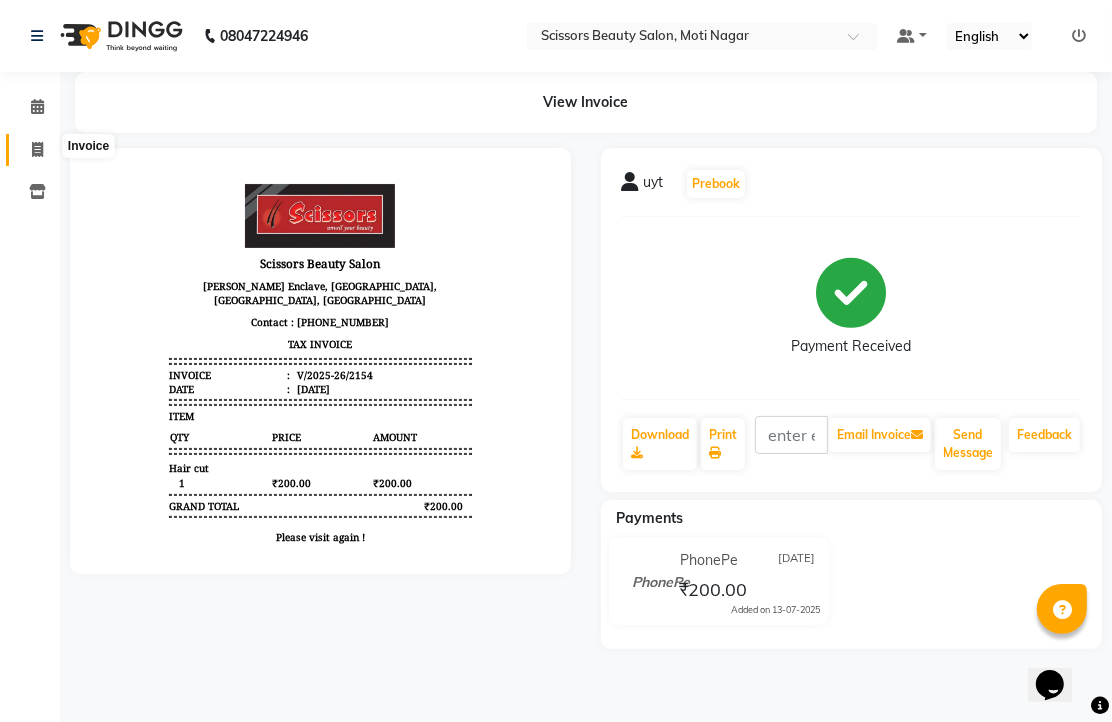 drag, startPoint x: 36, startPoint y: 152, endPoint x: 87, endPoint y: 158, distance: 51.351727 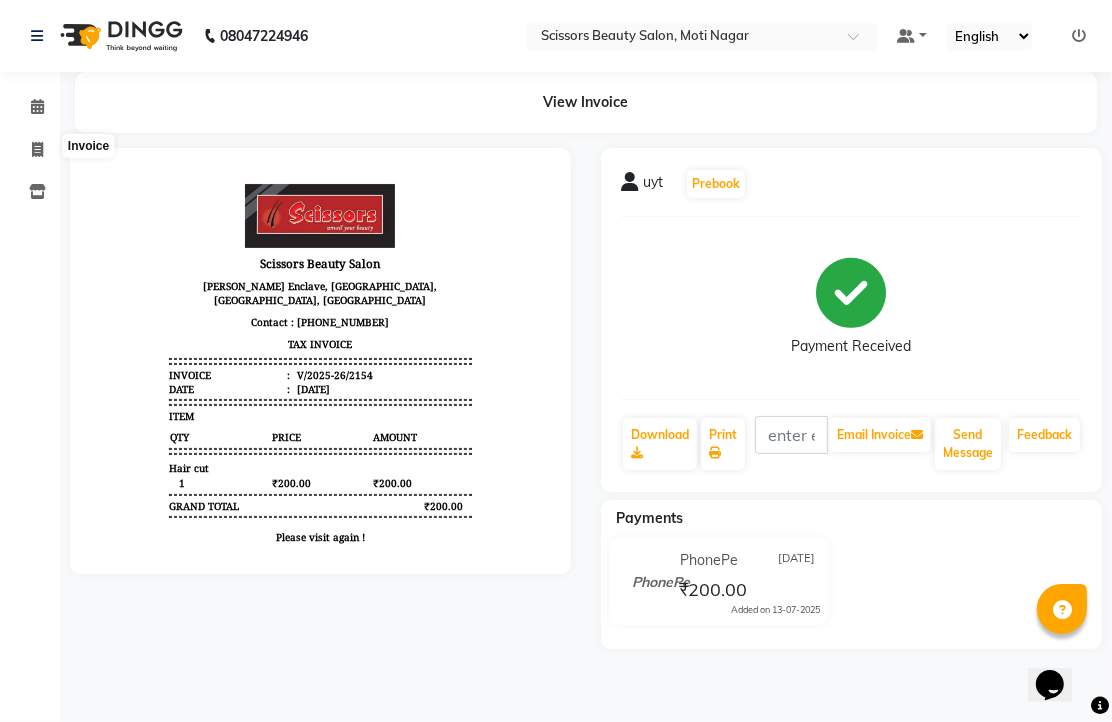 select on "service" 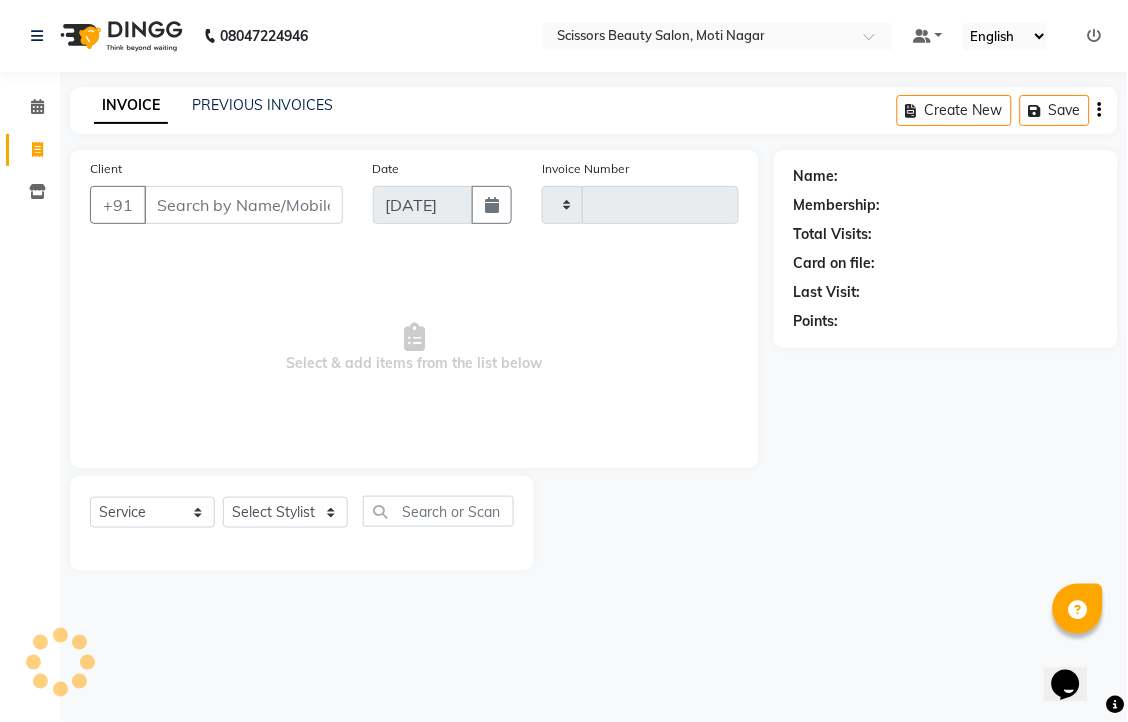type on "2155" 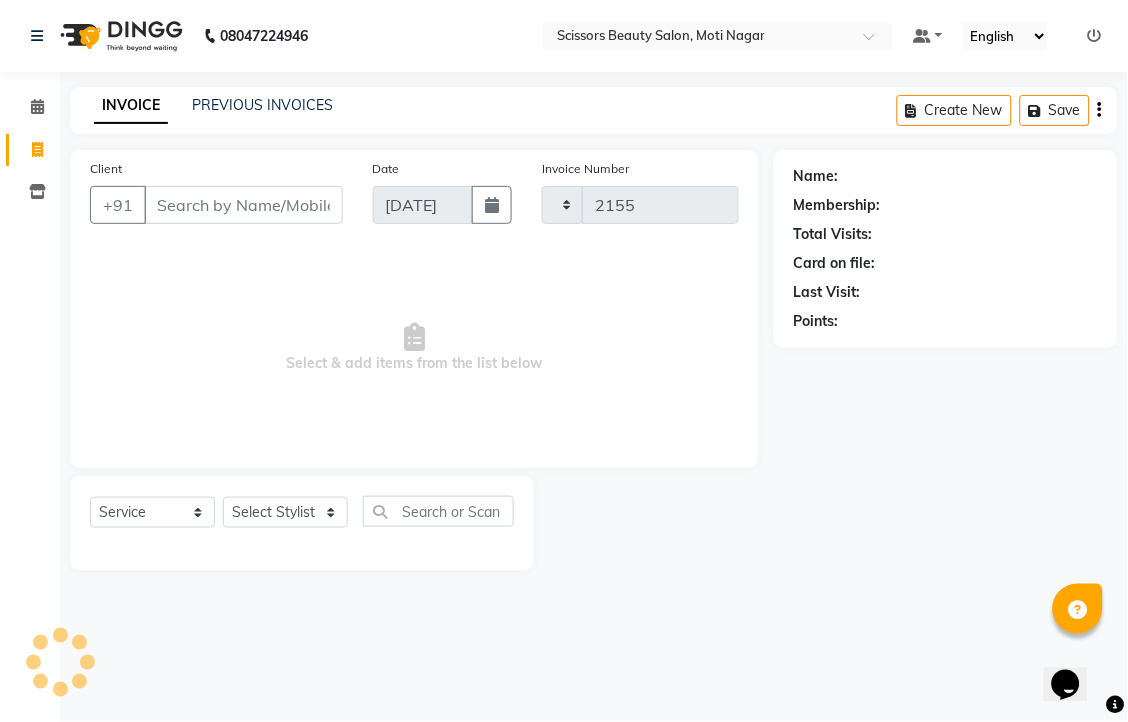 select on "7057" 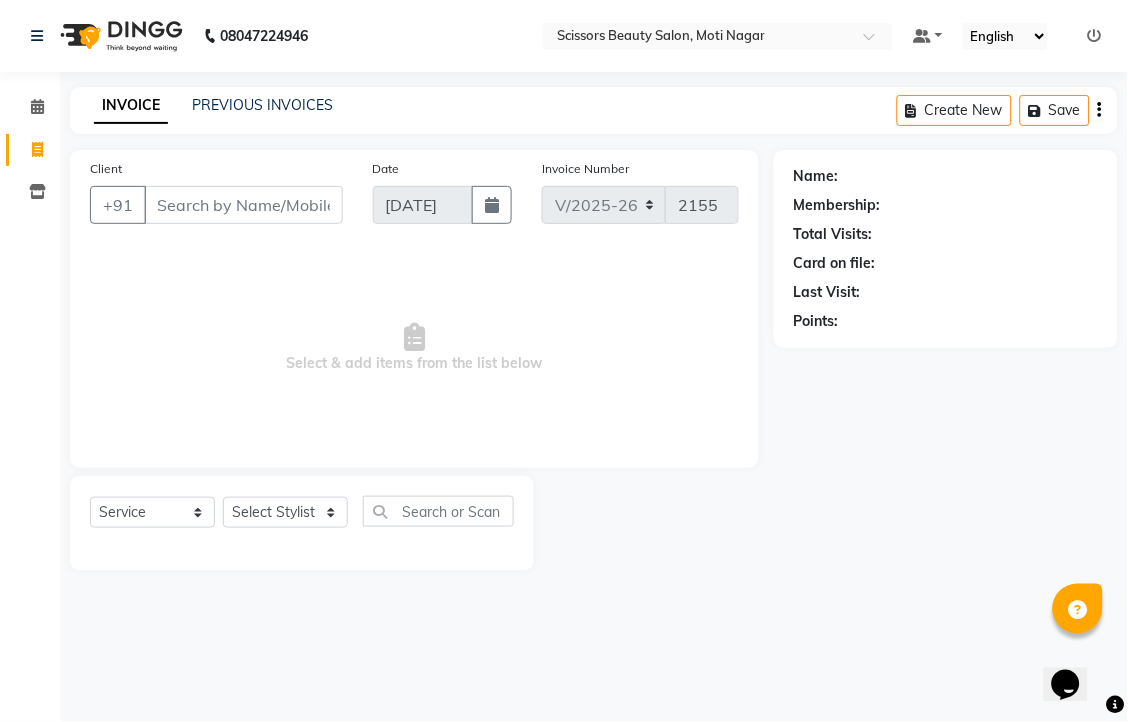 click on "Client" at bounding box center [243, 205] 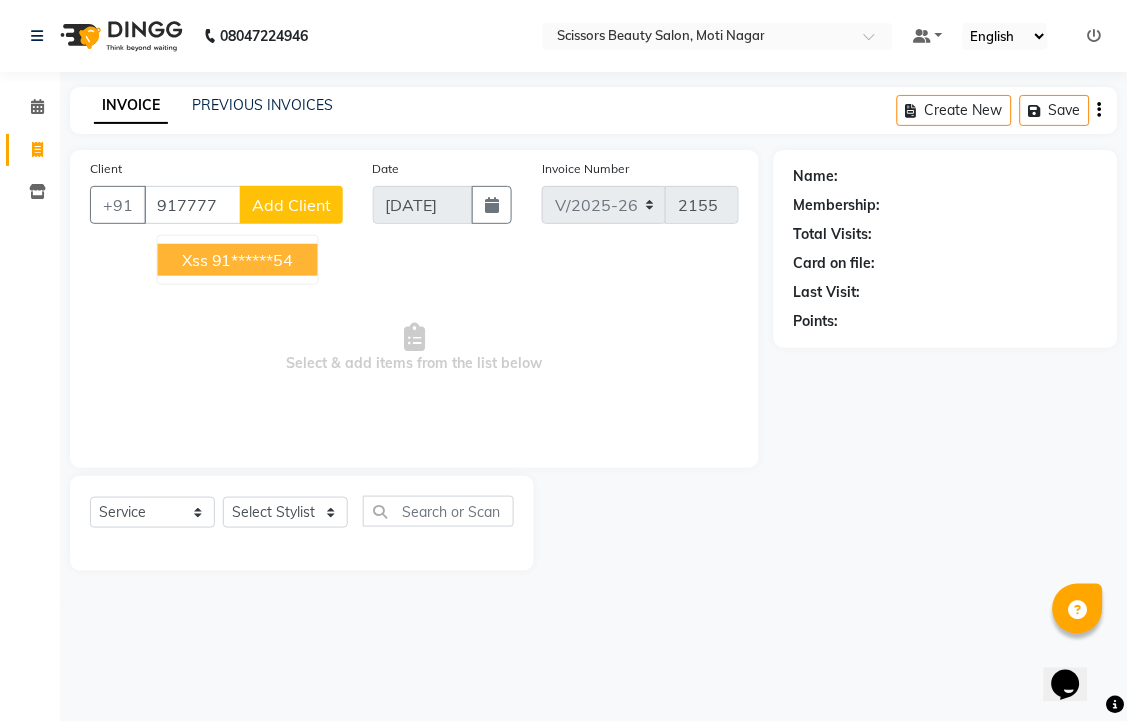click on "xss" at bounding box center (195, 260) 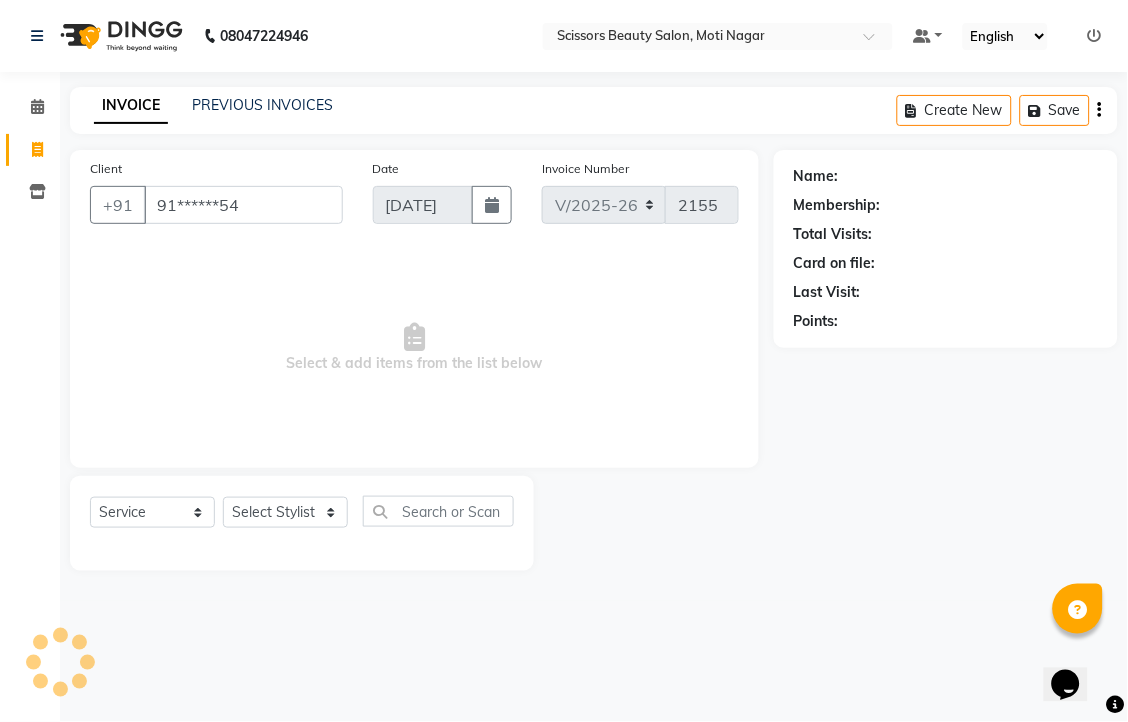 type on "91******54" 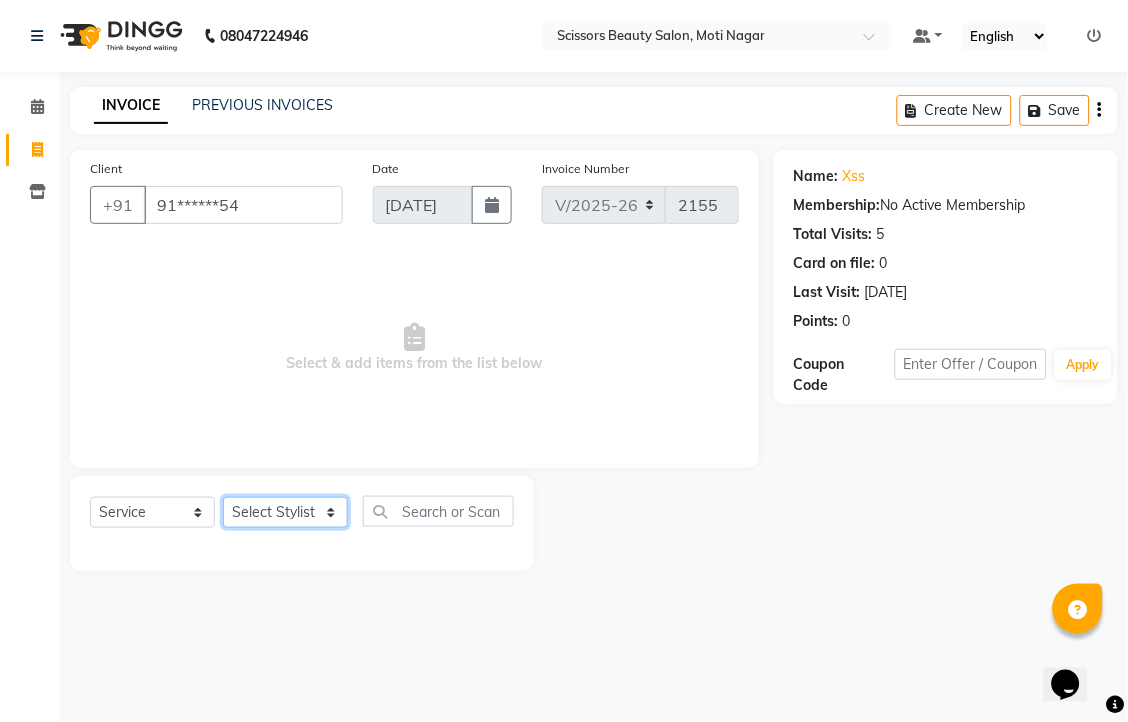 click on "Select Stylist [PERSON_NAME] [PERSON_NAME] Sir Staff" 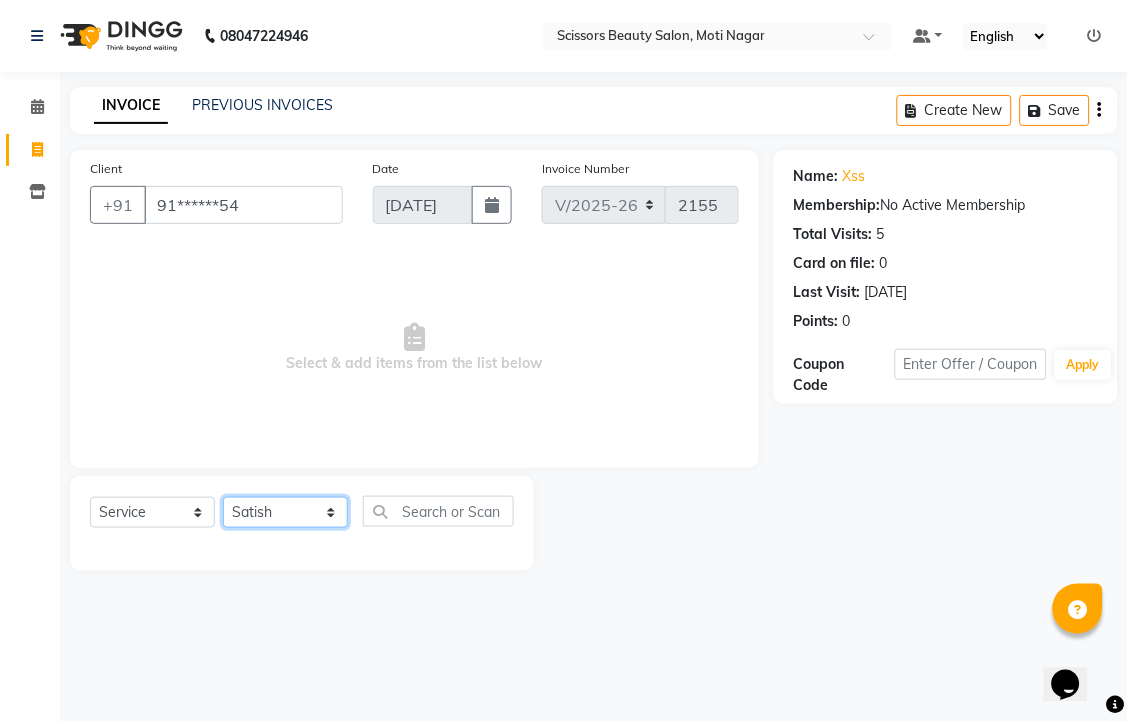 click on "Select Stylist [PERSON_NAME] [PERSON_NAME] Sir Staff" 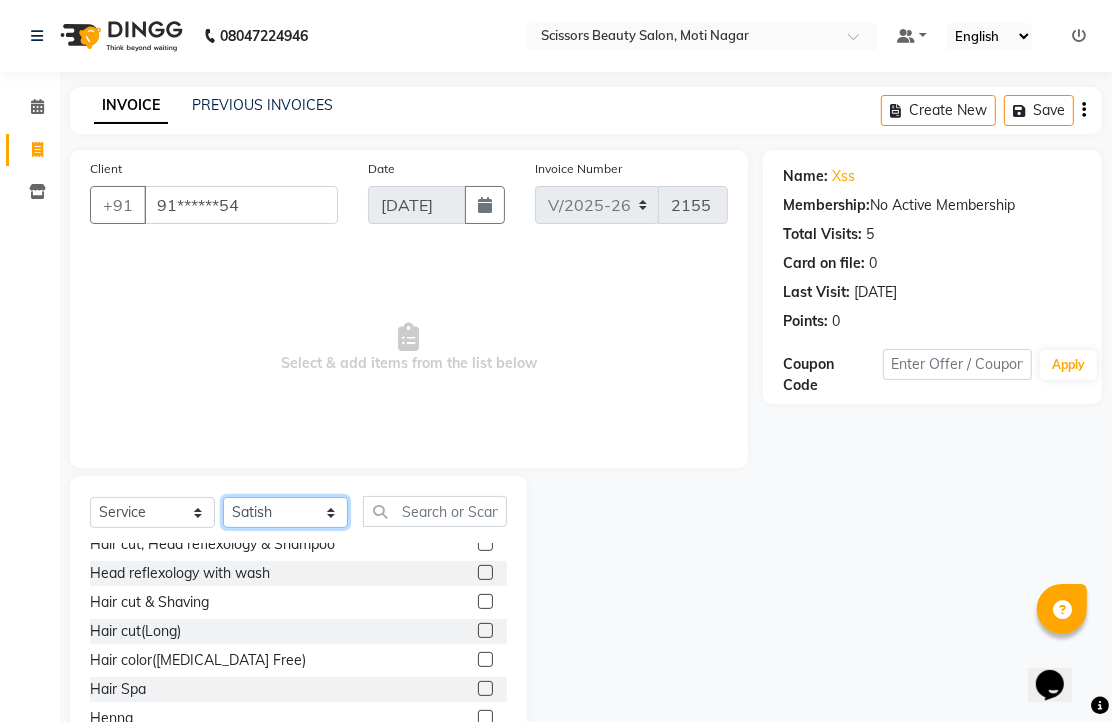 scroll, scrollTop: 222, scrollLeft: 0, axis: vertical 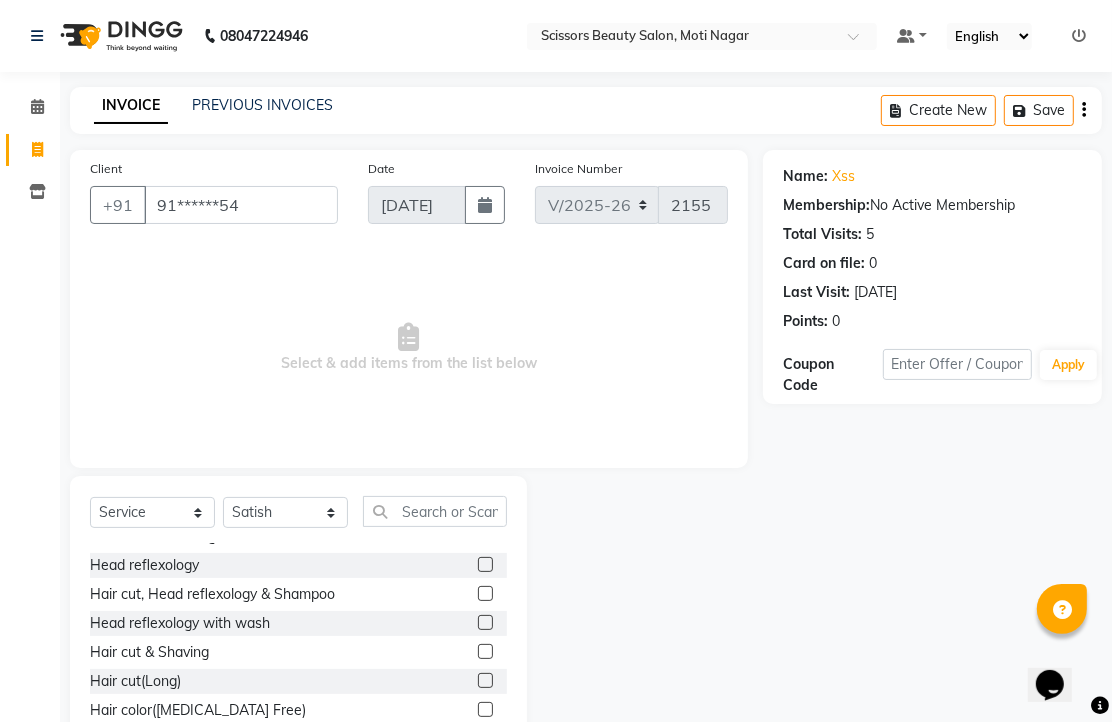 click 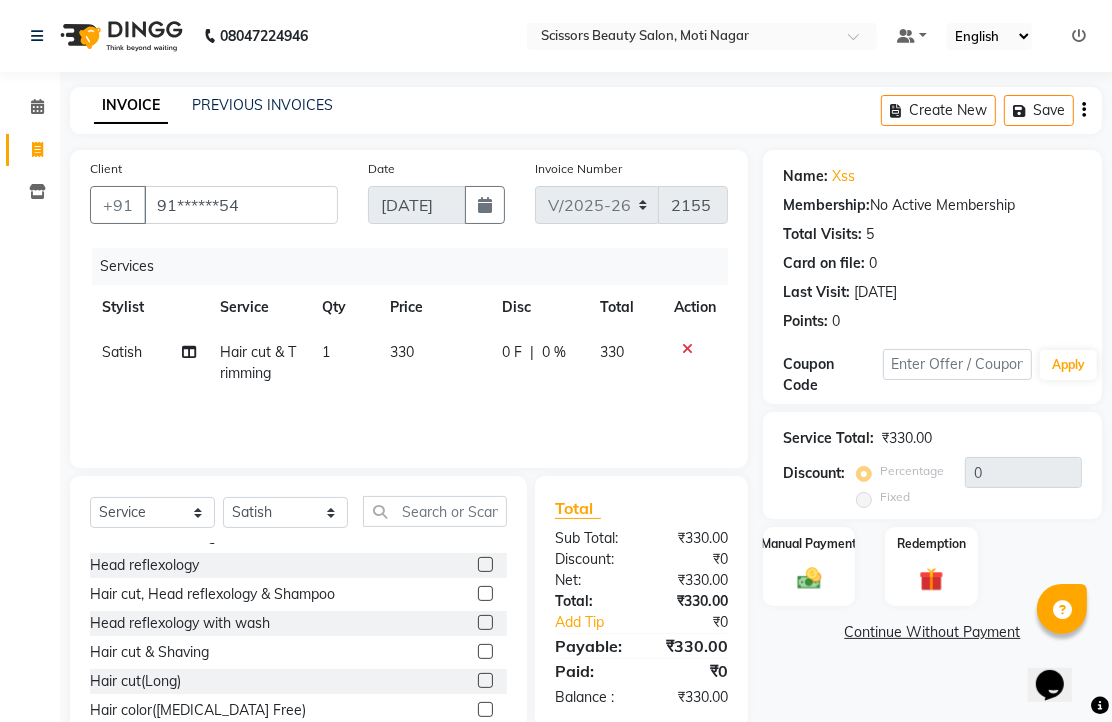 checkbox on "false" 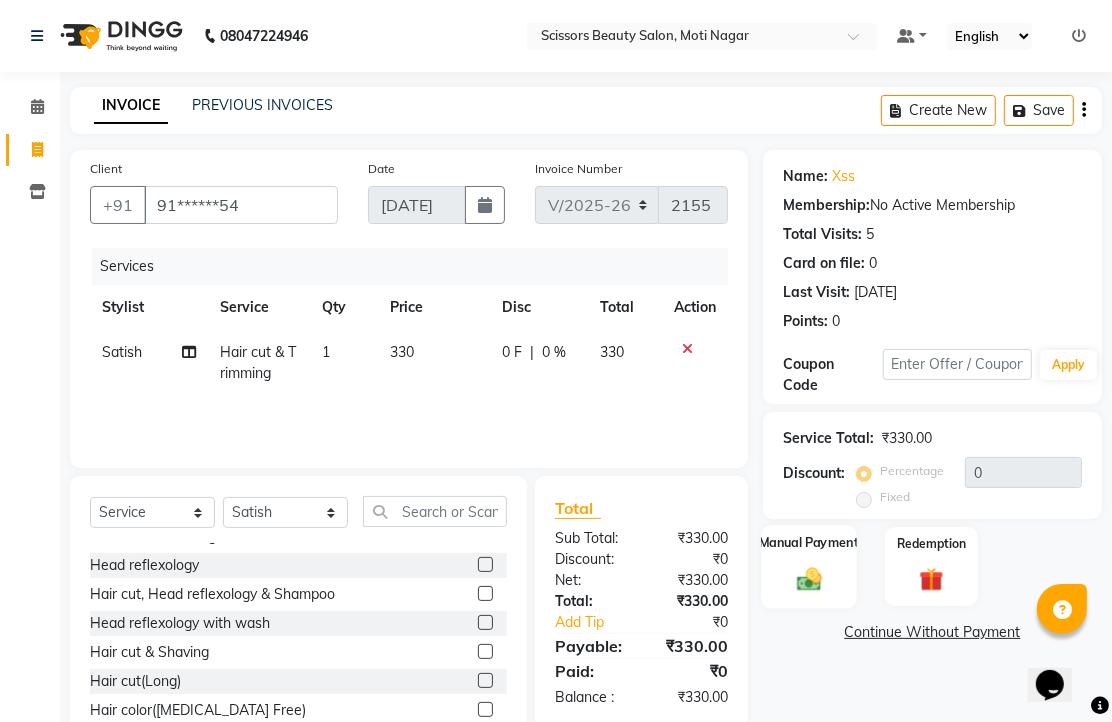 click 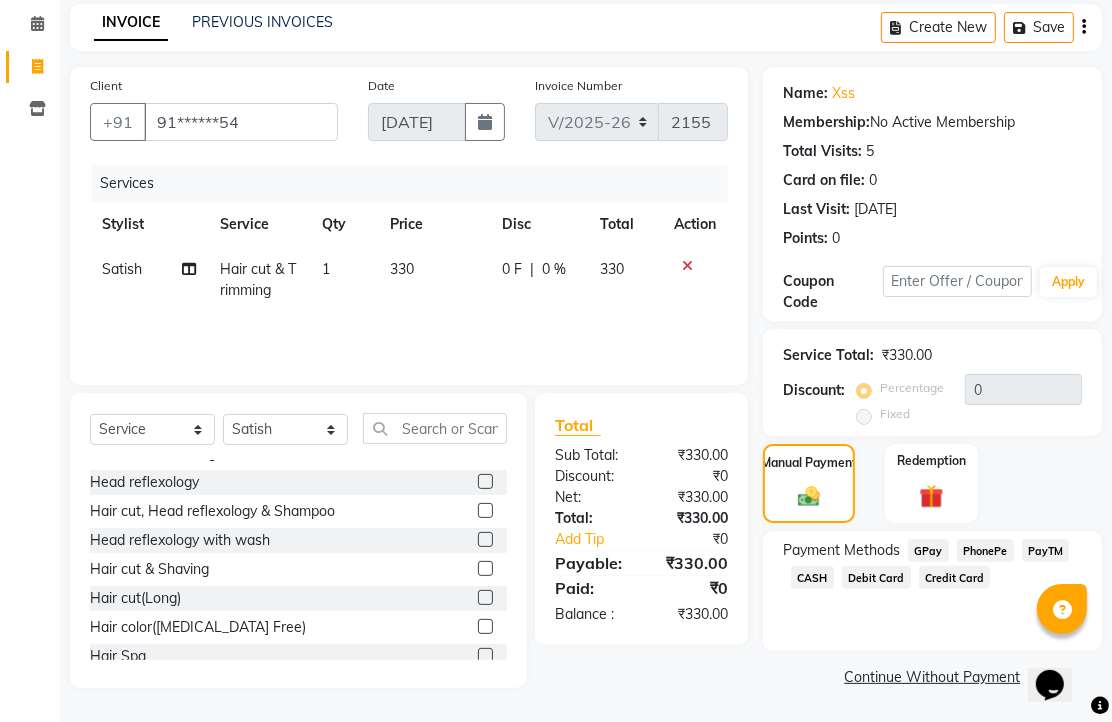 scroll, scrollTop: 163, scrollLeft: 0, axis: vertical 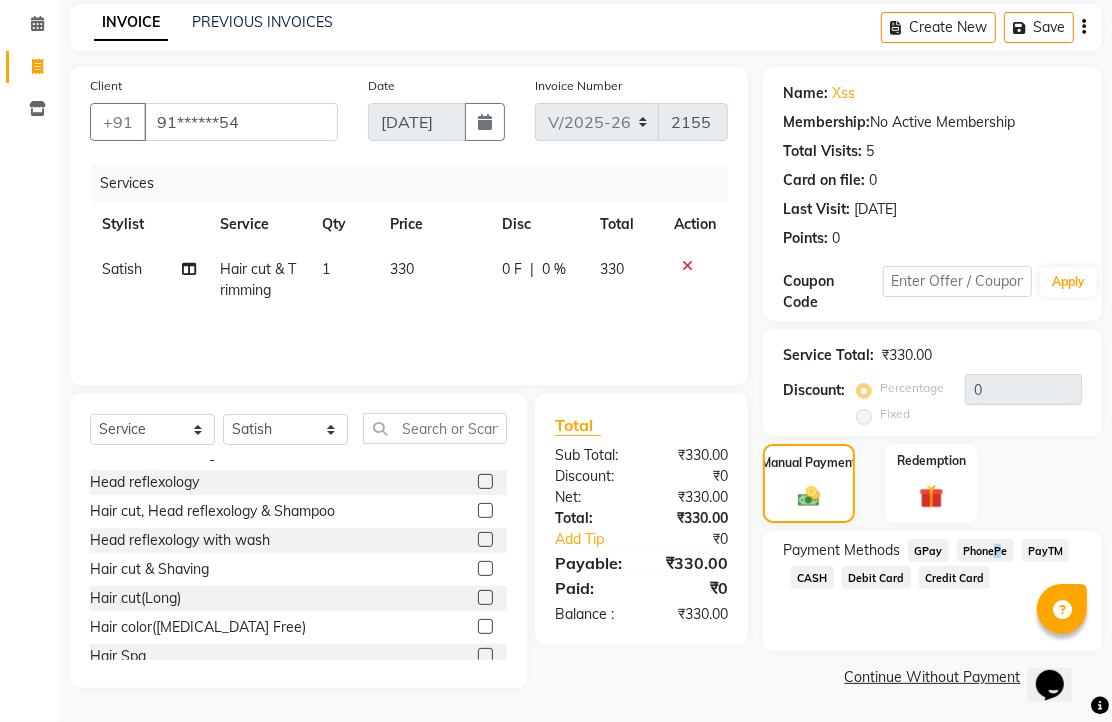 click on "PhonePe" 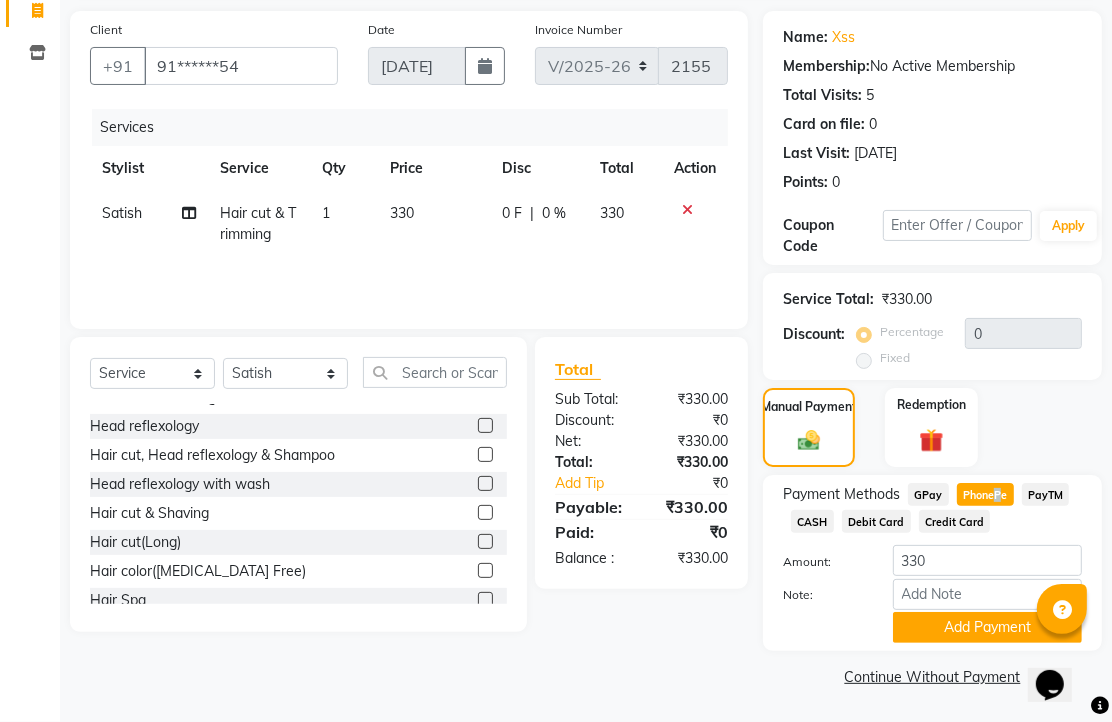 scroll, scrollTop: 248, scrollLeft: 0, axis: vertical 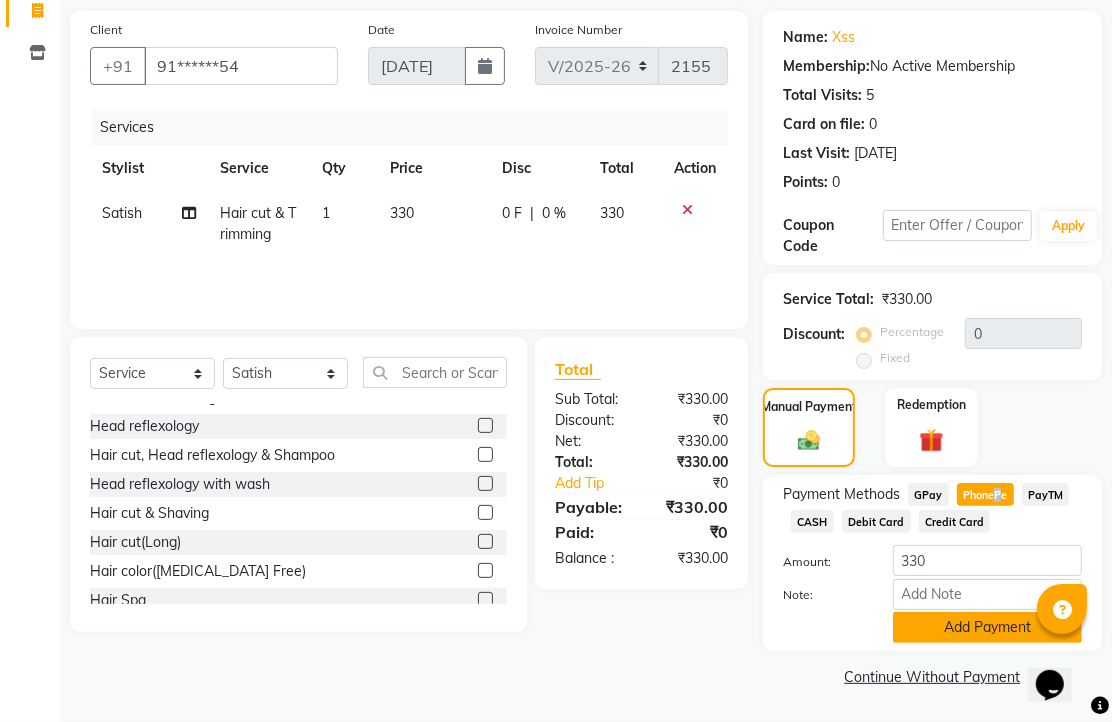 click on "Add Payment" 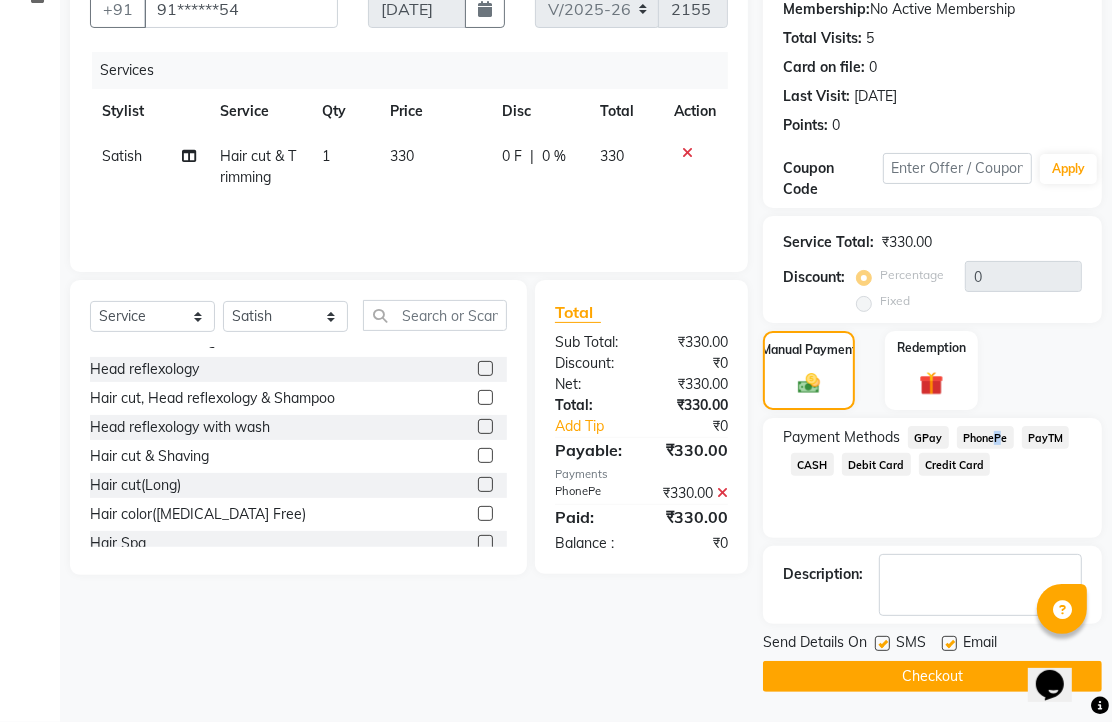 scroll, scrollTop: 304, scrollLeft: 0, axis: vertical 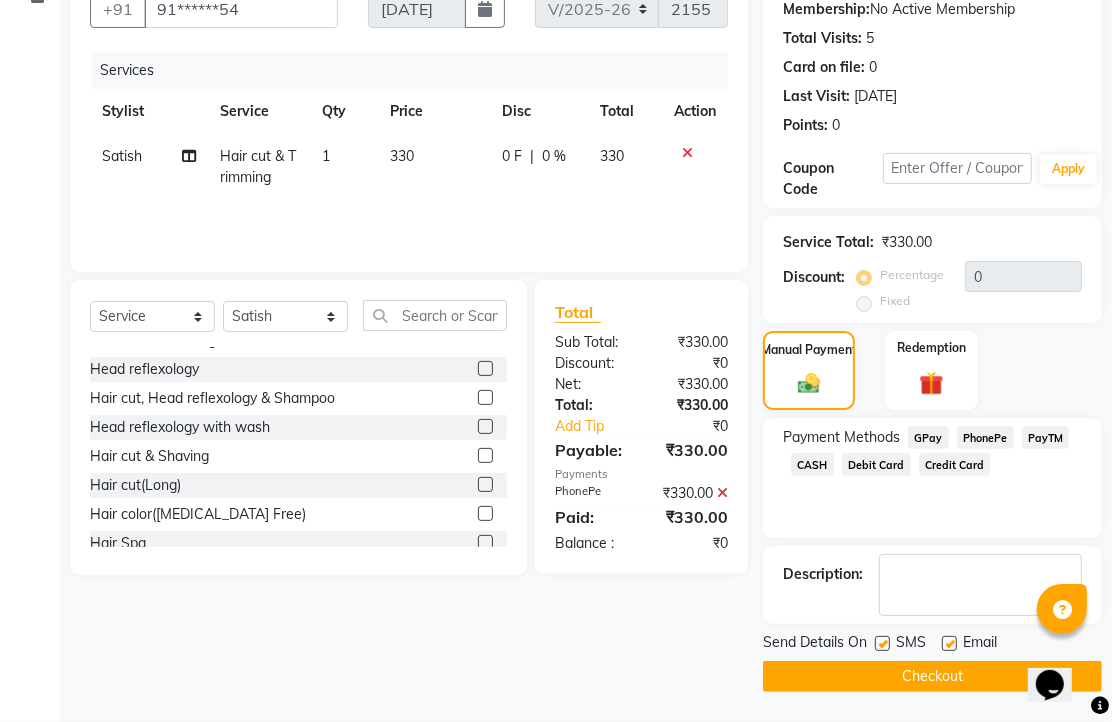 click 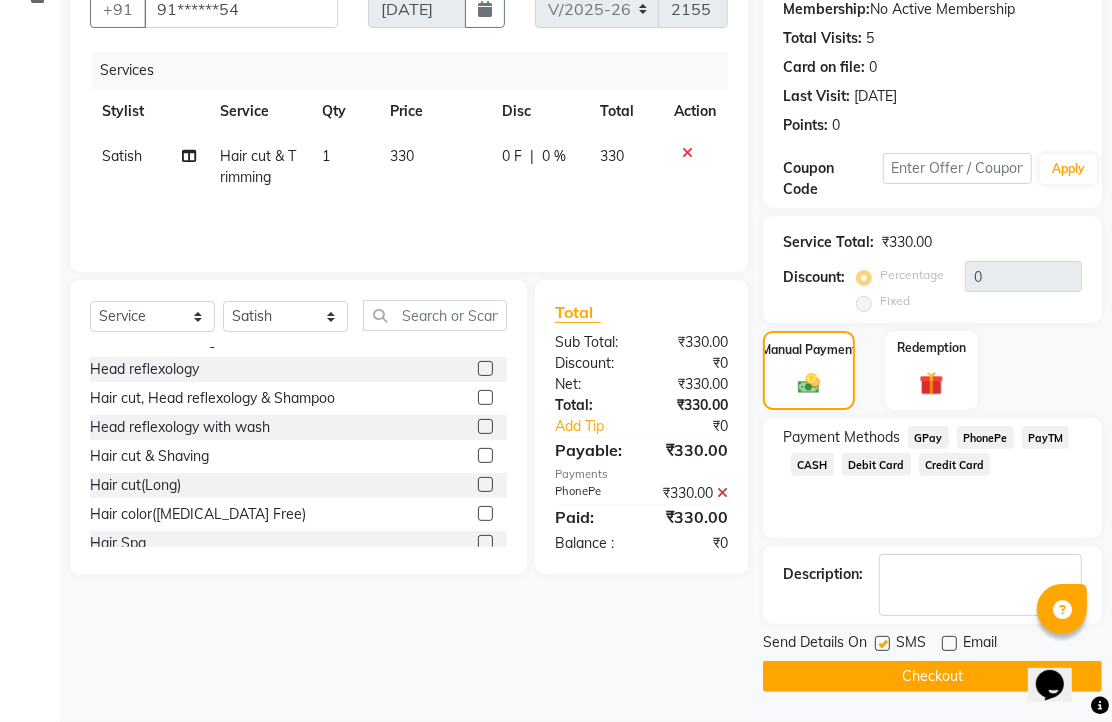 click on "Checkout" 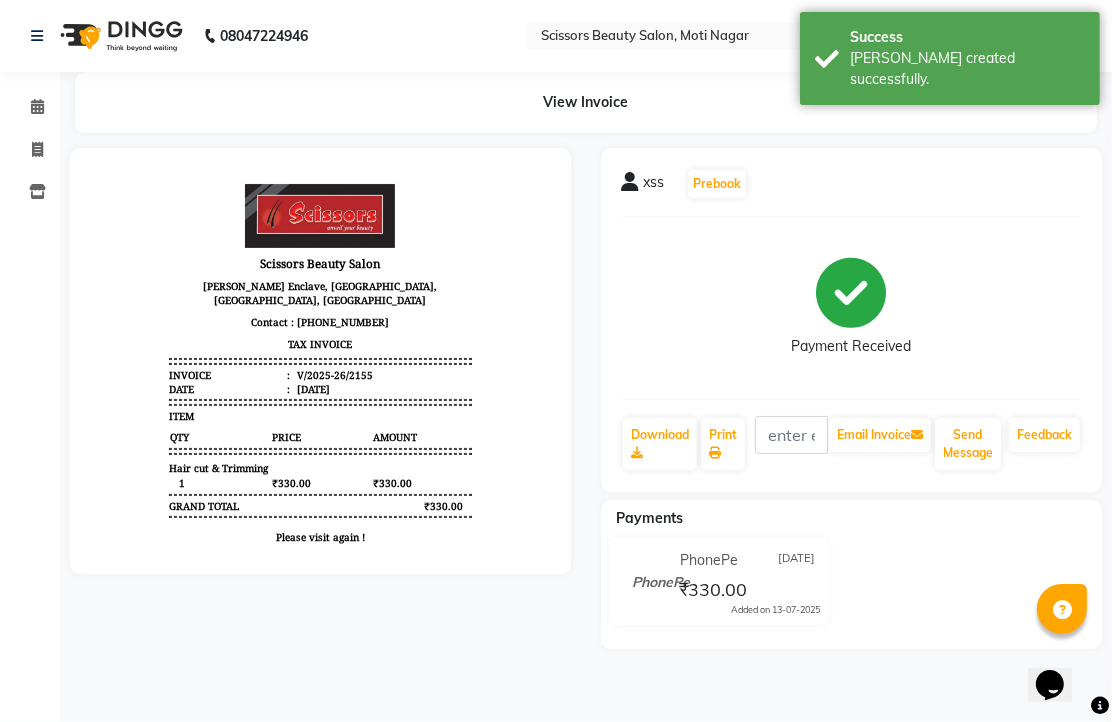 scroll, scrollTop: 0, scrollLeft: 0, axis: both 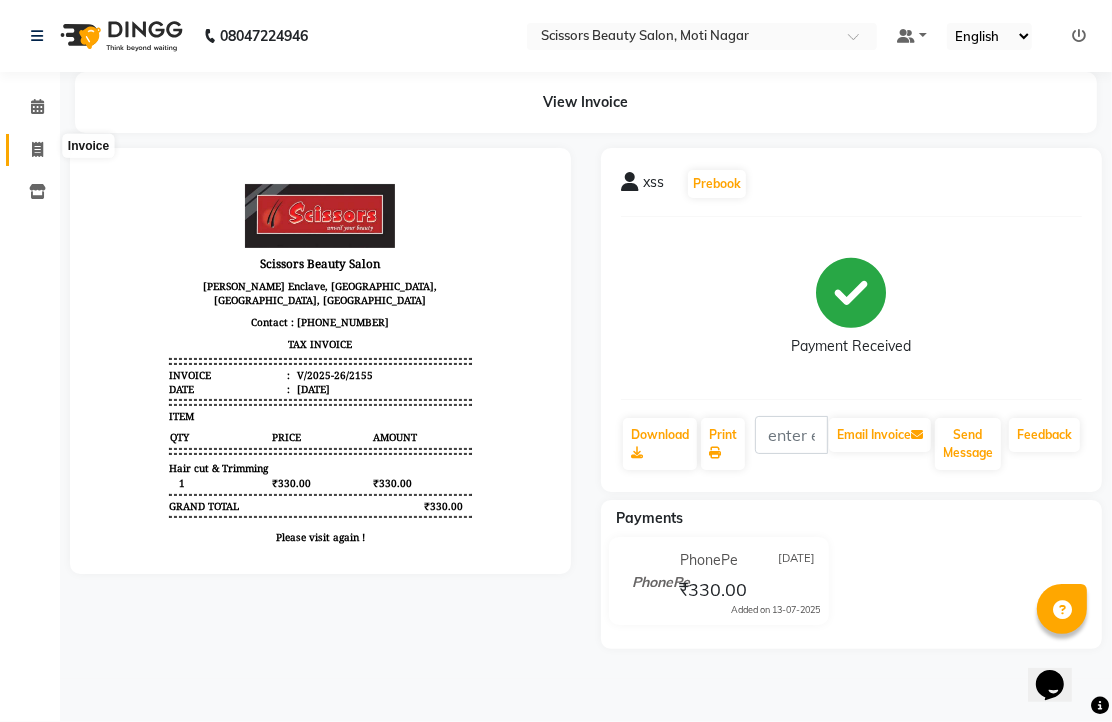 click 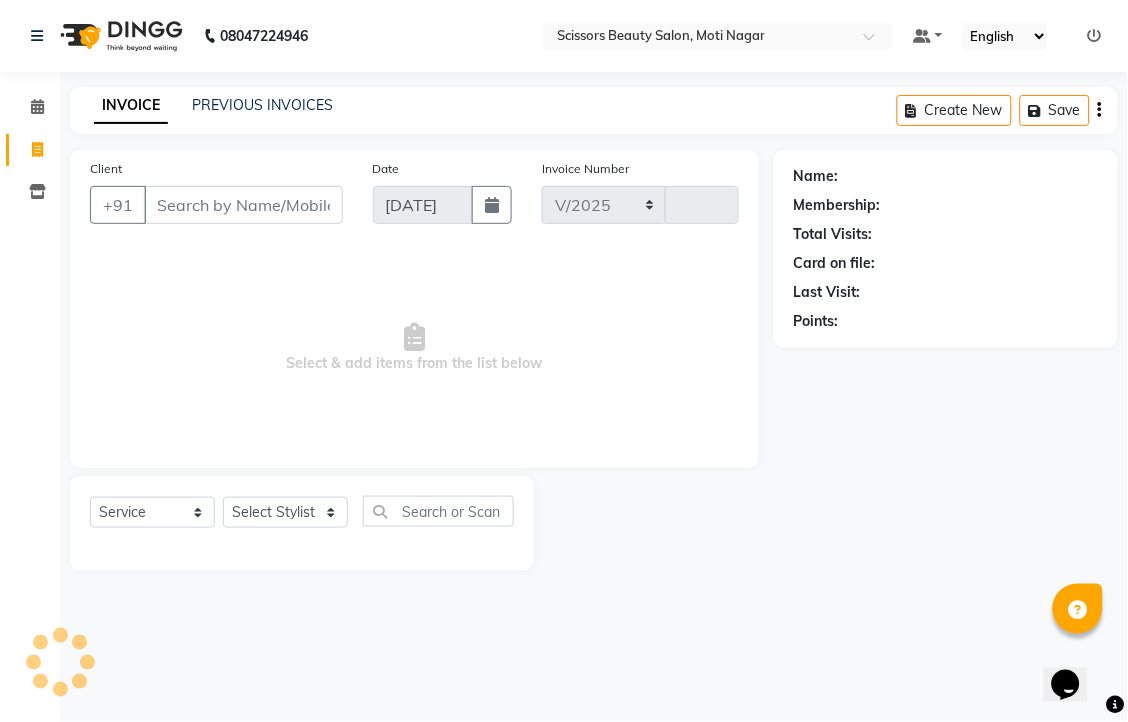 select on "7057" 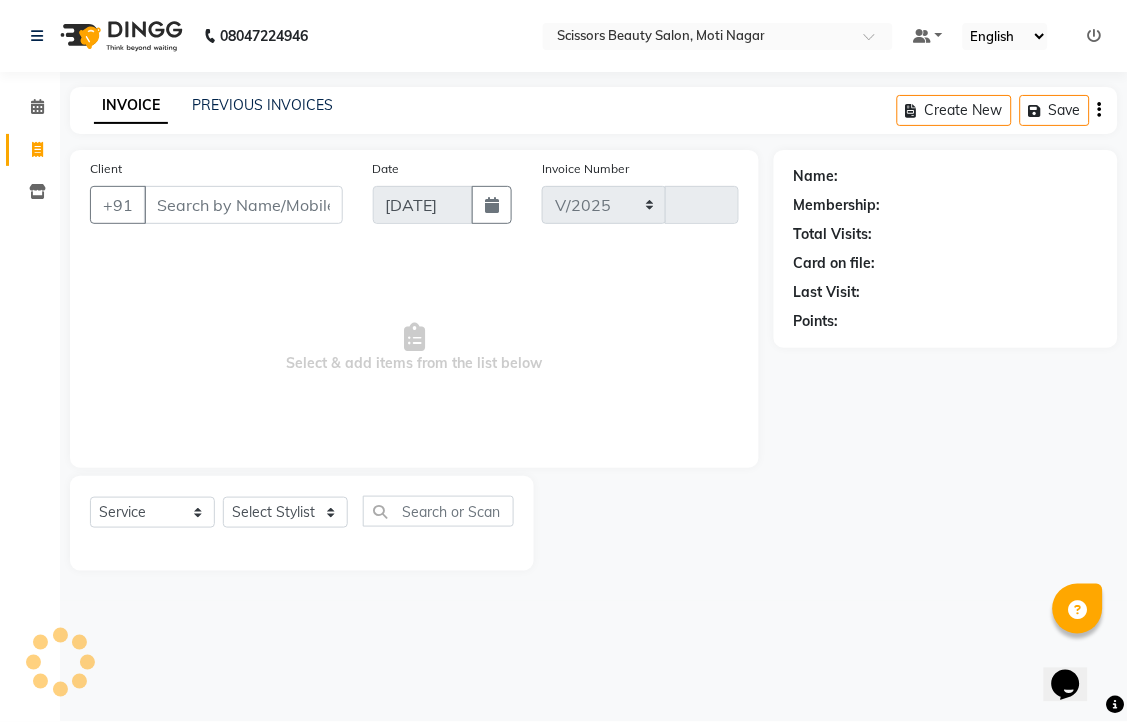type on "2156" 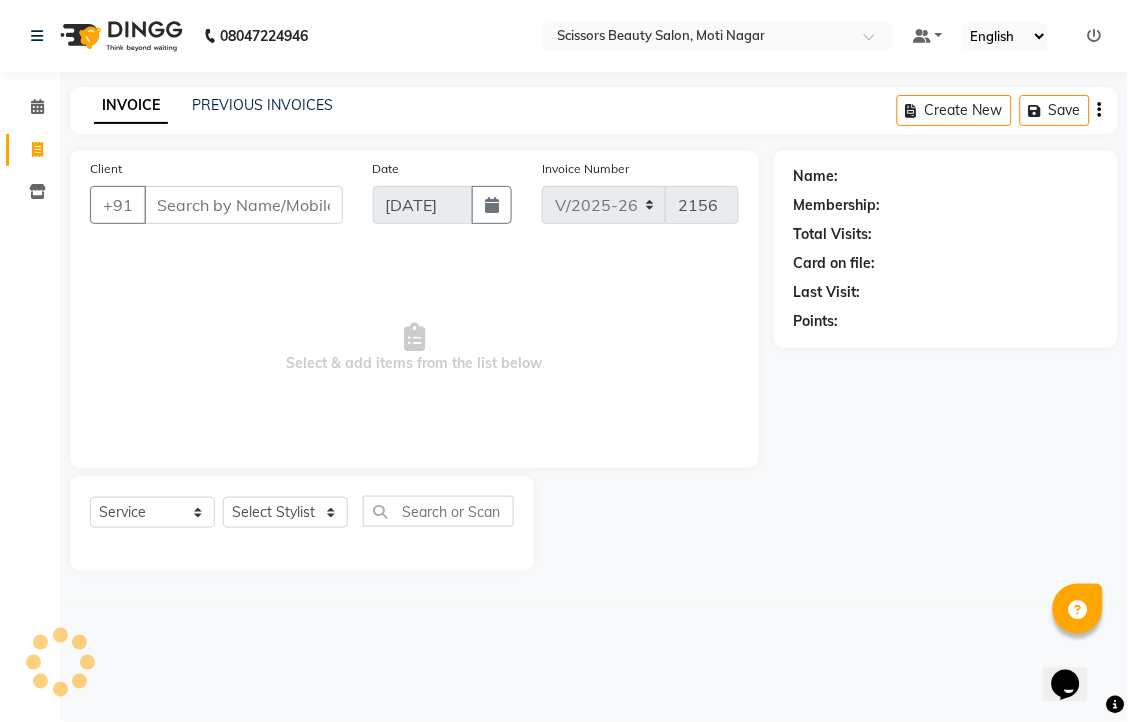 click on "Client" at bounding box center (243, 205) 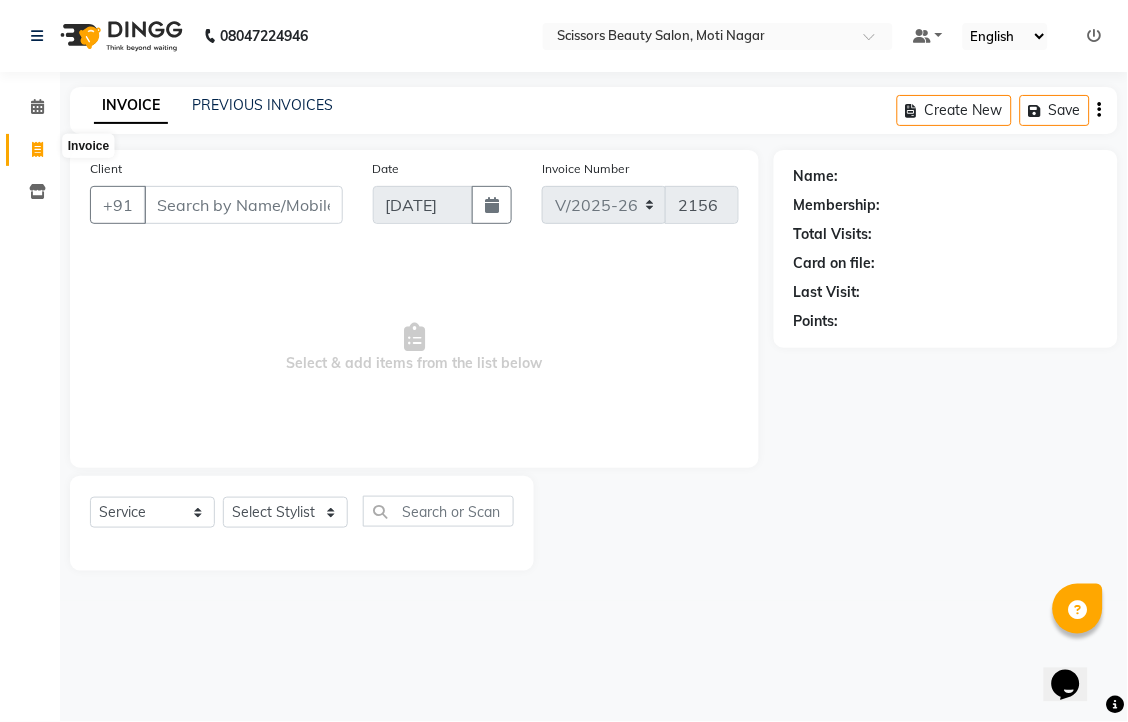 click 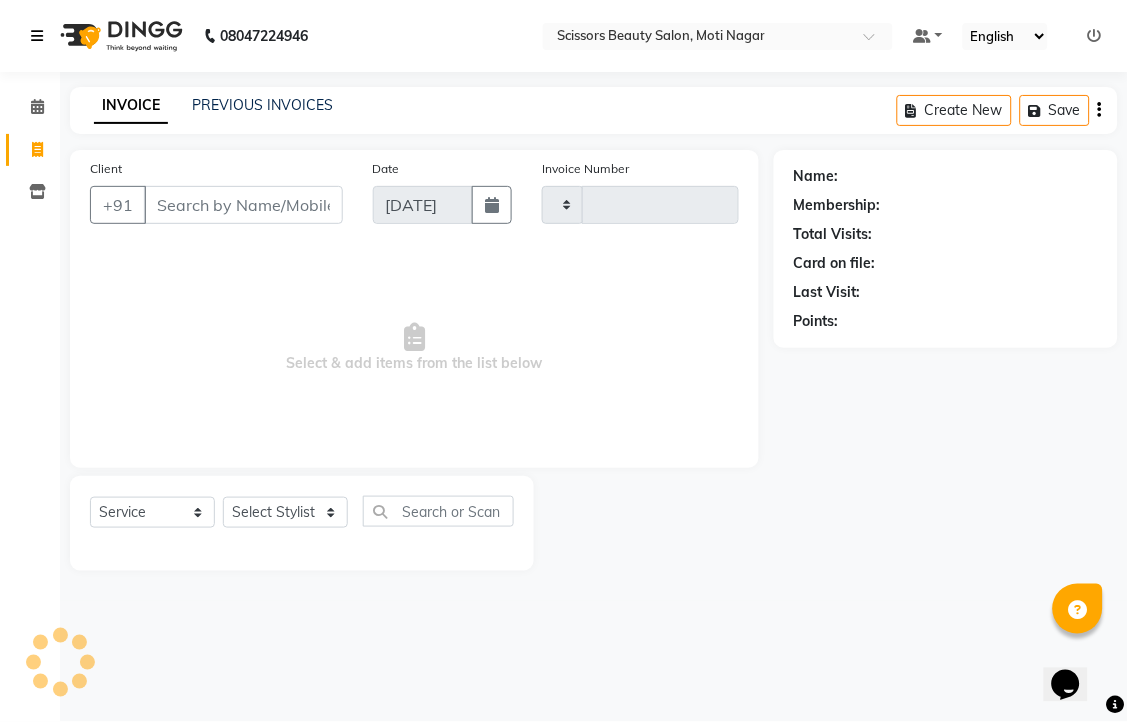 type on "2156" 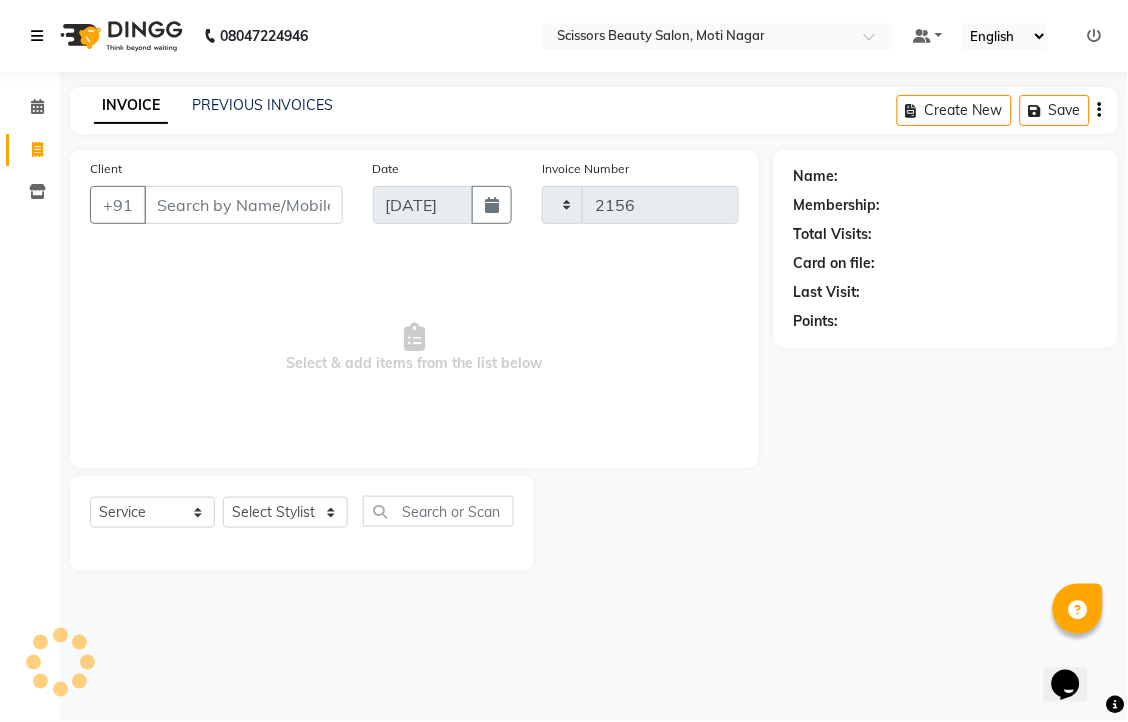 select on "7057" 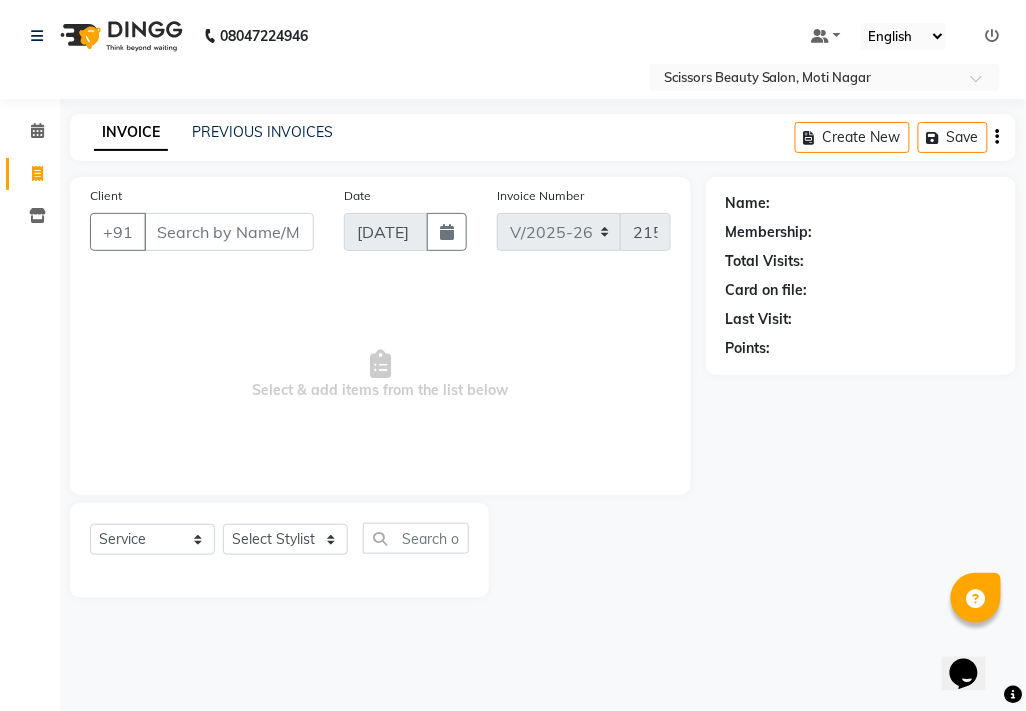 click on "Client" at bounding box center [229, 232] 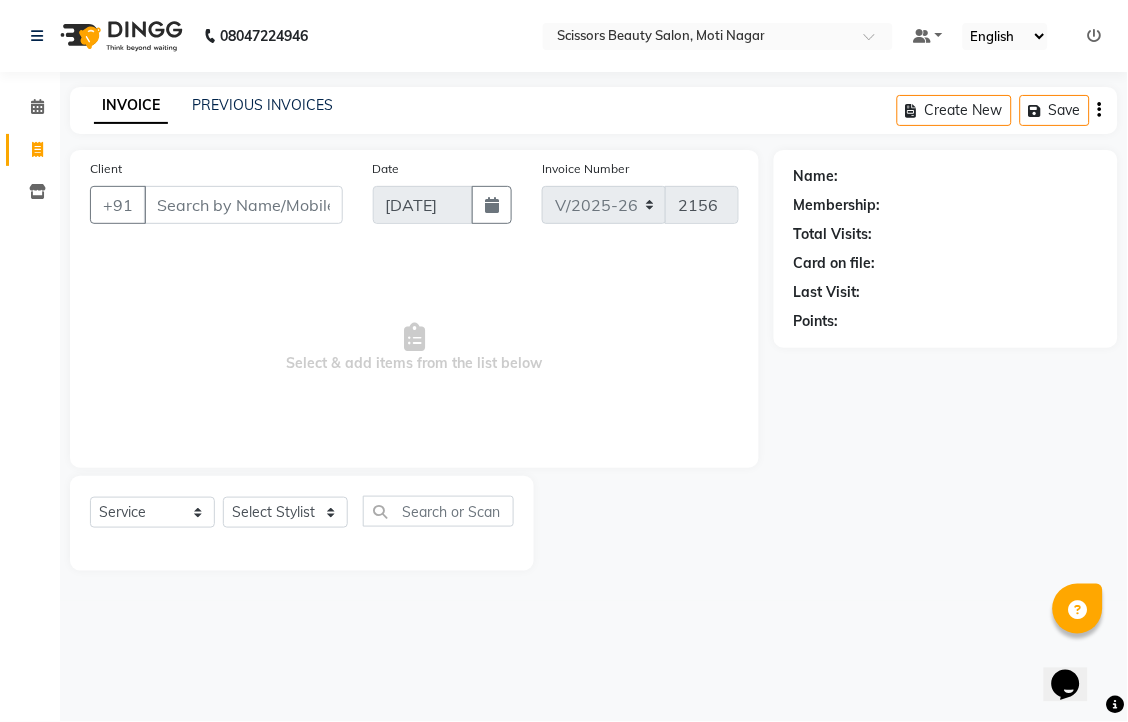 click on "Client" at bounding box center (243, 205) 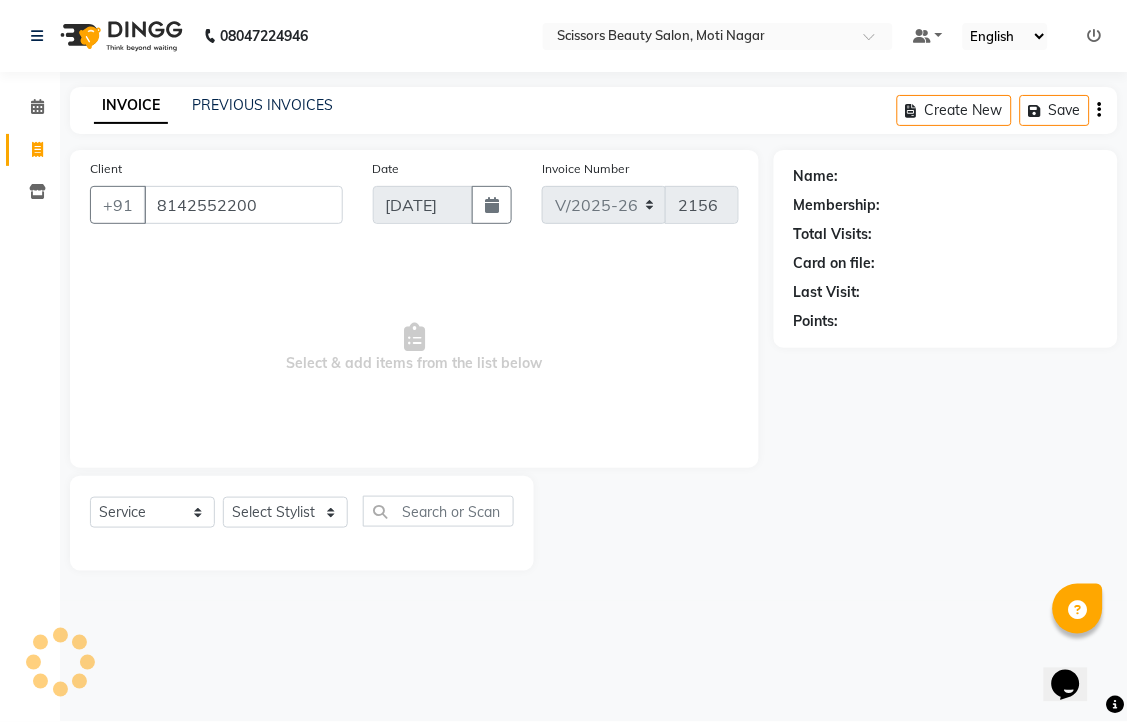 type on "8142552200" 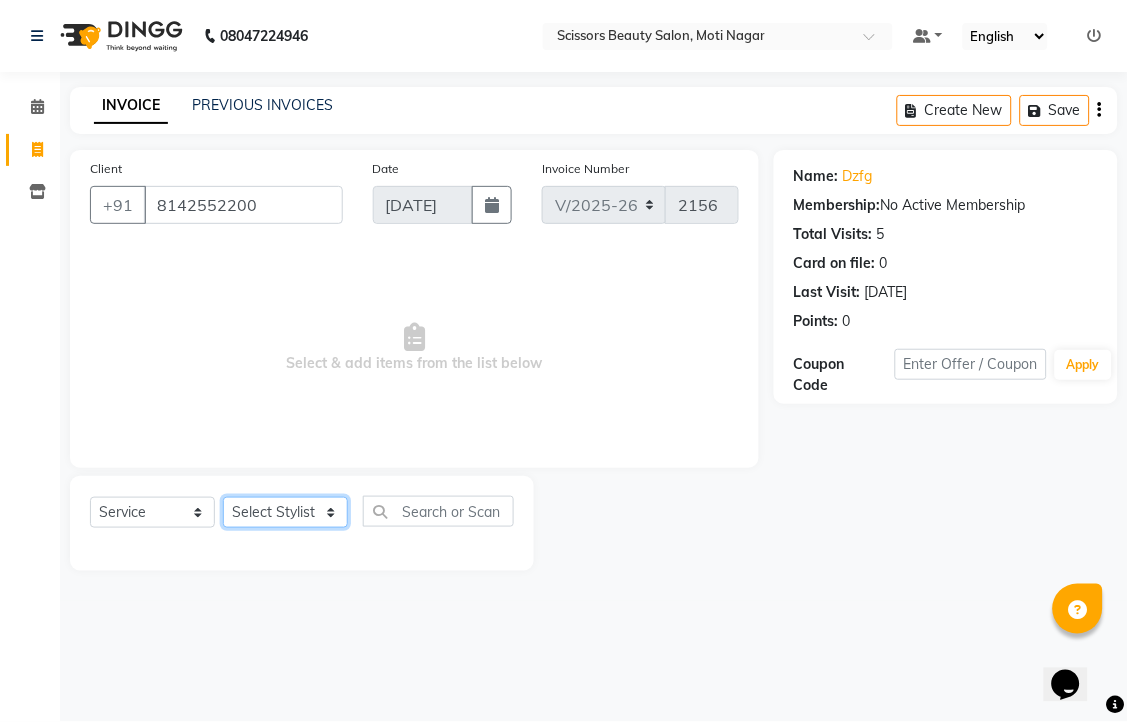 click on "Select Stylist [PERSON_NAME] [PERSON_NAME] Sir Staff" 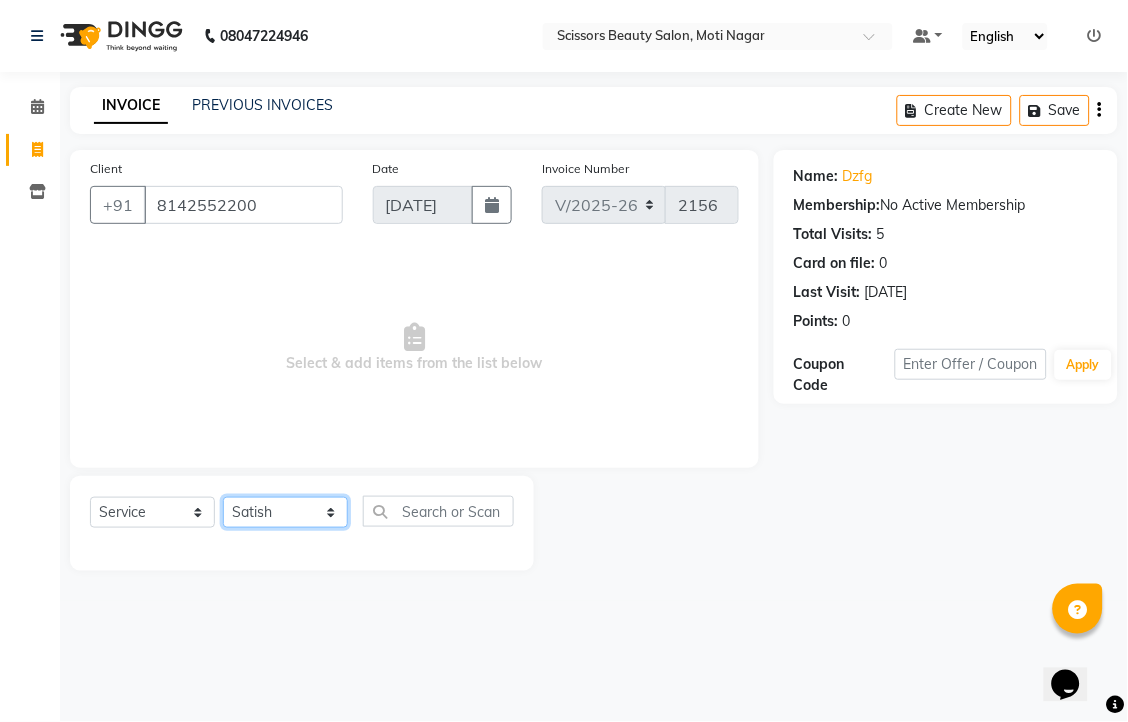 click on "Select Stylist [PERSON_NAME] [PERSON_NAME] Sir Staff" 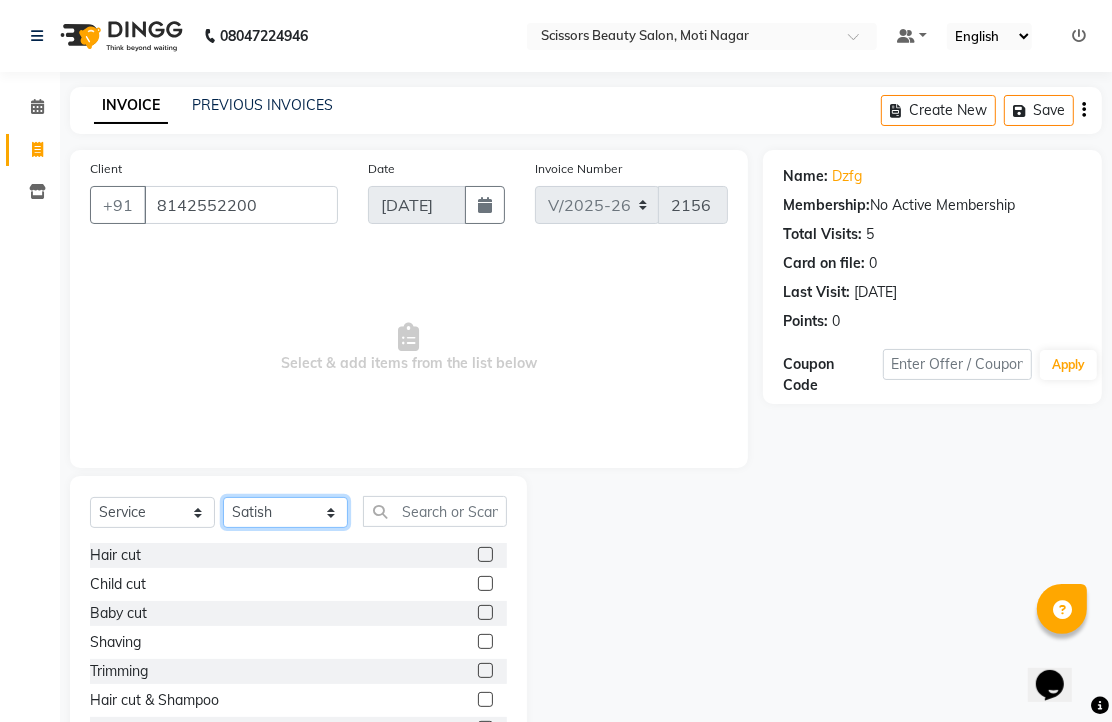 click on "Select Stylist [PERSON_NAME] [PERSON_NAME] Sir Staff" 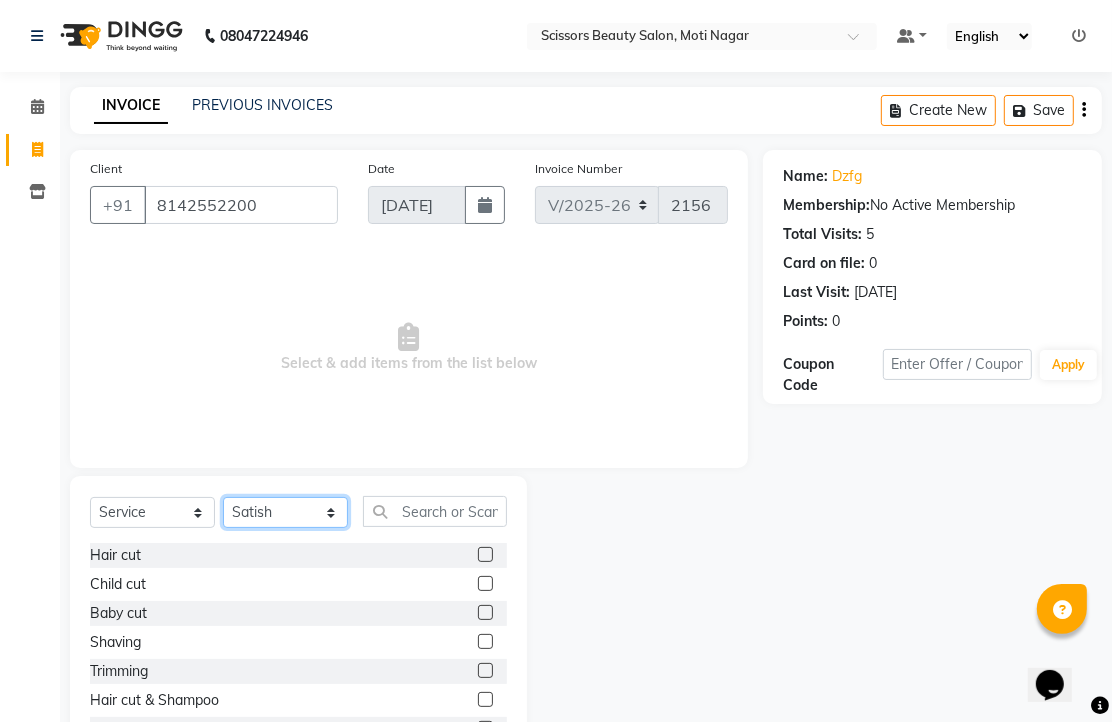 select on "58456" 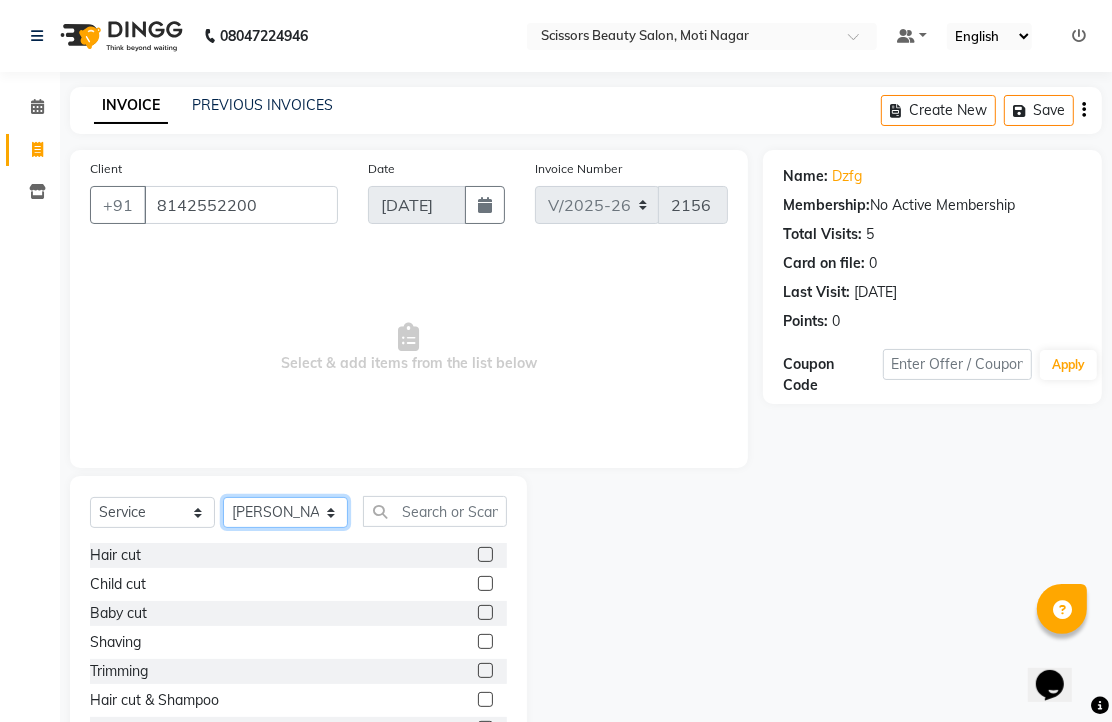 click on "Select Stylist [PERSON_NAME] [PERSON_NAME] Sir Staff" 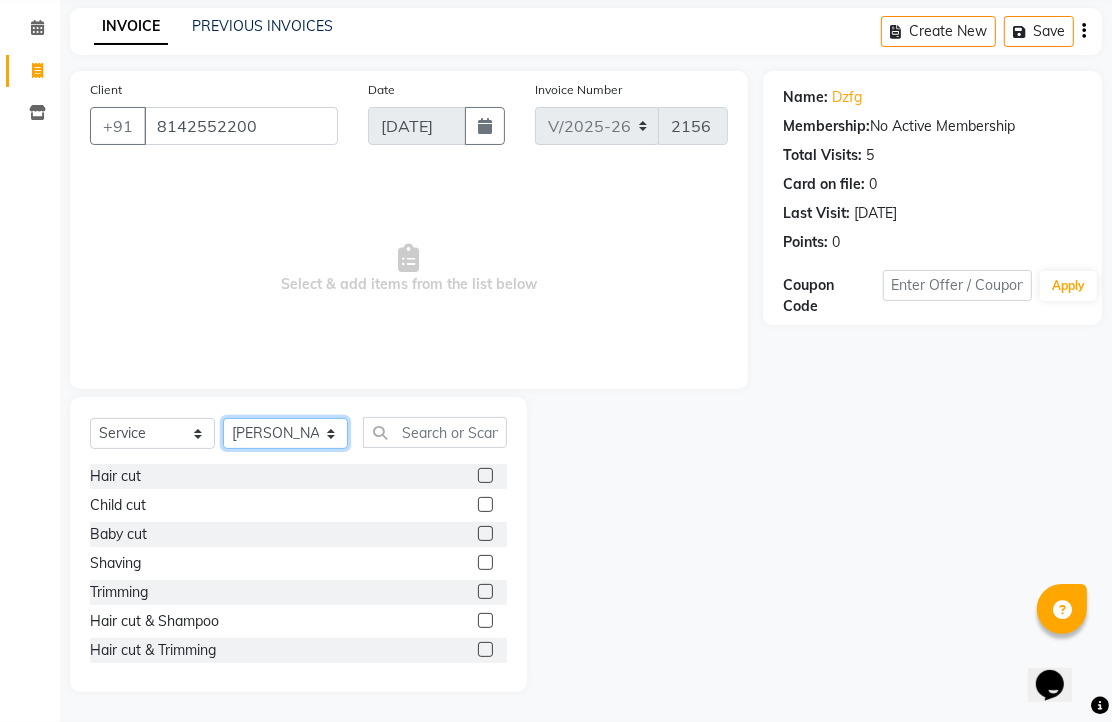 scroll, scrollTop: 147, scrollLeft: 0, axis: vertical 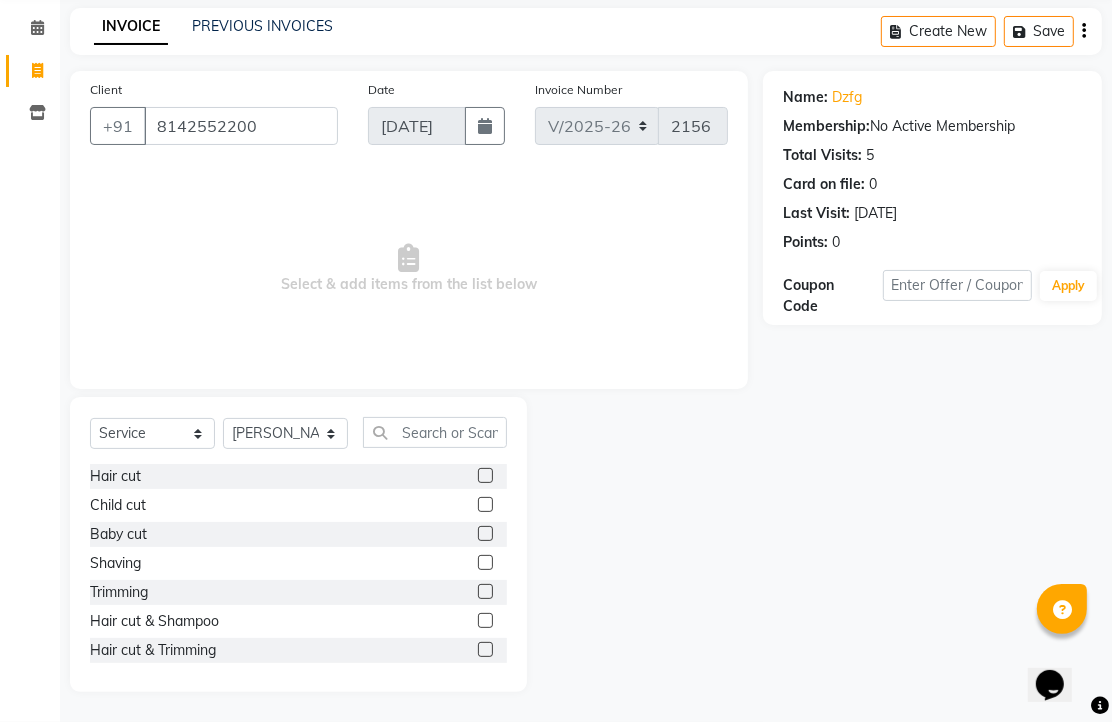click 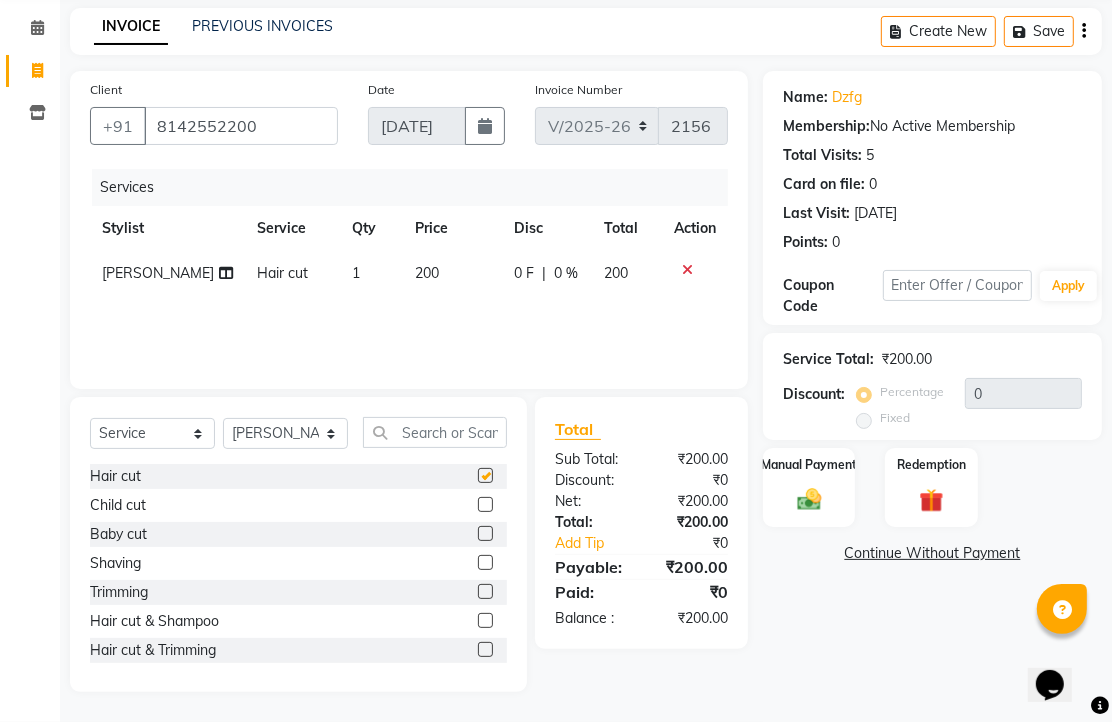 checkbox on "false" 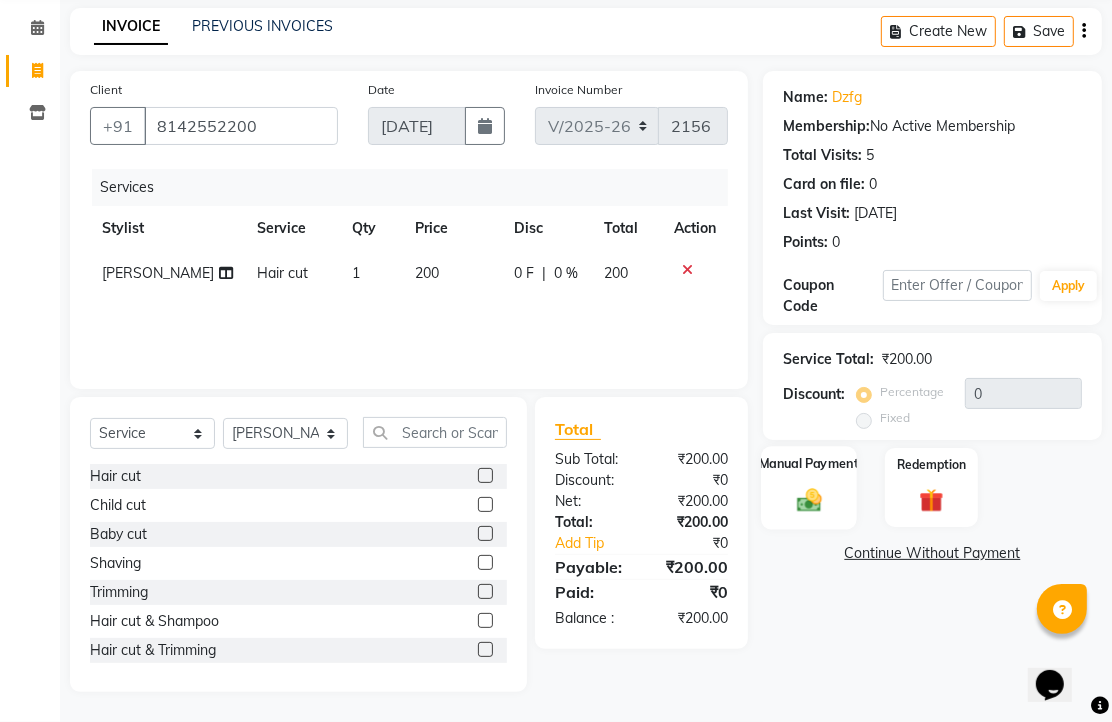 click 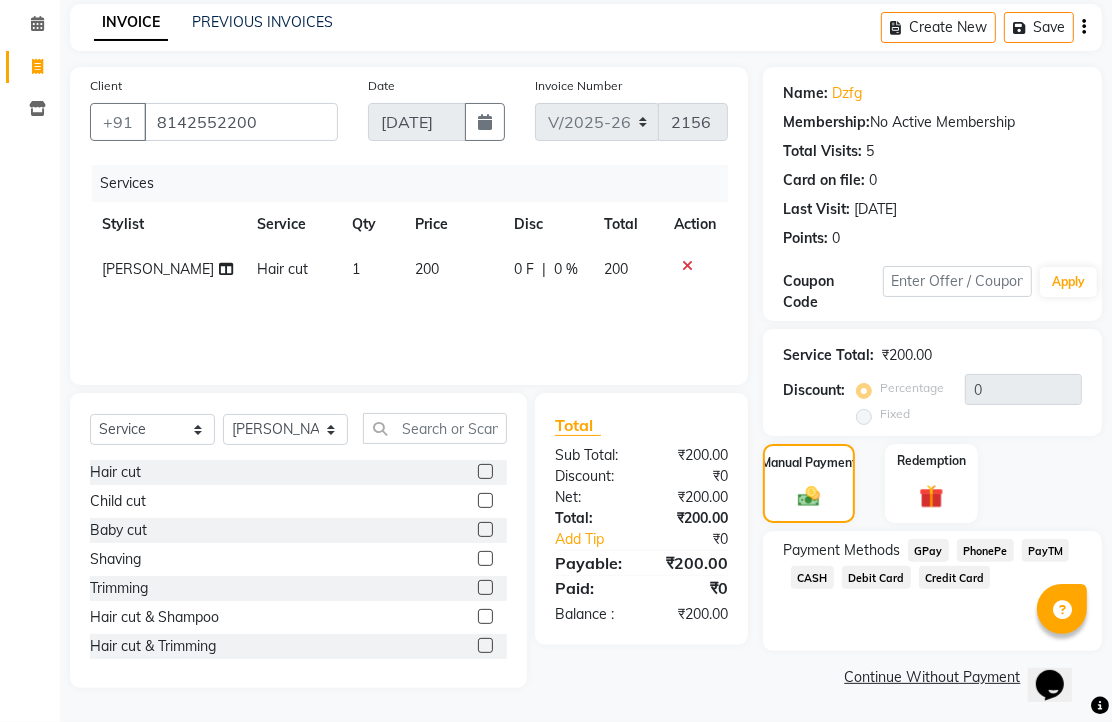 click on "PhonePe" 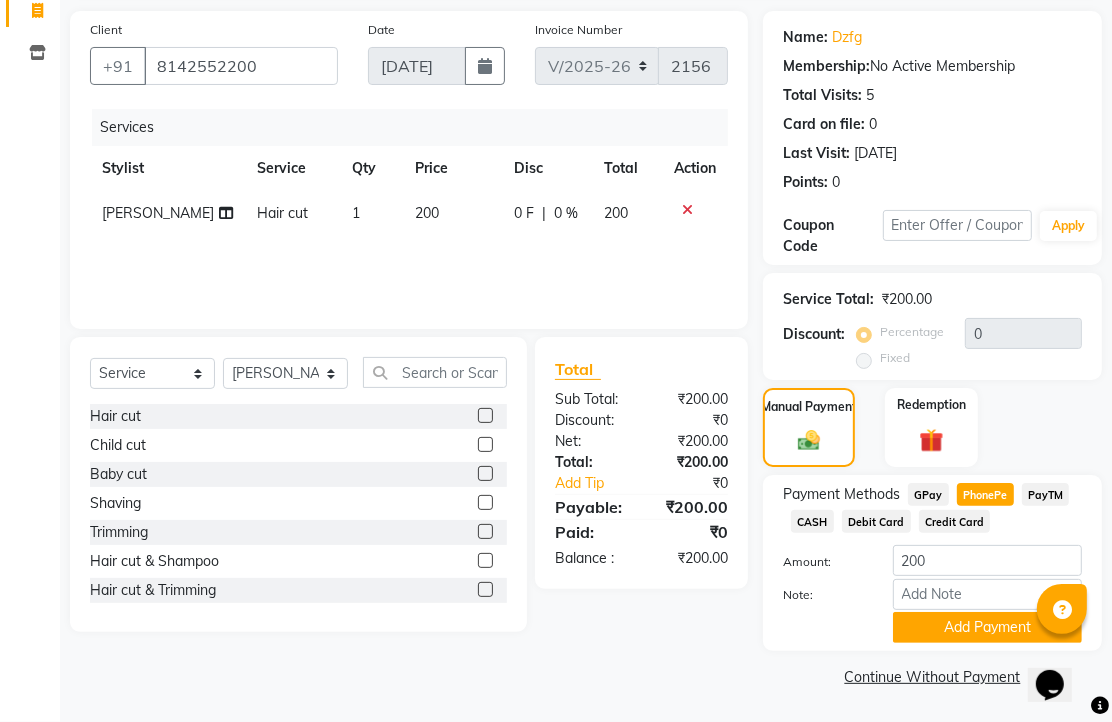 scroll, scrollTop: 248, scrollLeft: 0, axis: vertical 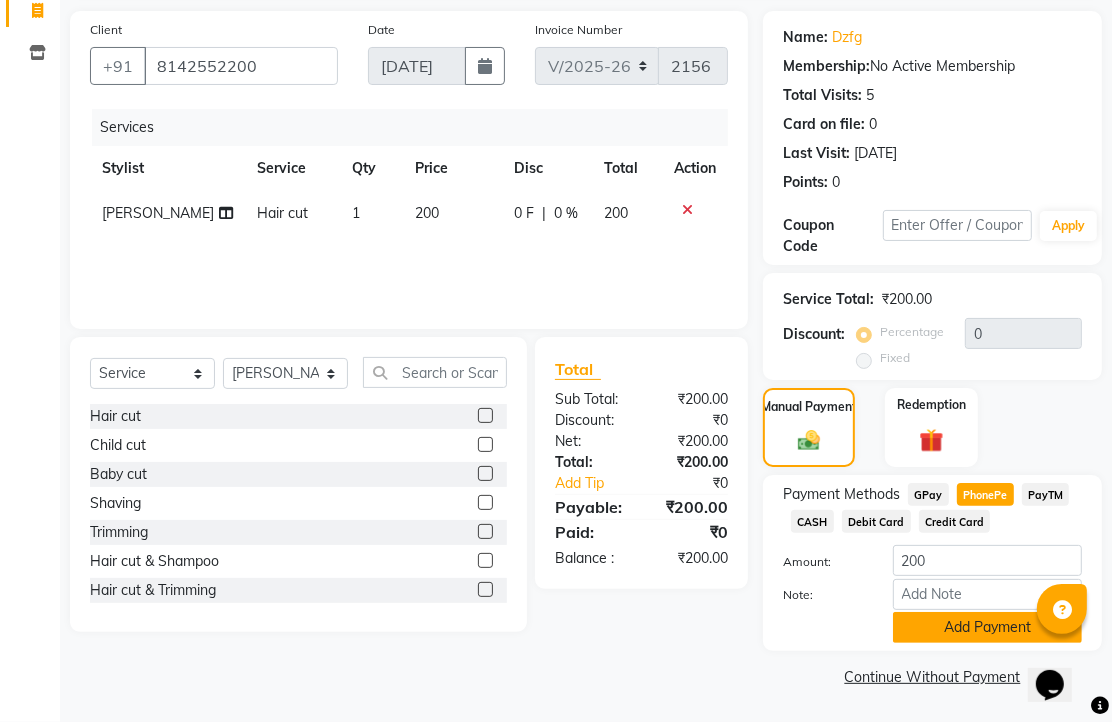 click on "Add Payment" 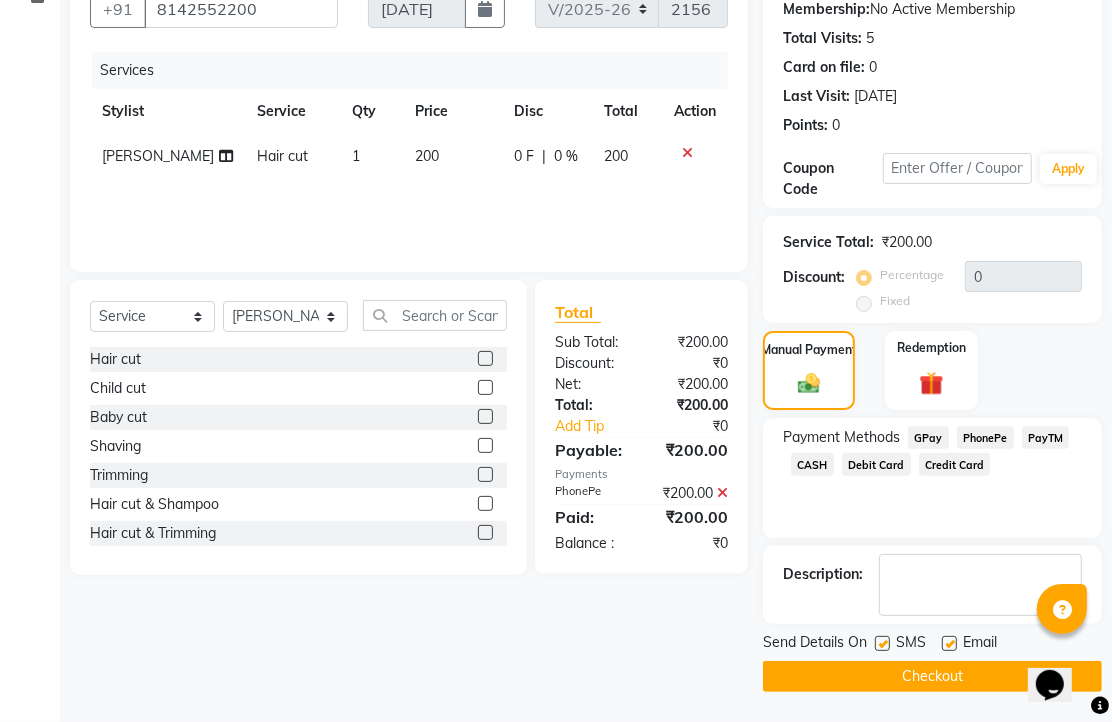 scroll, scrollTop: 304, scrollLeft: 0, axis: vertical 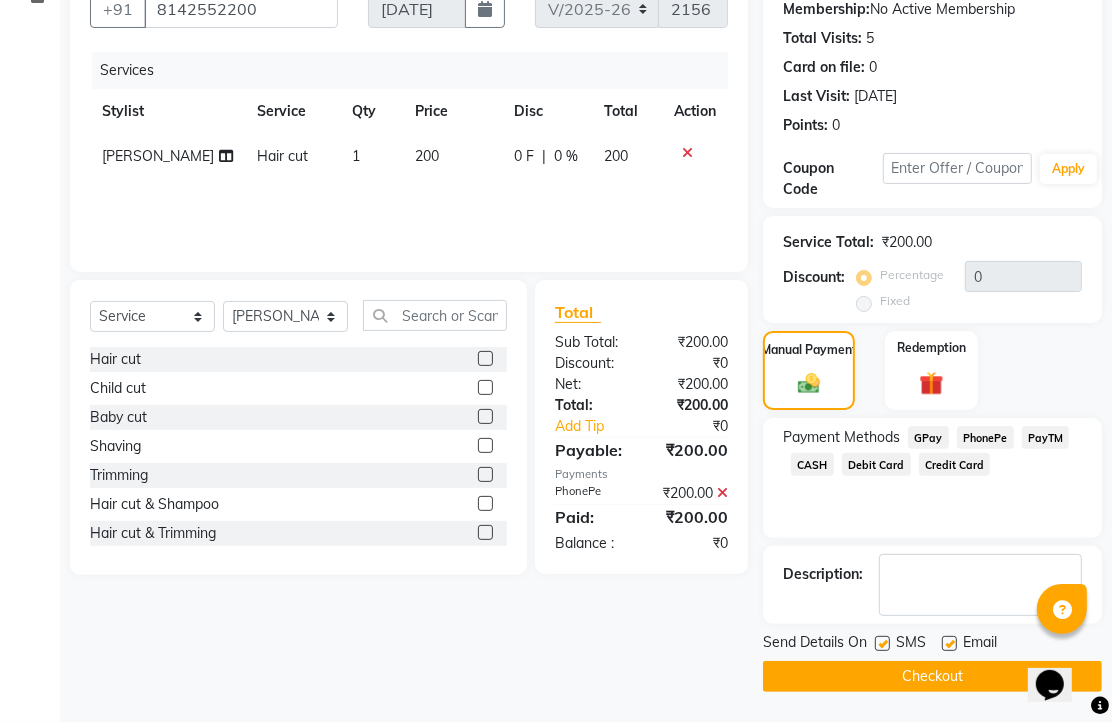 drag, startPoint x: 953, startPoint y: 627, endPoint x: 958, endPoint y: 646, distance: 19.646883 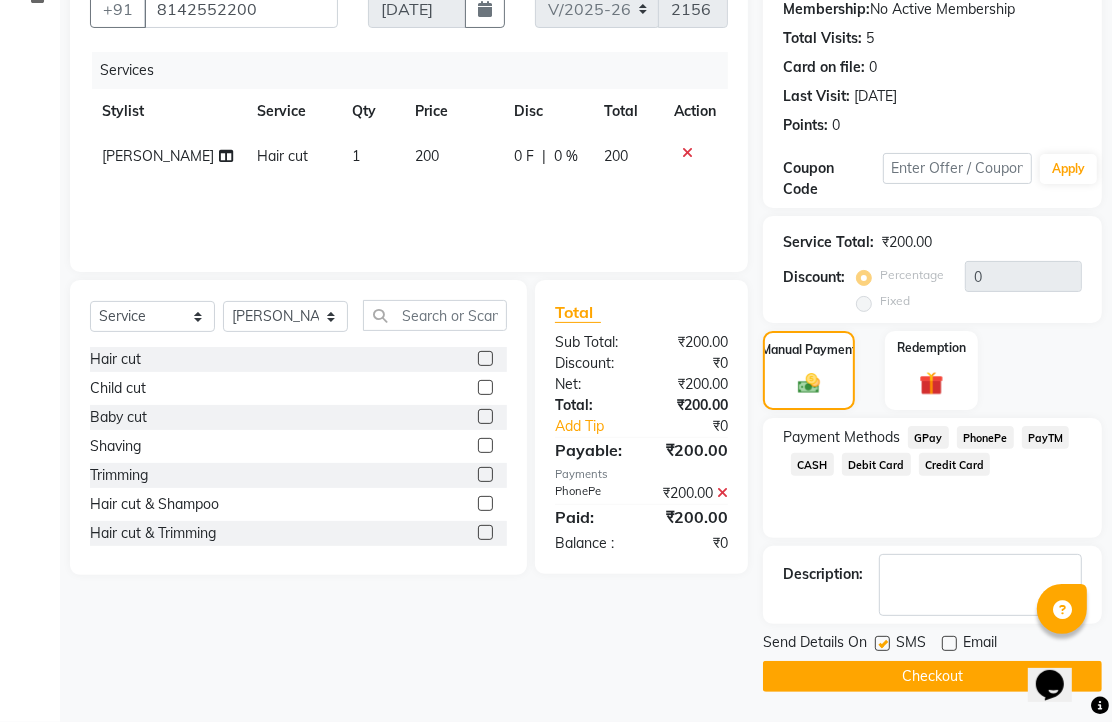 drag, startPoint x: 972, startPoint y: 667, endPoint x: 964, endPoint y: 633, distance: 34.928497 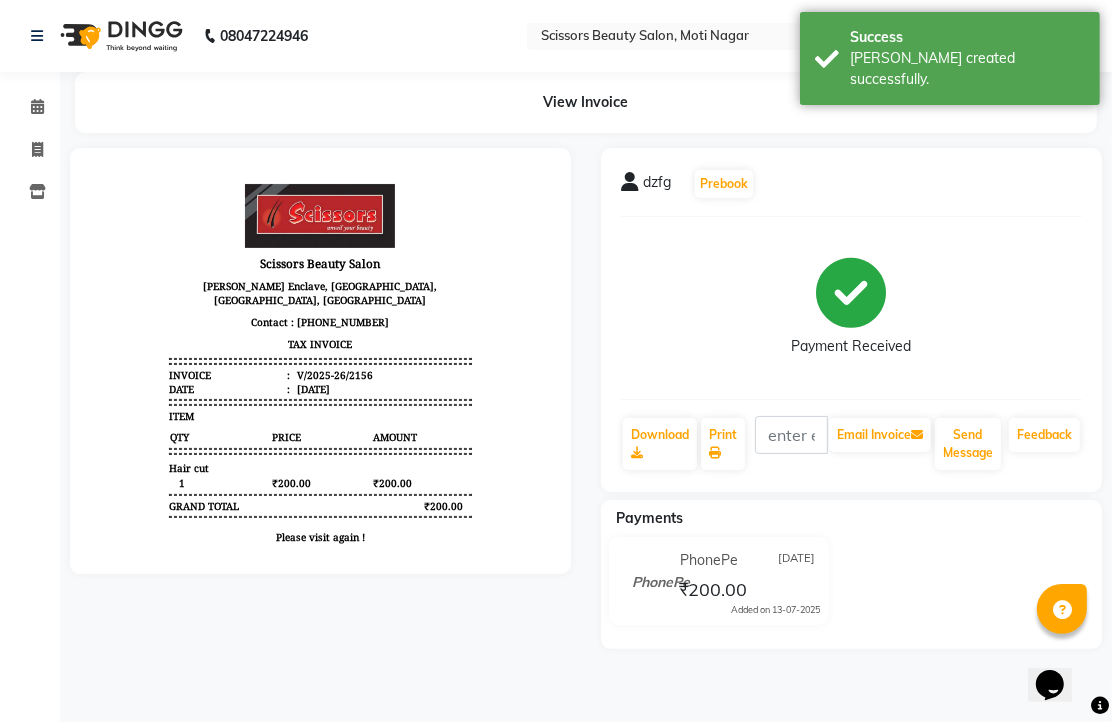 scroll, scrollTop: 0, scrollLeft: 0, axis: both 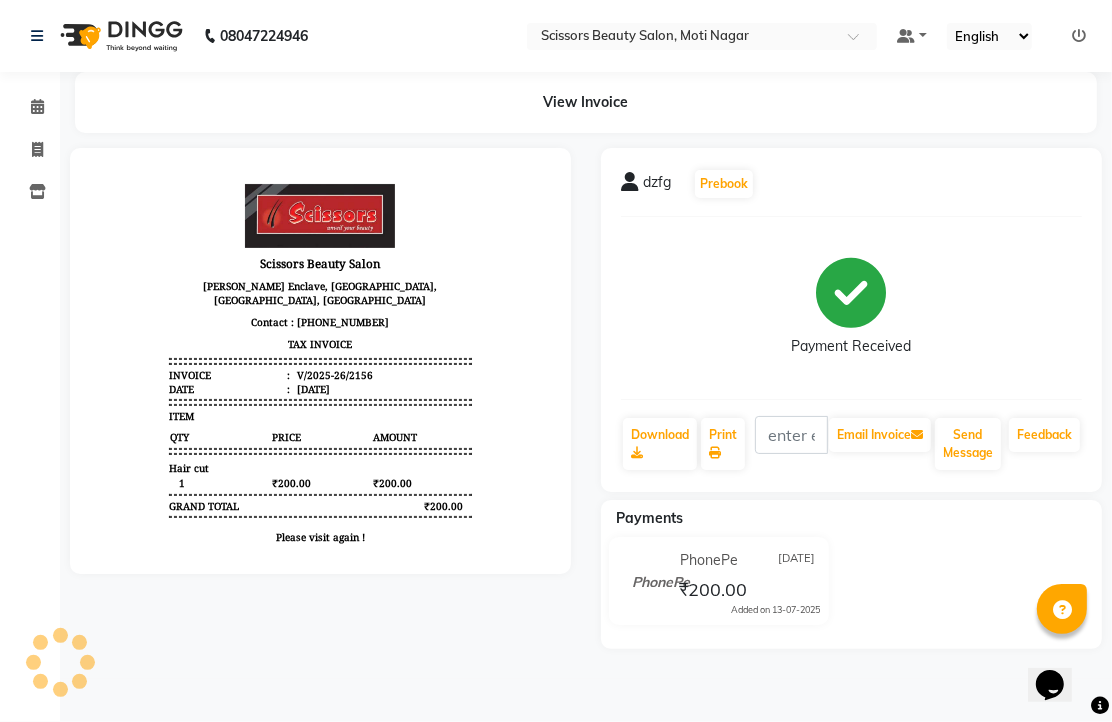 drag, startPoint x: 1083, startPoint y: 734, endPoint x: 1088, endPoint y: 770, distance: 36.345562 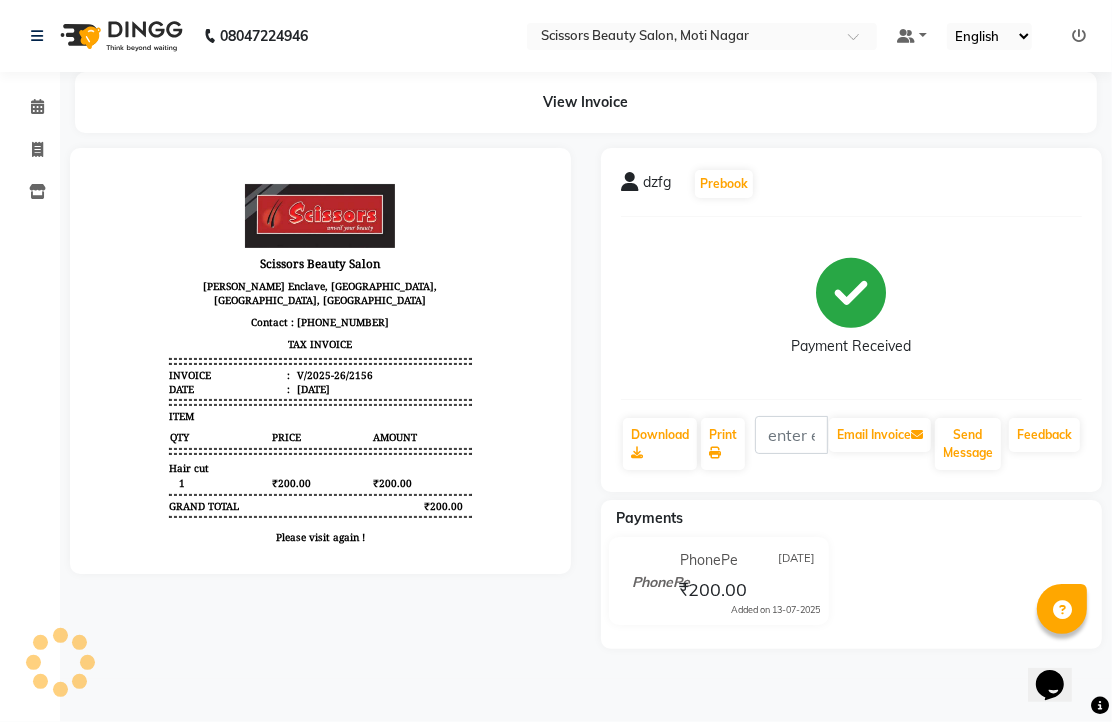 click on "08047224946 Select Location × Scissors Beauty Salon, Moti Nagar Default Panel My Panel English ENGLISH Español العربية मराठी हिंदी ગુજરાતી தமிழ் 中文 Notifications nothing to show ☀ Scissors Beauty Salon, Moti Nagar  Calendar  Invoice  Inventory Completed InProgress Upcoming Dropped Tentative Check-In Confirm Bookings Segments Page Builder  View Invoice      dzfg   Prebook   Payment Received  Download  Print   Email Invoice   Send Message Feedback  Payments PhonePe [DATE] ₹200.00  Added on [DATE]
Help
1 result available" at bounding box center (556, 361) 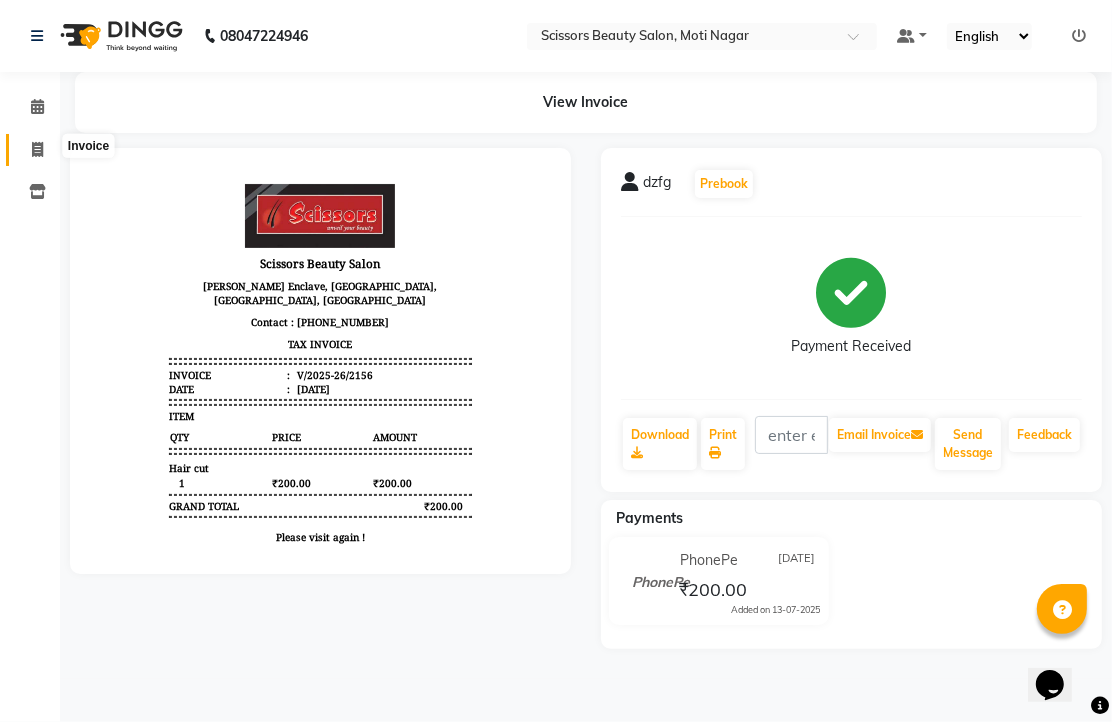 click 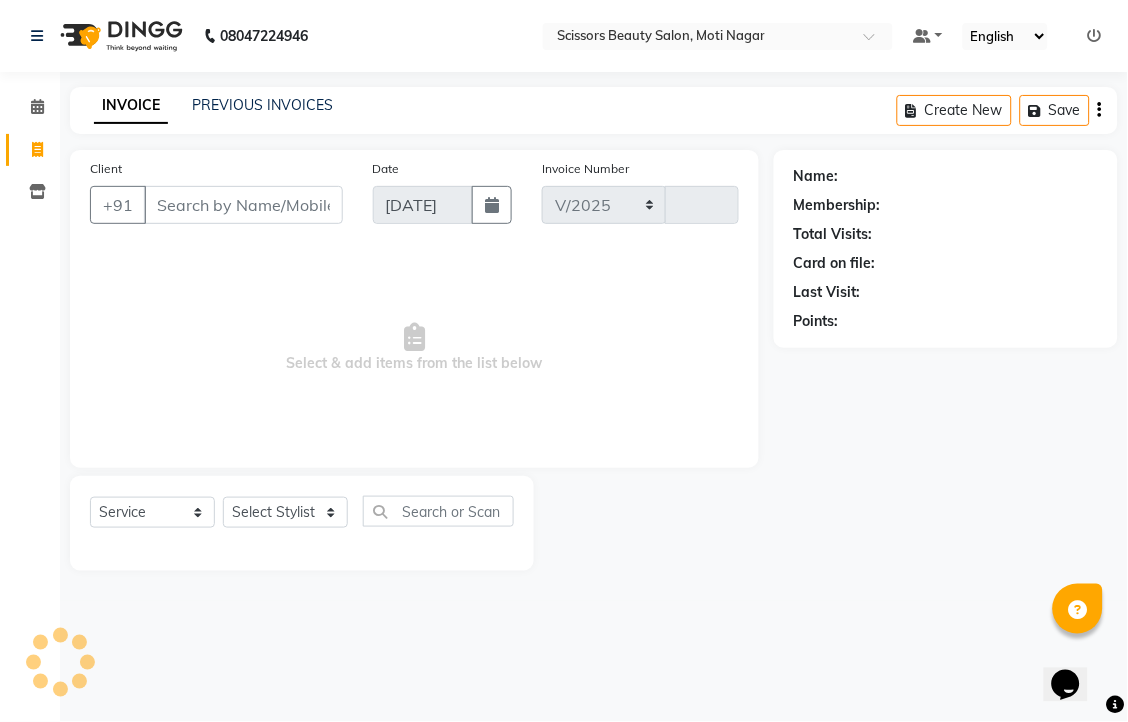 select on "7057" 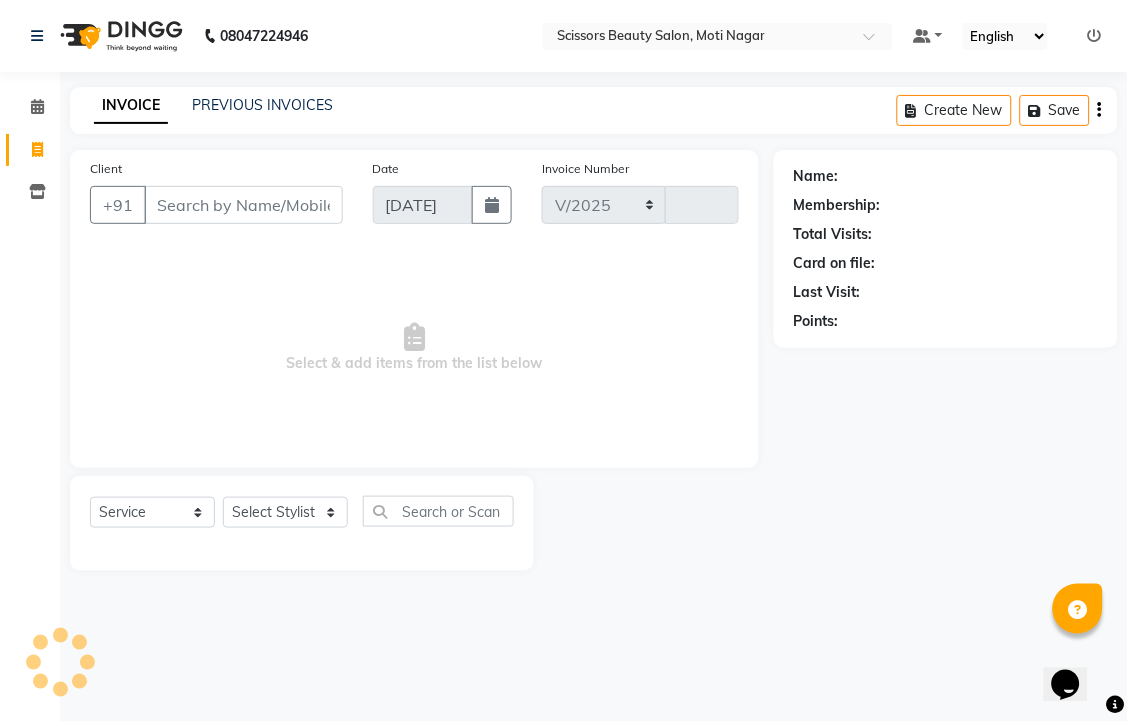 type on "2157" 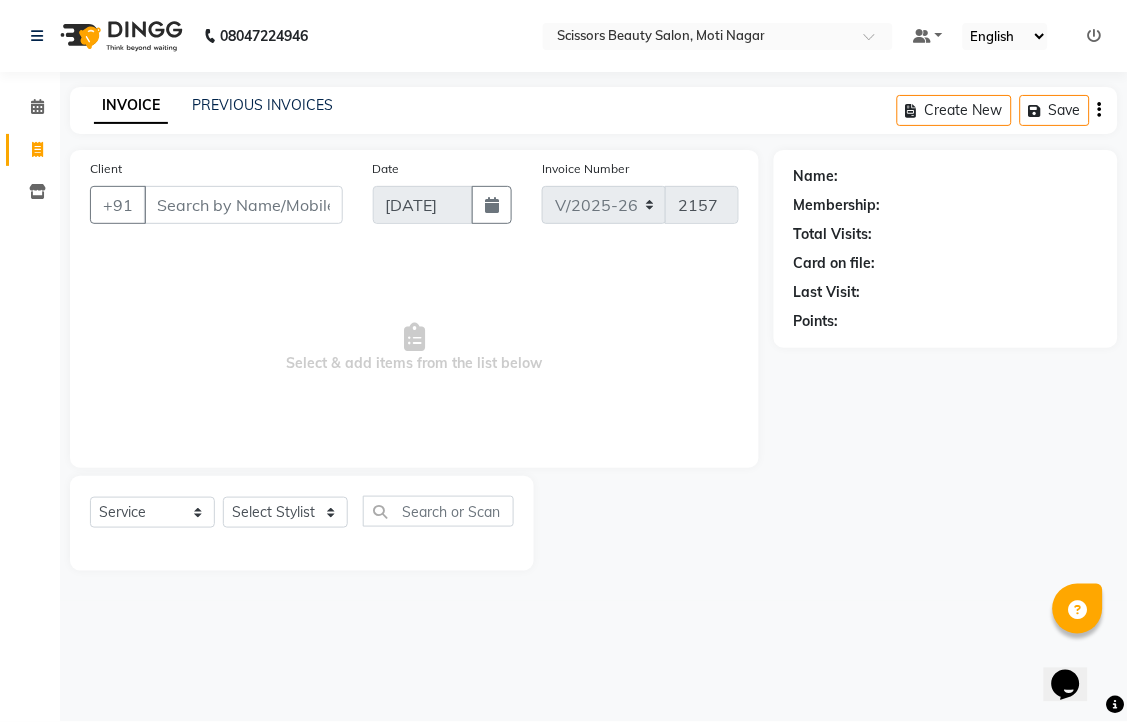 click on "Client" at bounding box center [243, 205] 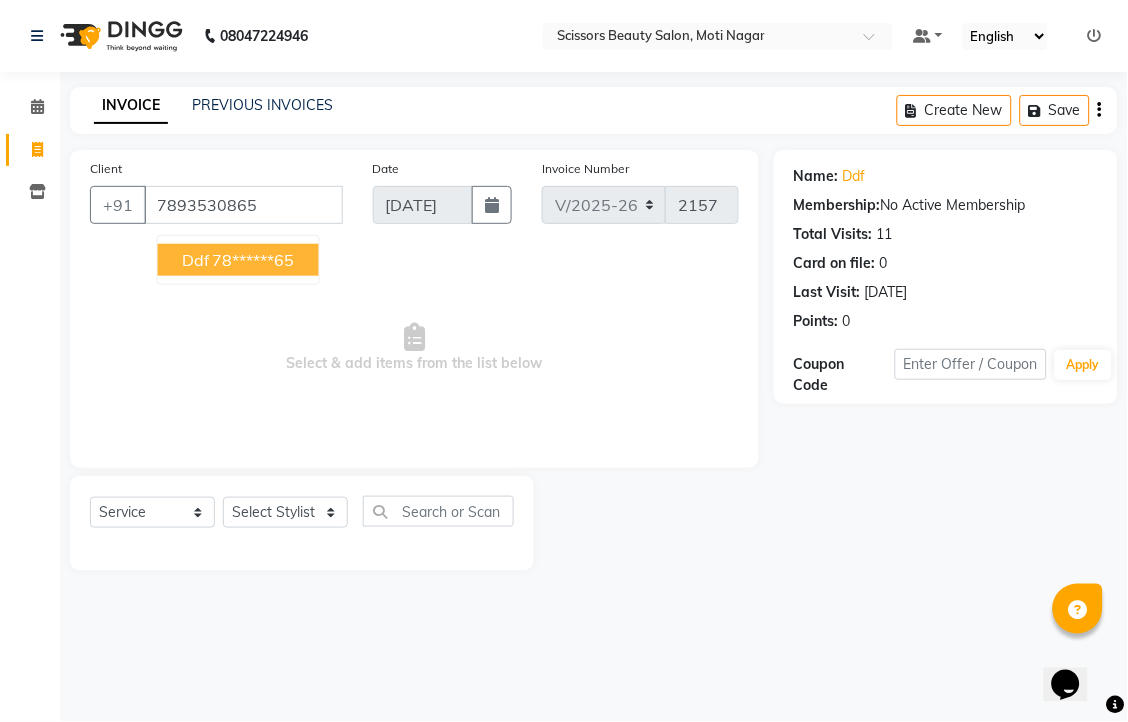 click on "78******65" at bounding box center (254, 260) 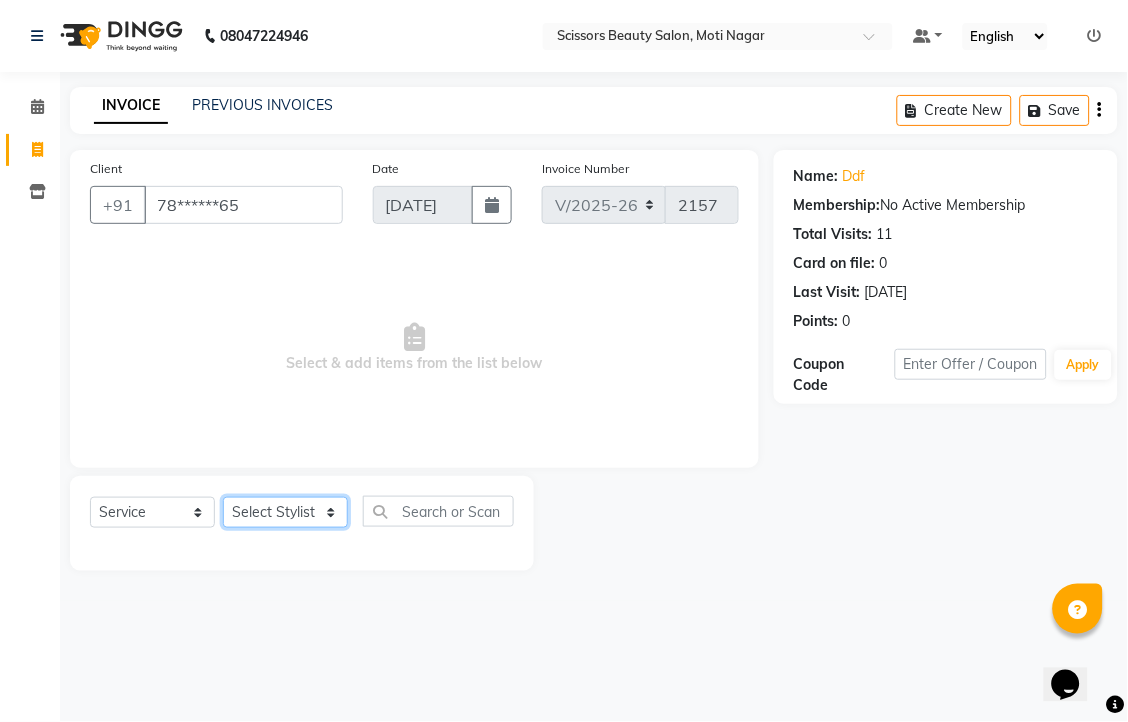 click on "Select Stylist [PERSON_NAME] [PERSON_NAME] Sir Staff" 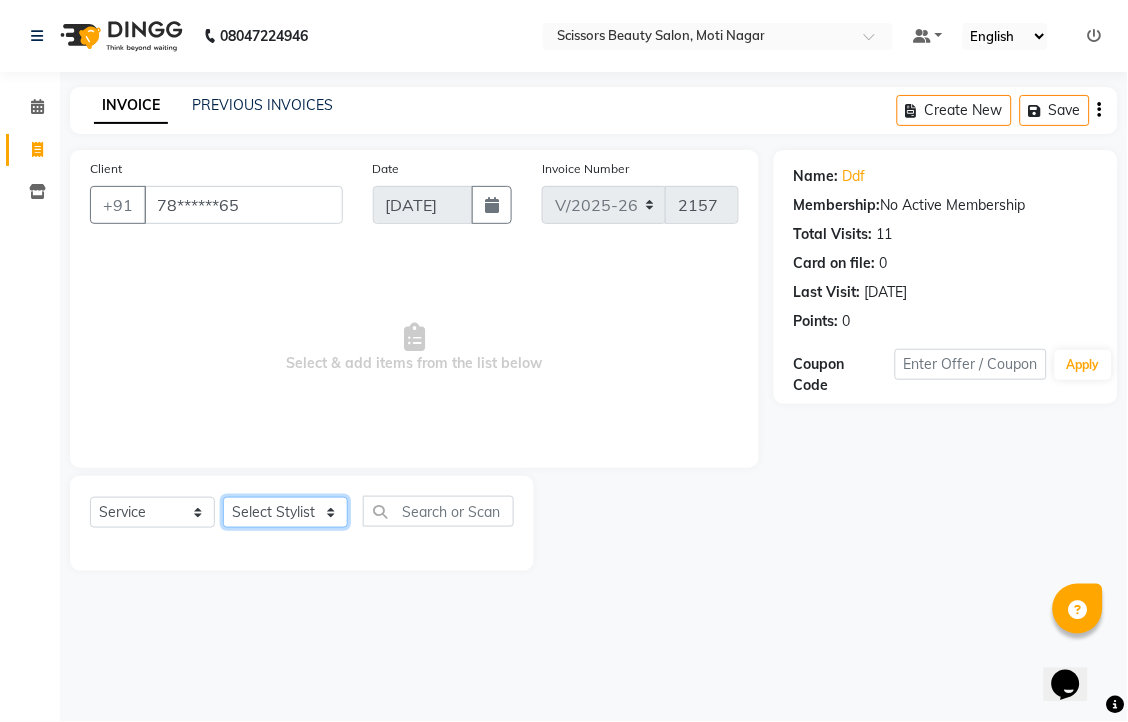 select on "81450" 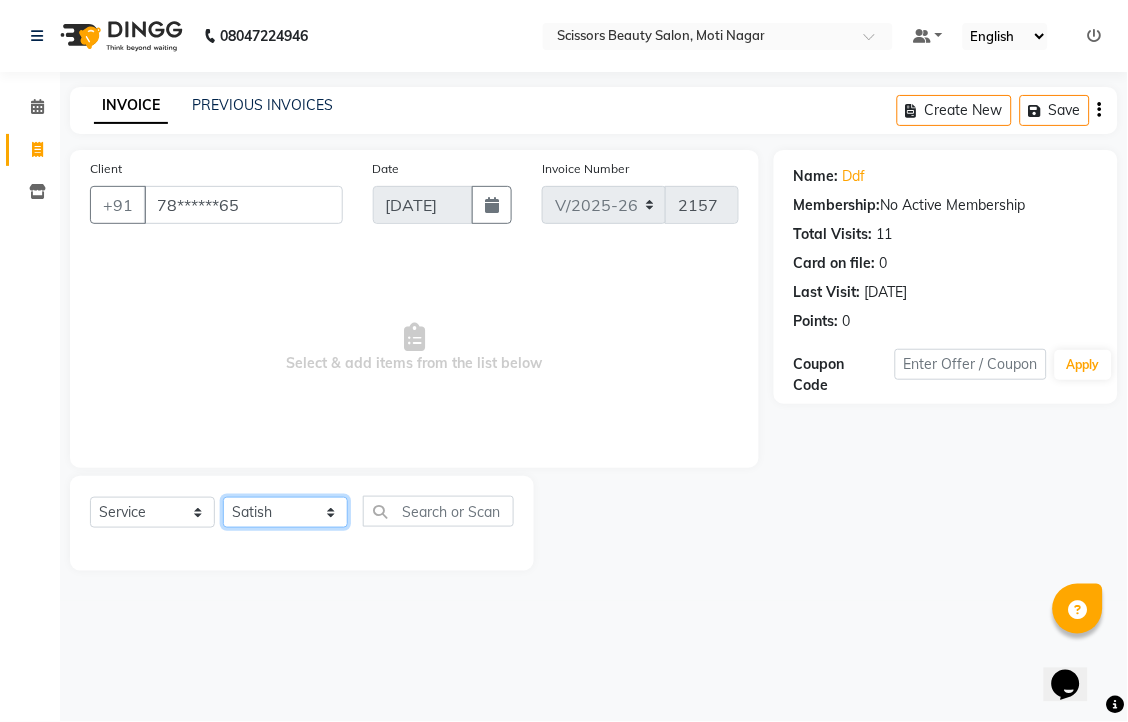 click on "Select Stylist [PERSON_NAME] [PERSON_NAME] Sir Staff" 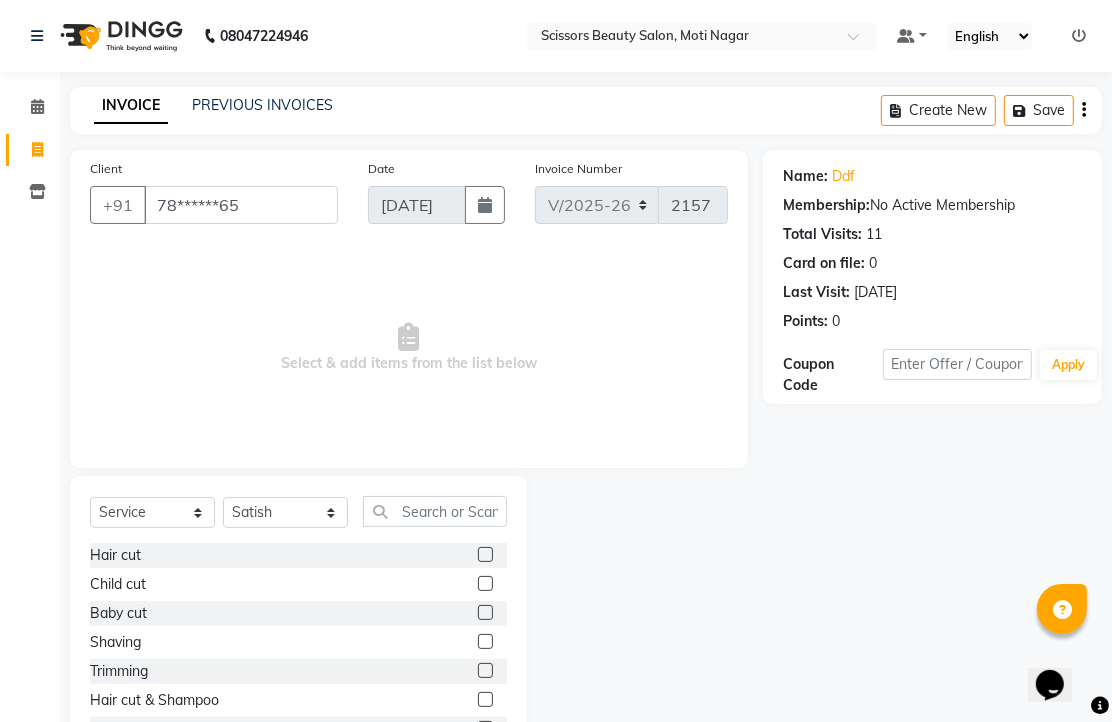 click 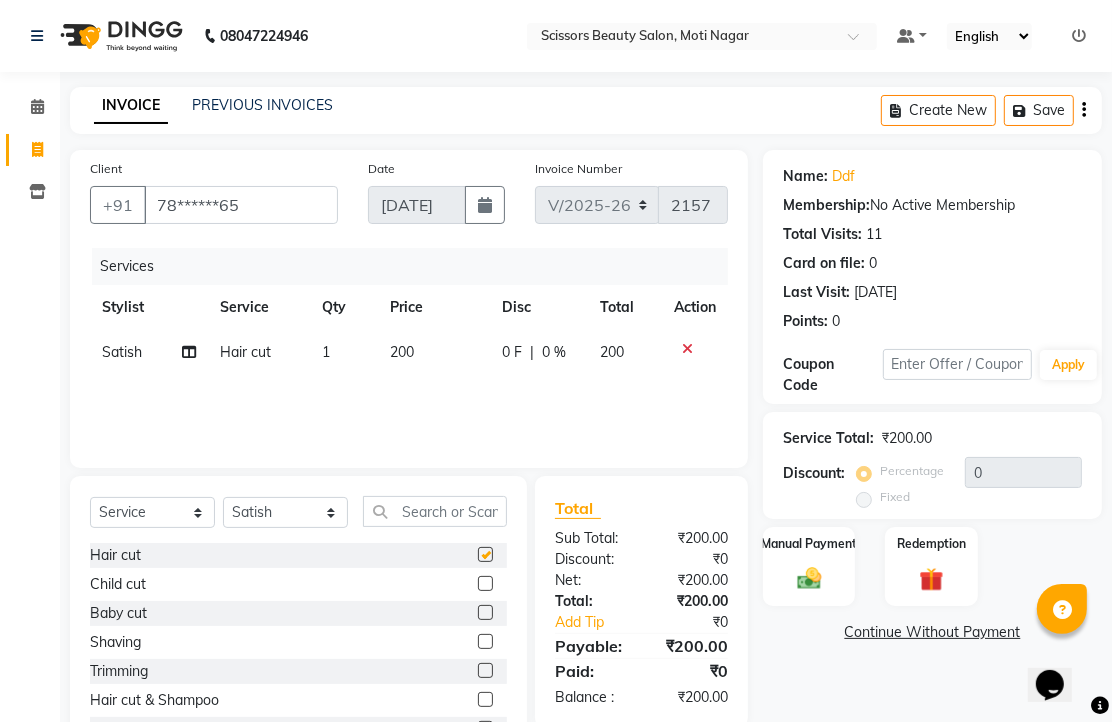 checkbox on "false" 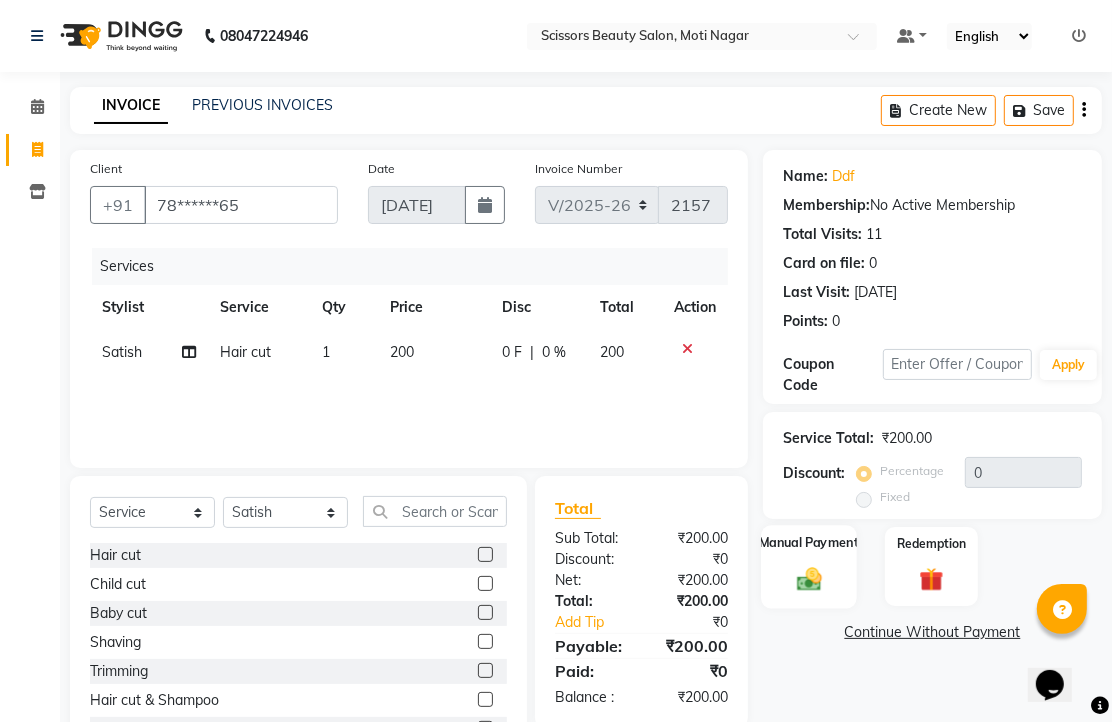 click 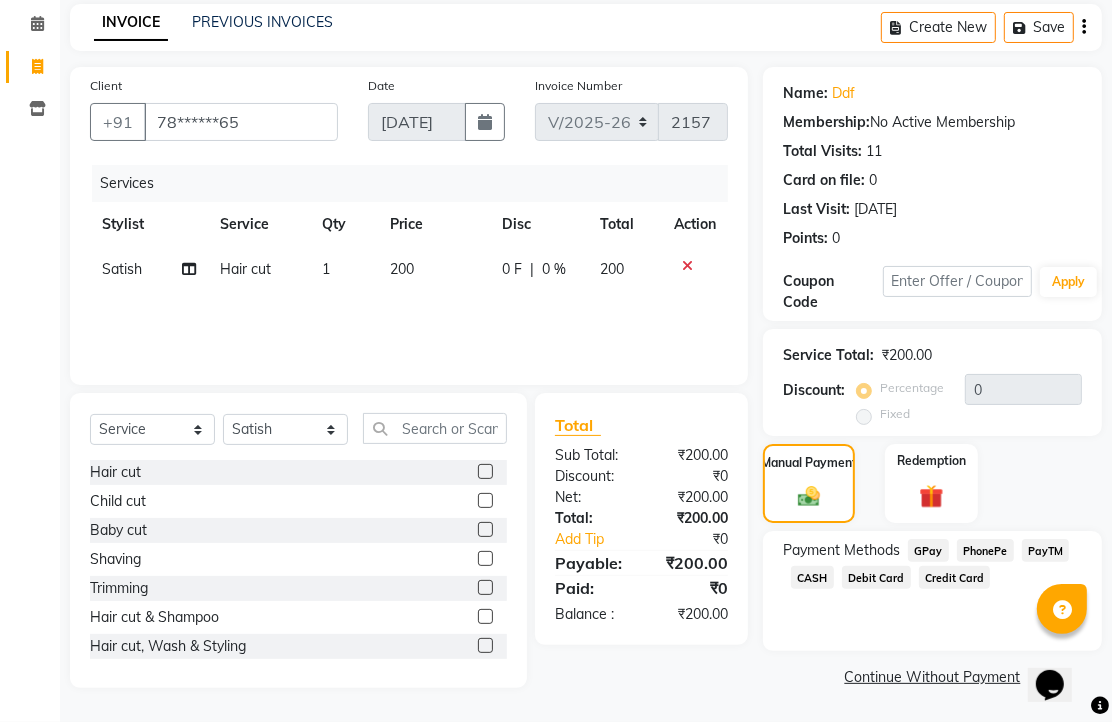 scroll, scrollTop: 163, scrollLeft: 0, axis: vertical 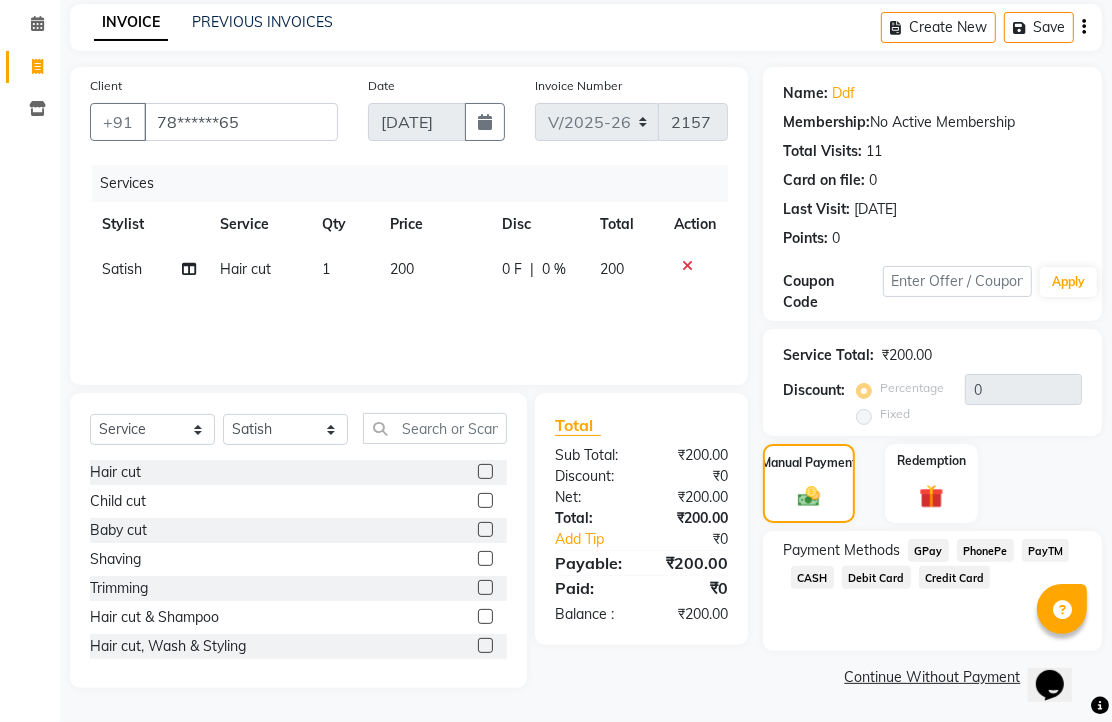 click on "PhonePe" 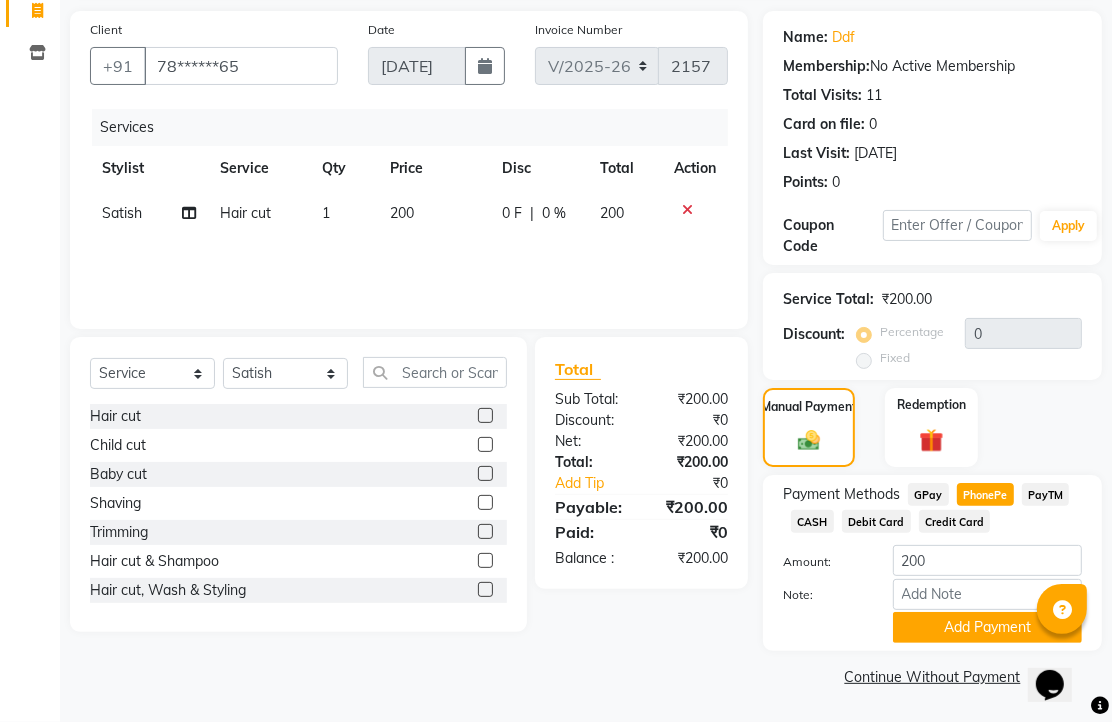 scroll, scrollTop: 248, scrollLeft: 0, axis: vertical 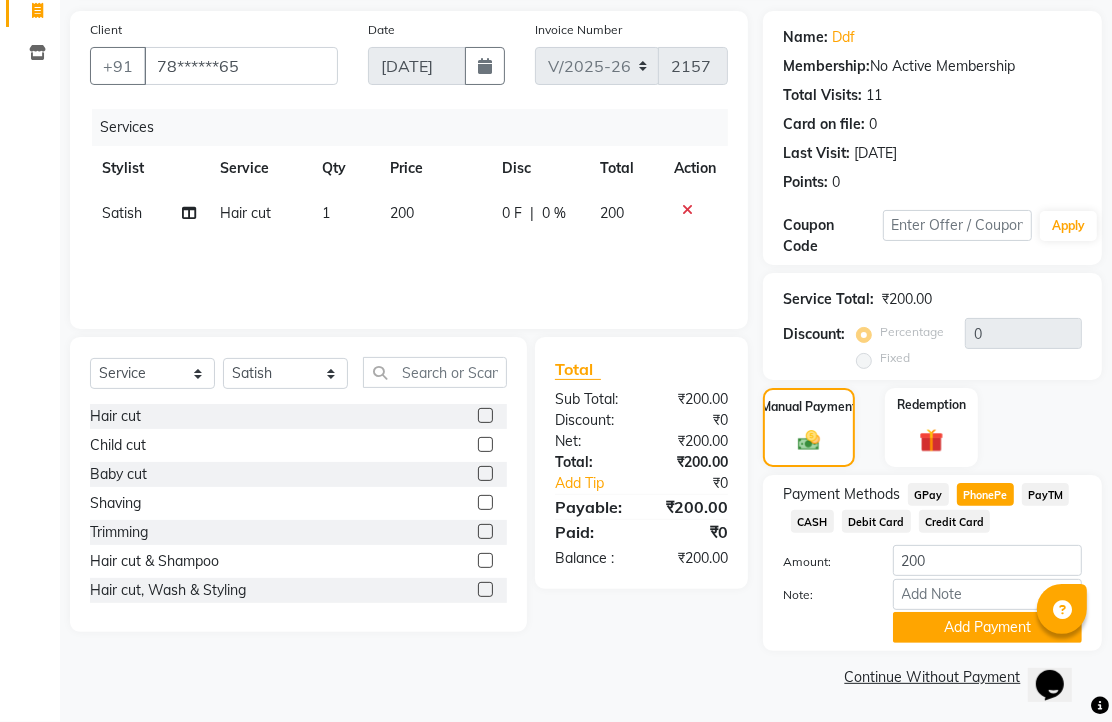 click on "Add Payment" 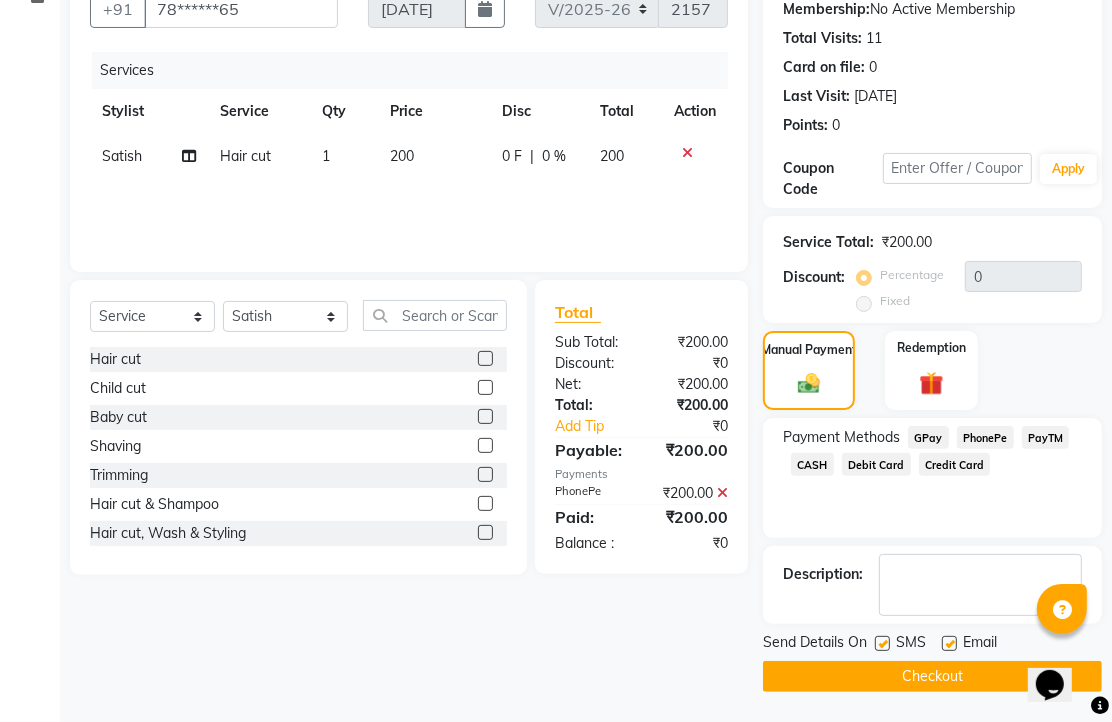 scroll, scrollTop: 304, scrollLeft: 0, axis: vertical 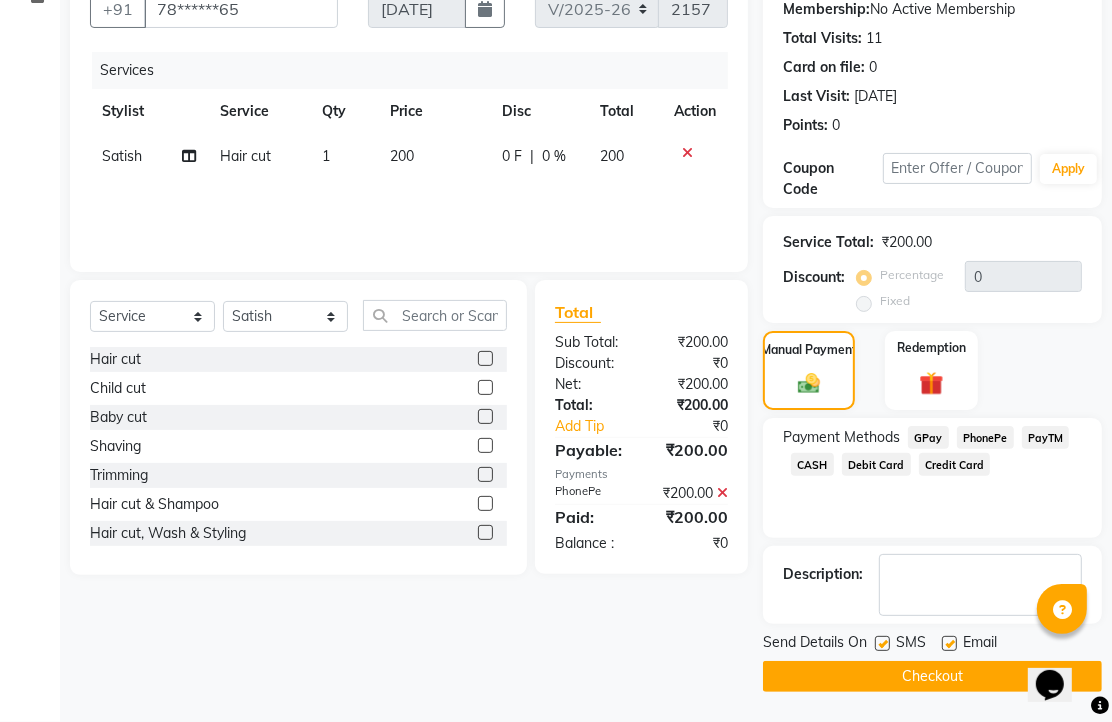 click 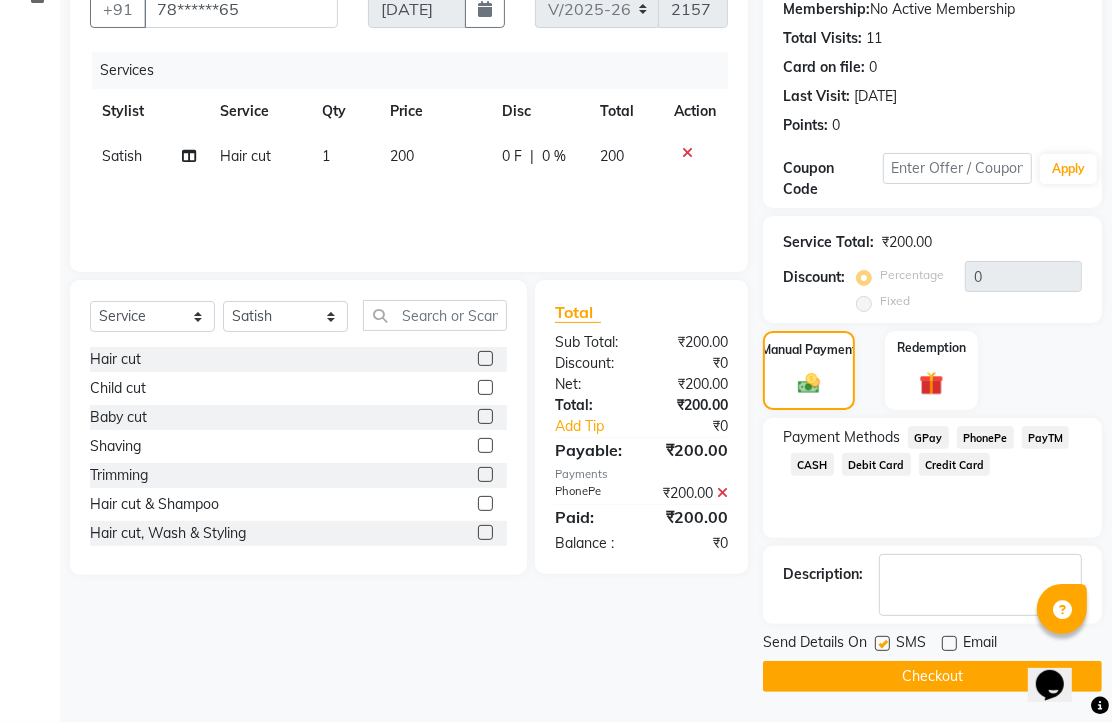 click on "Checkout" 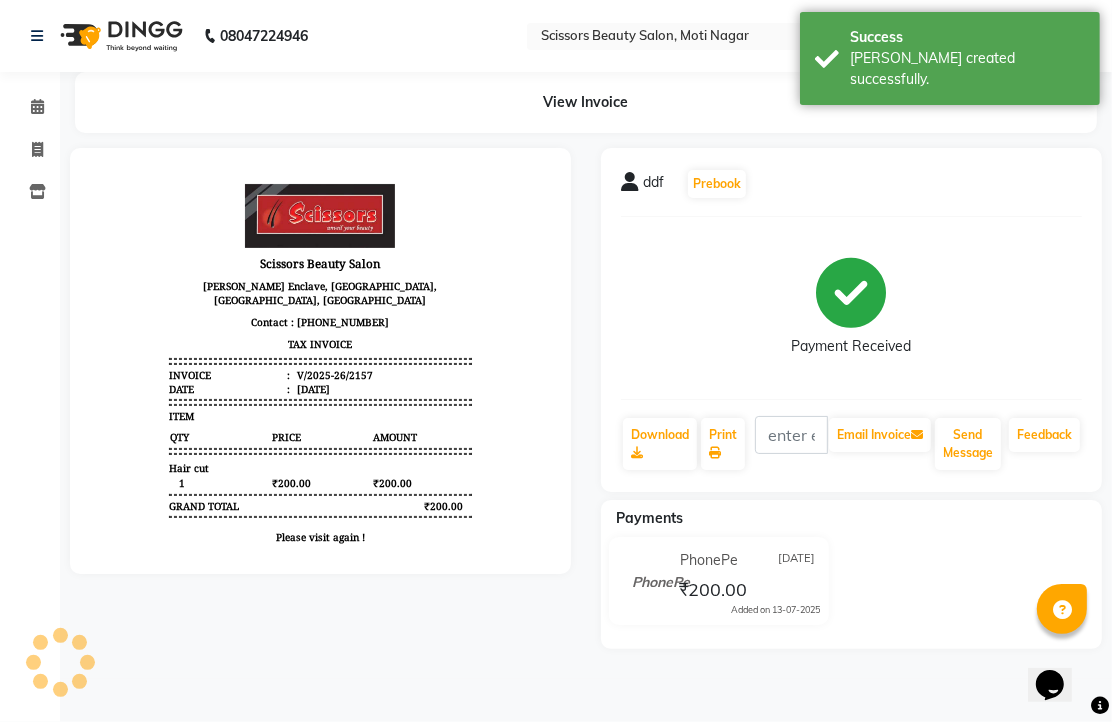 scroll, scrollTop: 0, scrollLeft: 0, axis: both 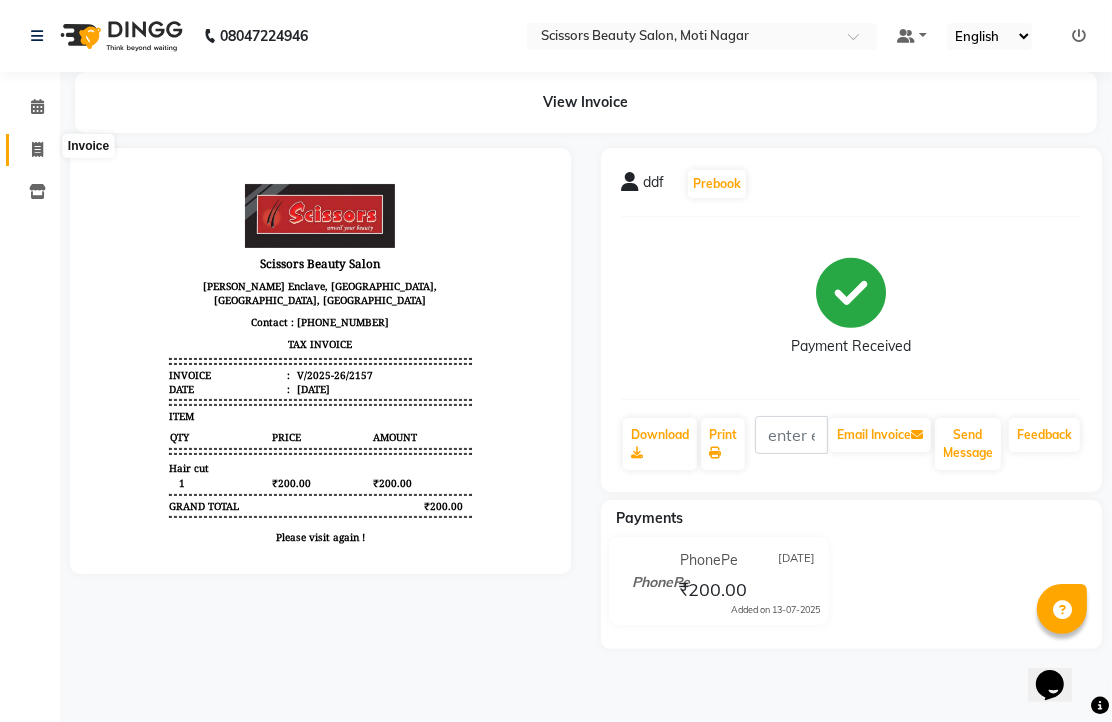 click 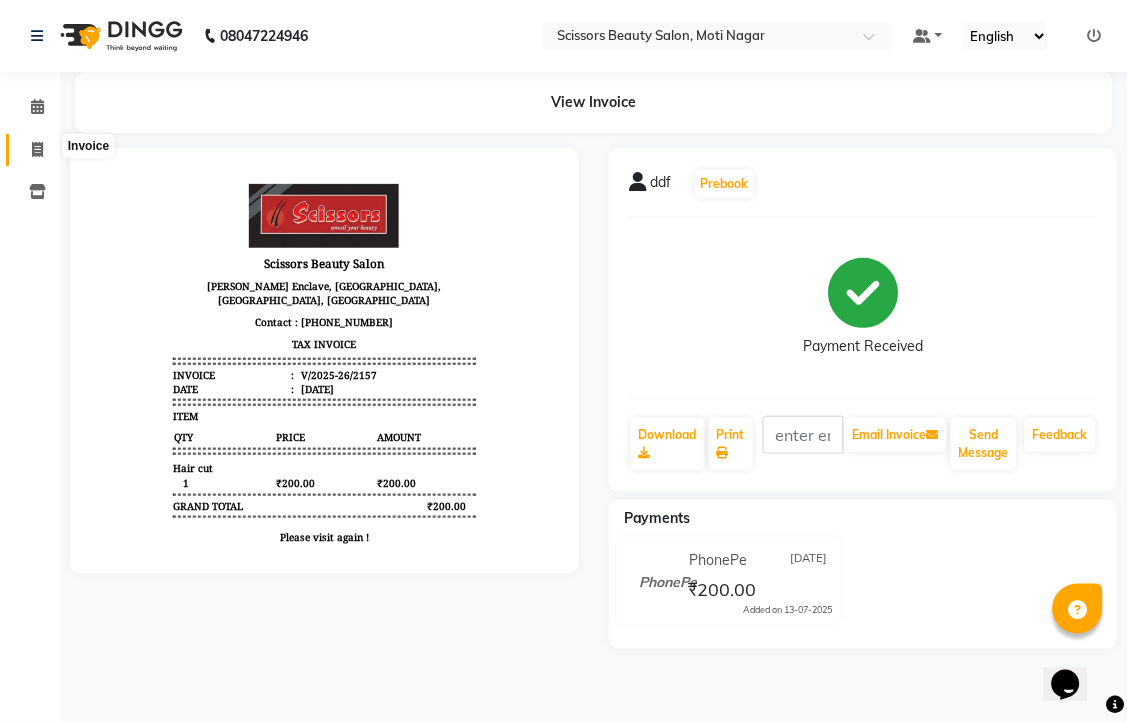 select on "service" 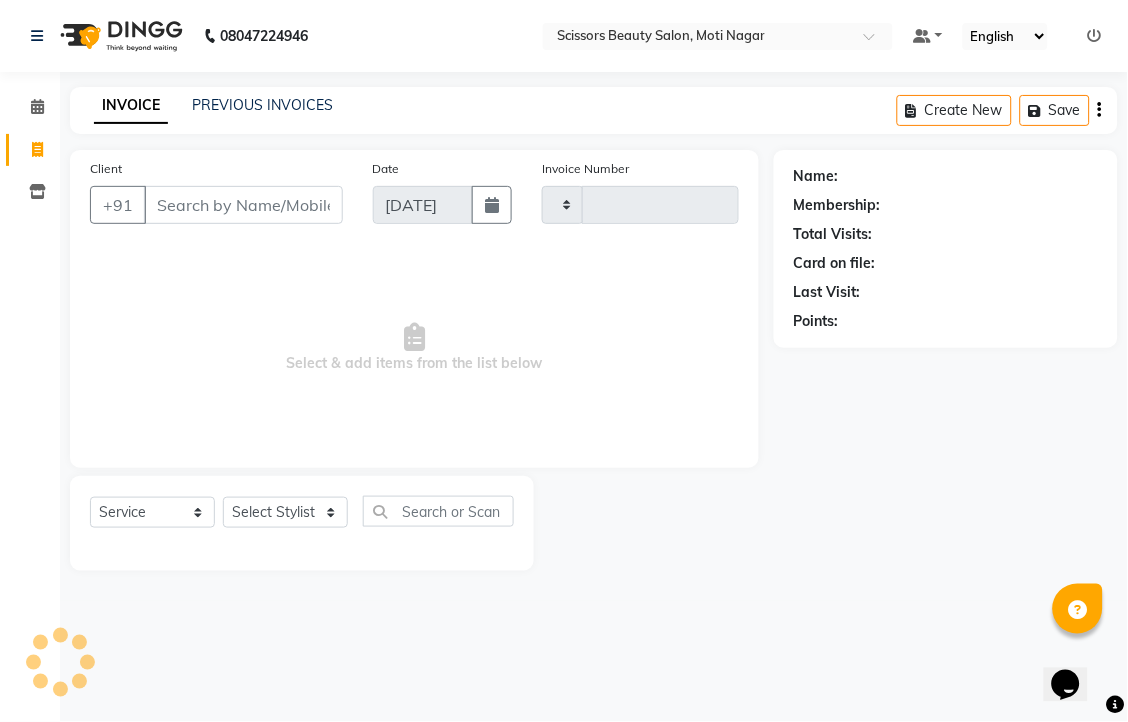 type on "2158" 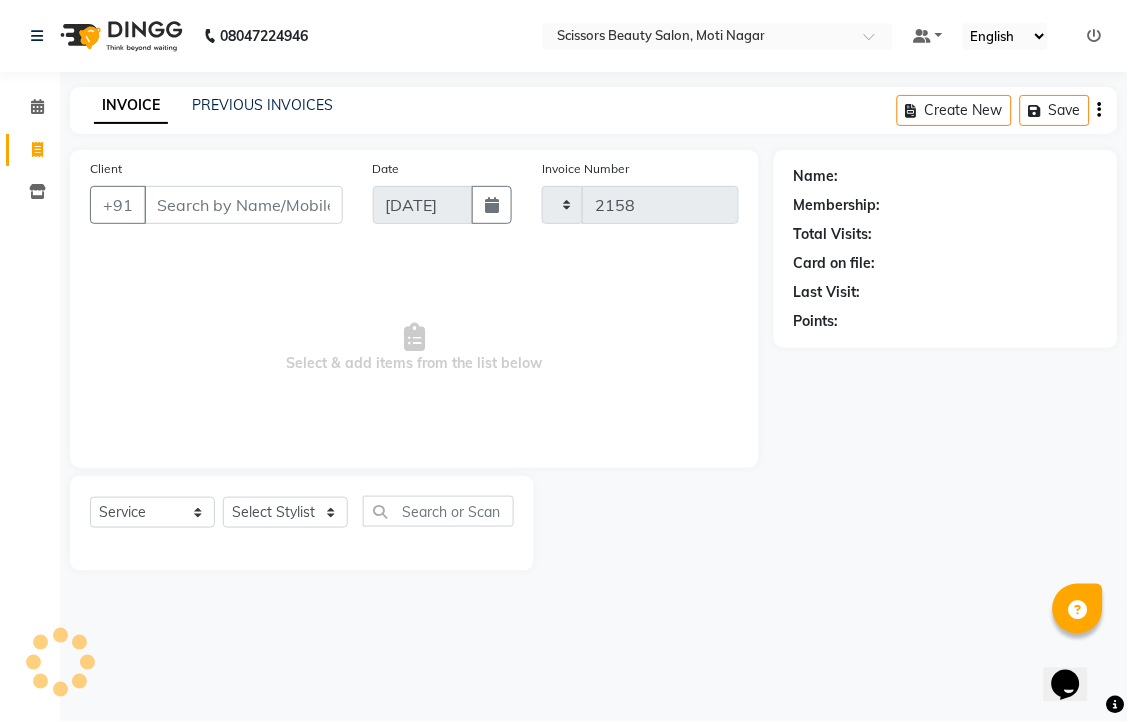 select on "7057" 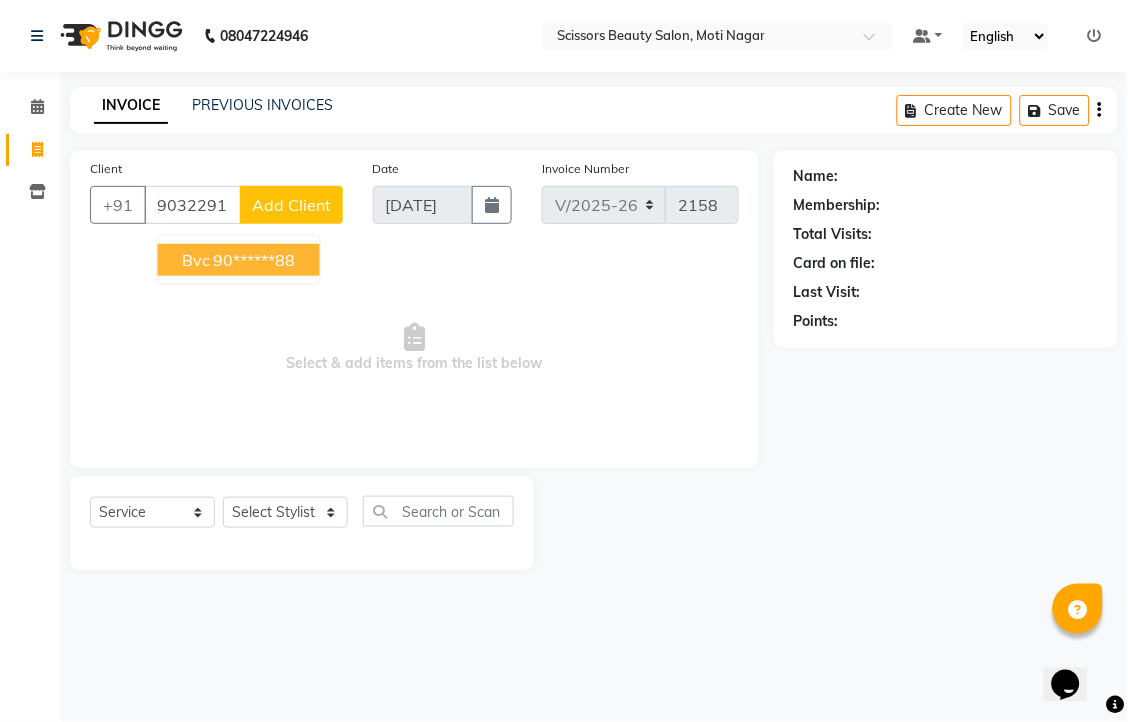click on "90******88" at bounding box center (255, 260) 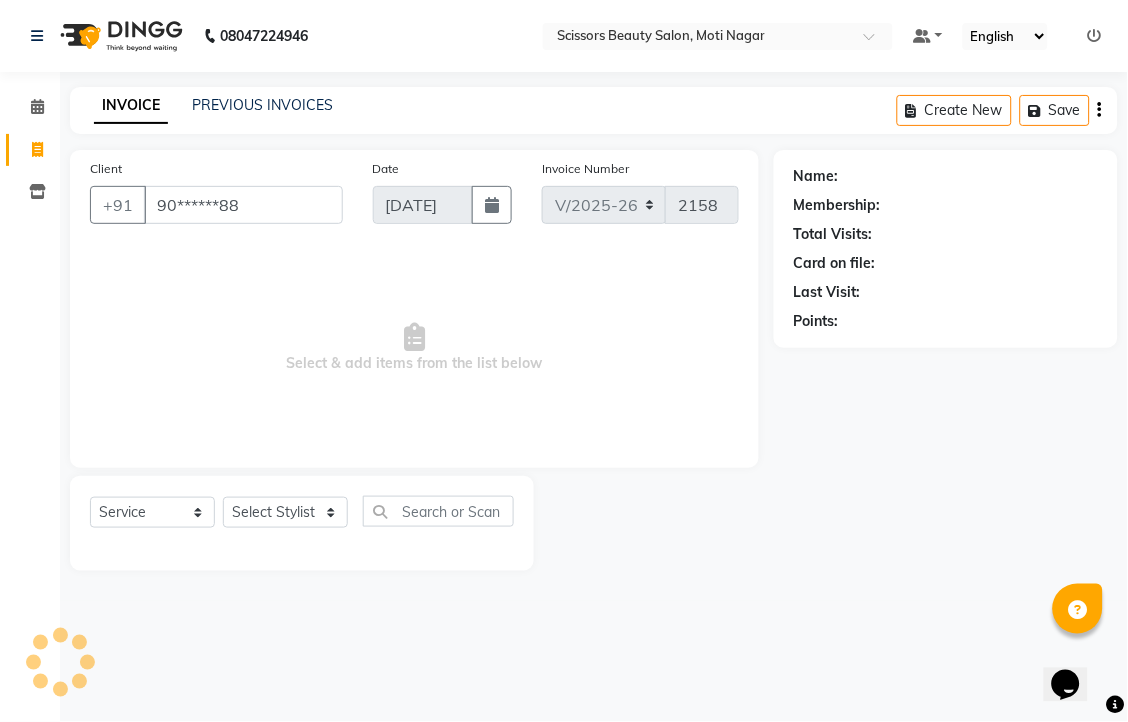 type on "90******88" 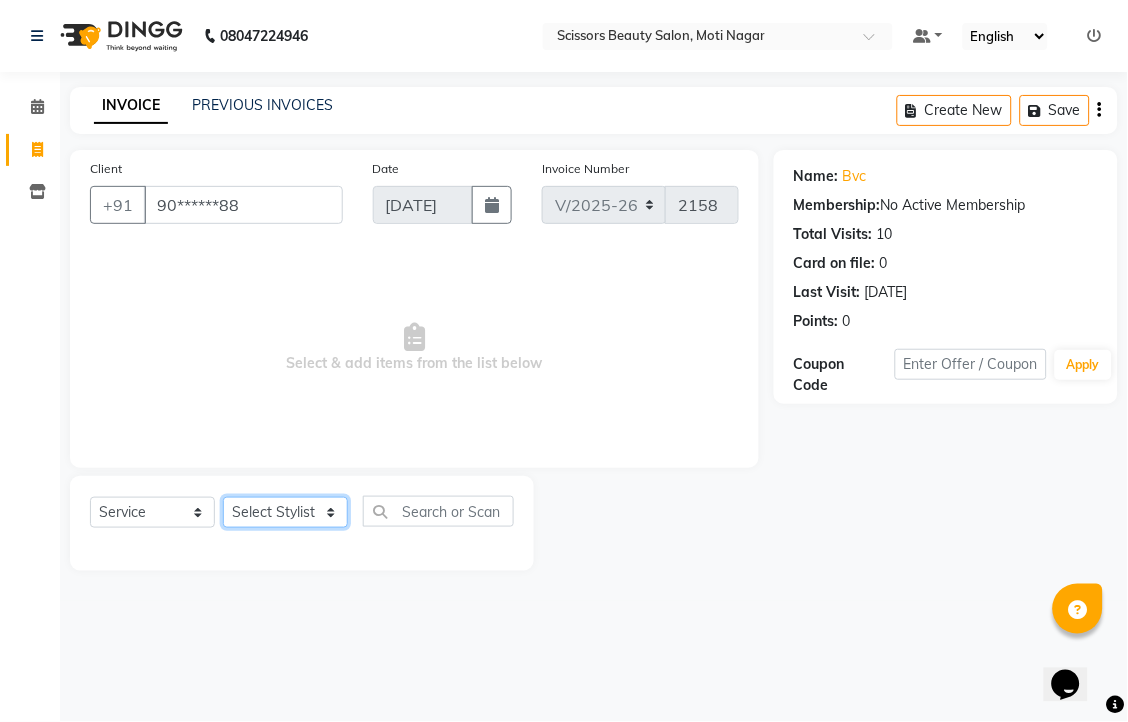 click on "Select Stylist [PERSON_NAME] [PERSON_NAME] Sir Staff" 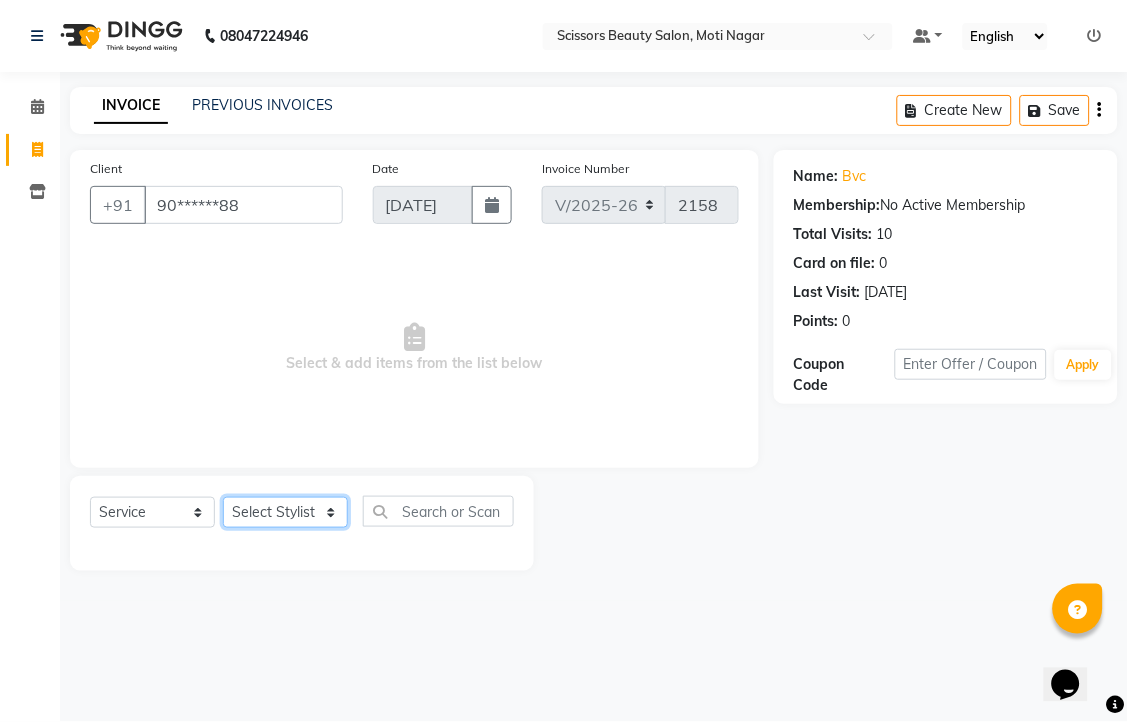 select on "58456" 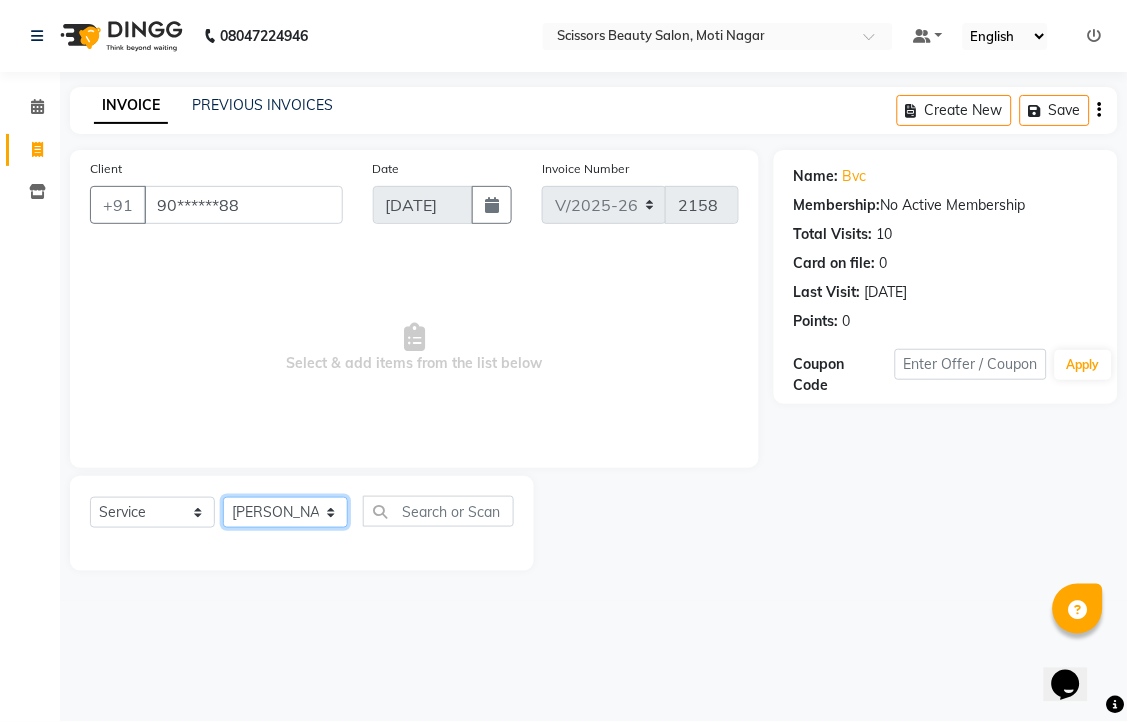 click on "Select Stylist [PERSON_NAME] [PERSON_NAME] Sir Staff" 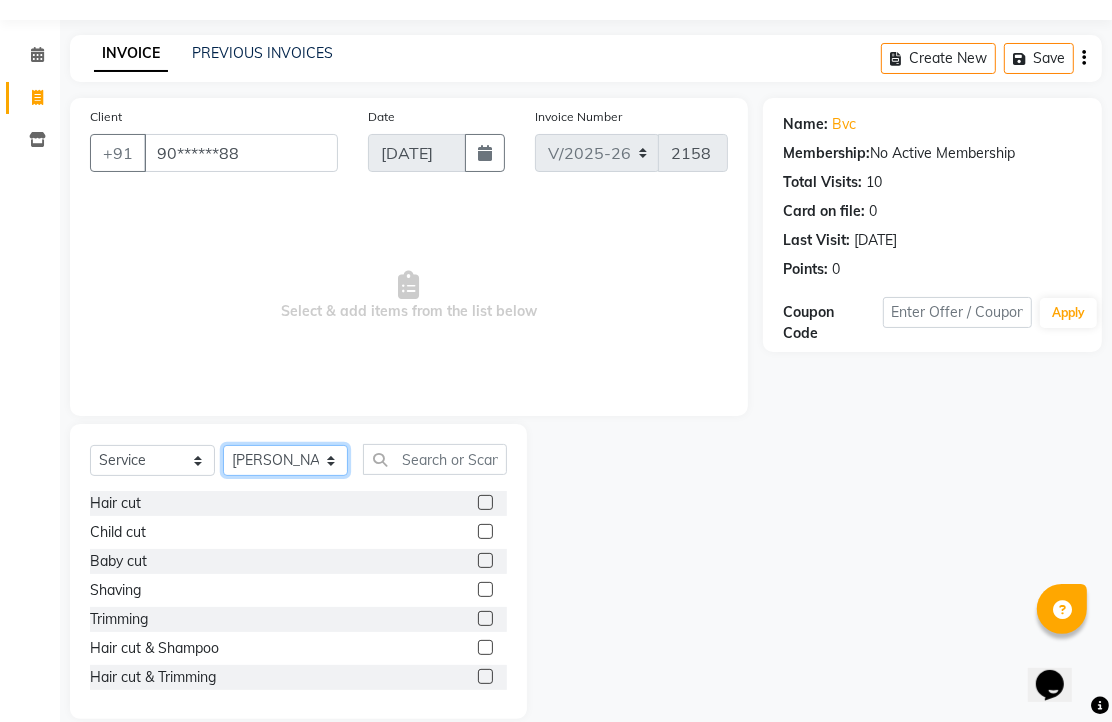 scroll, scrollTop: 147, scrollLeft: 0, axis: vertical 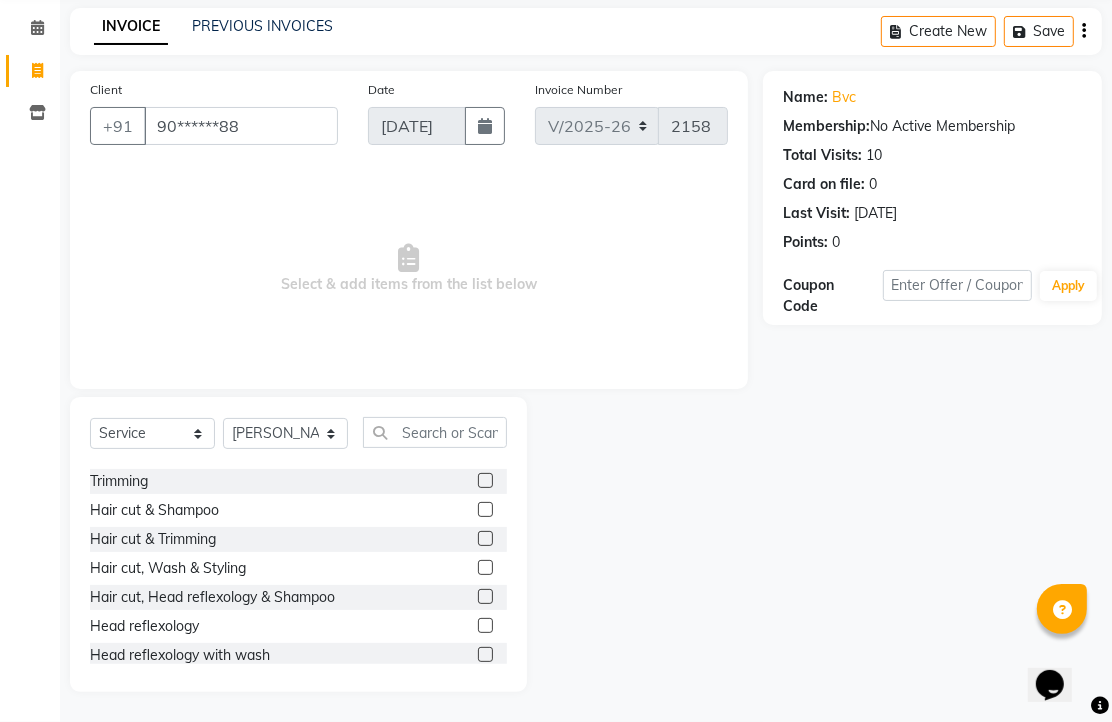 click 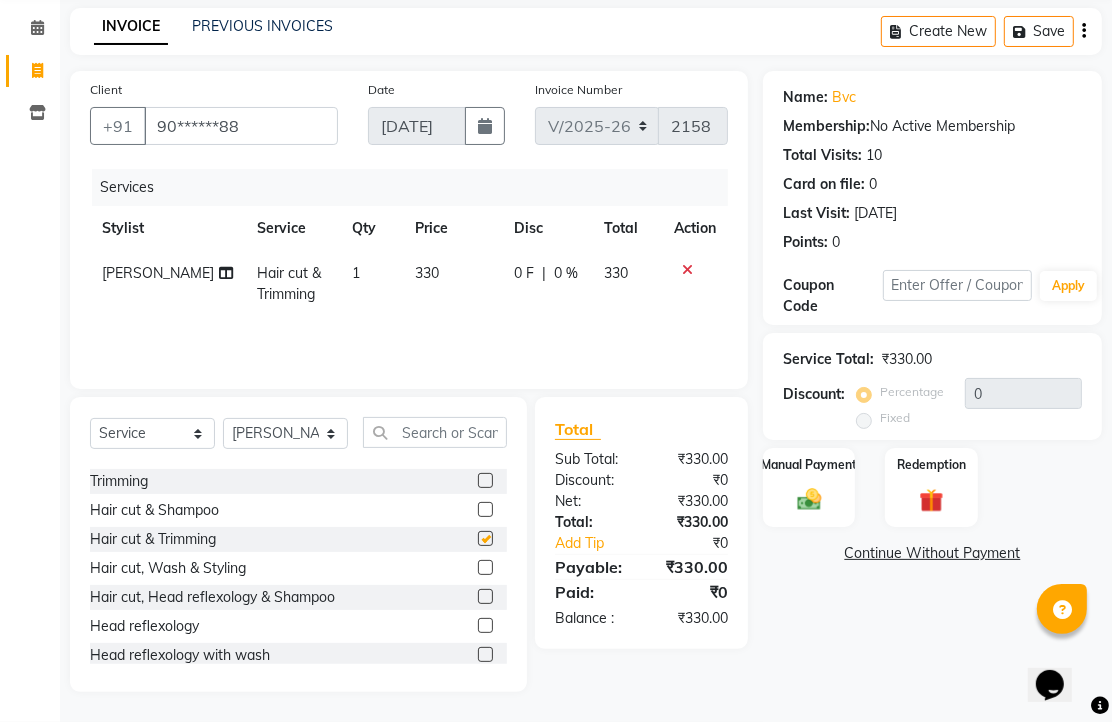 checkbox on "false" 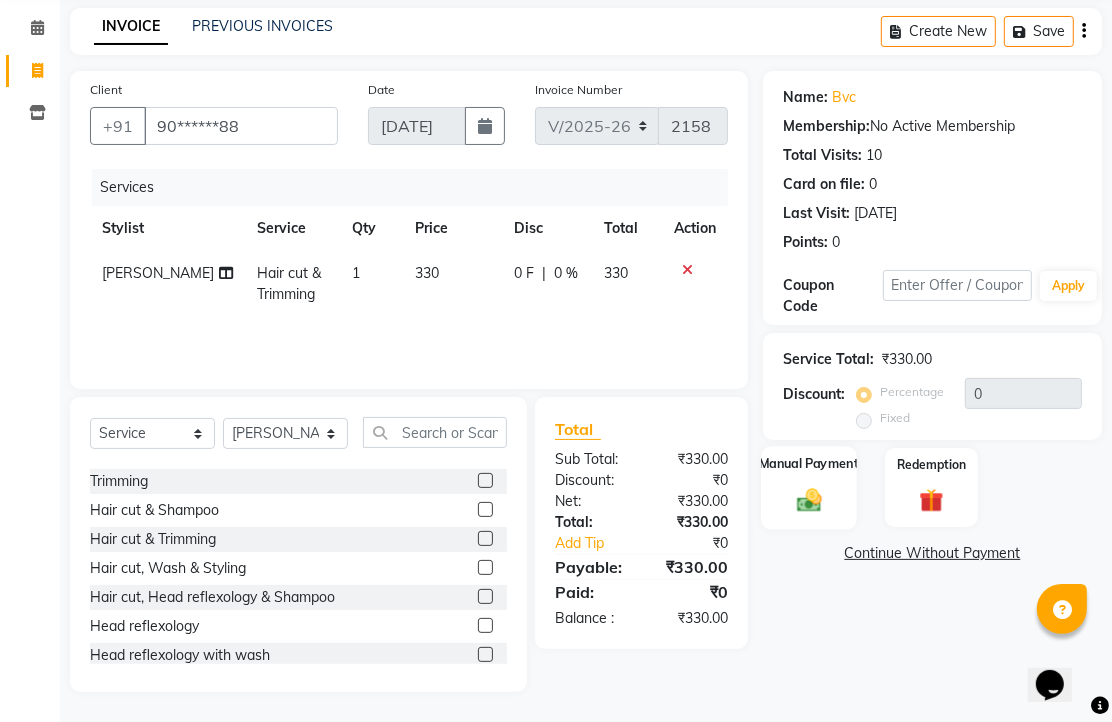click 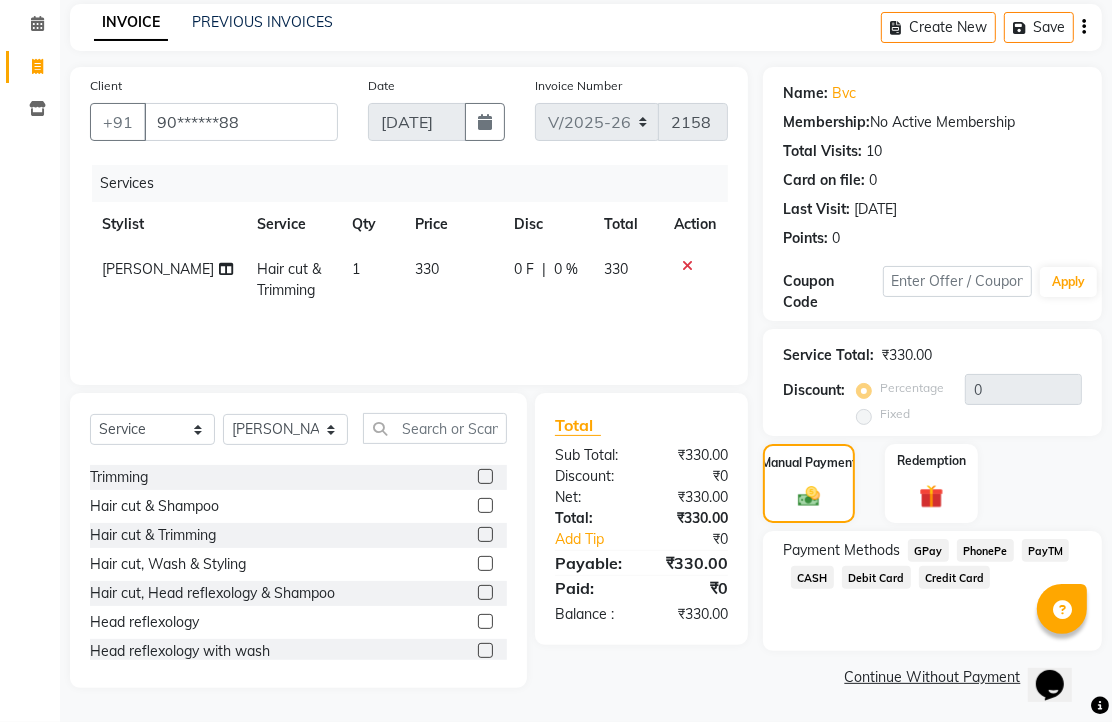 click on "PhonePe" 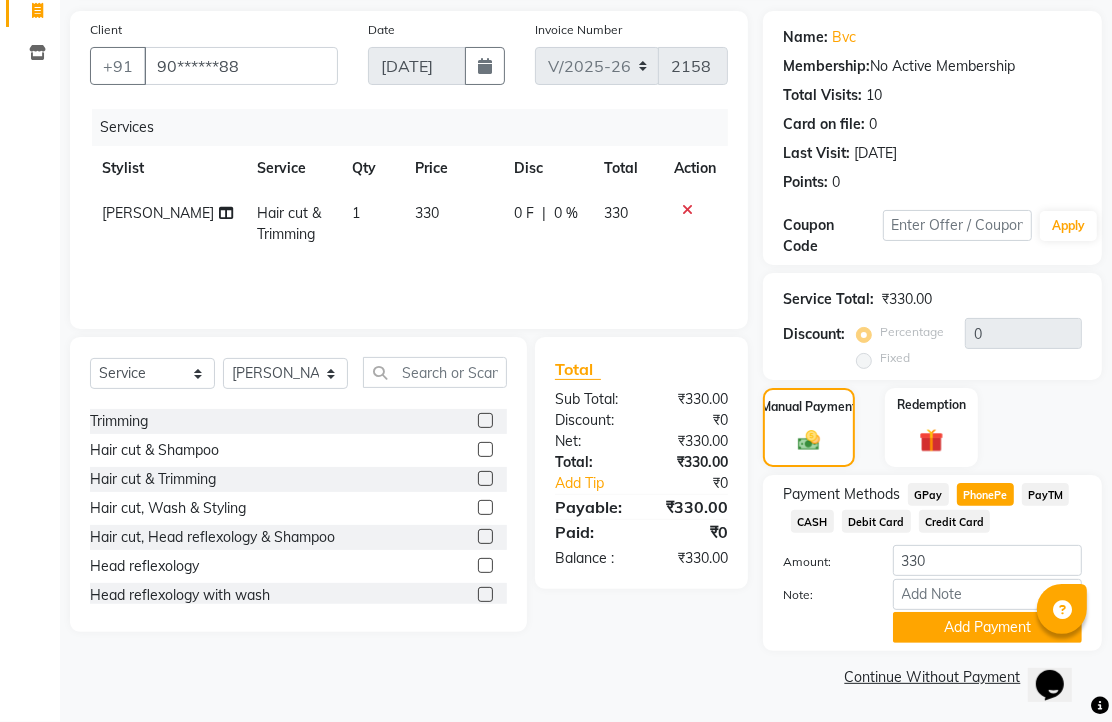 scroll, scrollTop: 248, scrollLeft: 0, axis: vertical 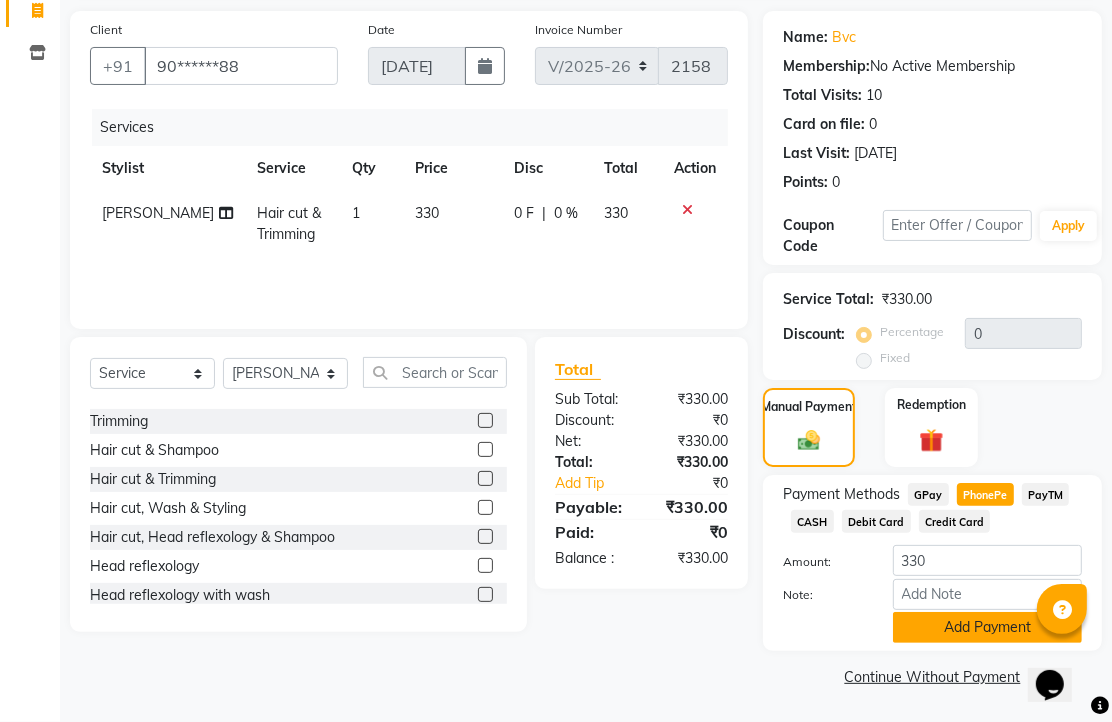 click on "Add Payment" 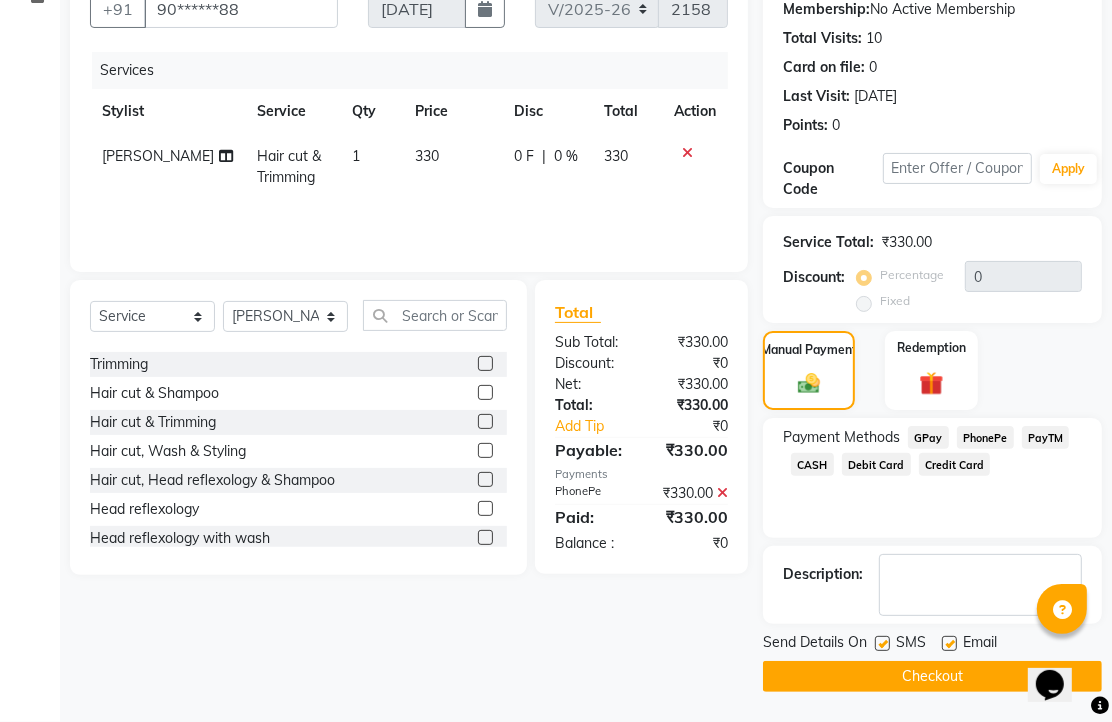 scroll, scrollTop: 304, scrollLeft: 0, axis: vertical 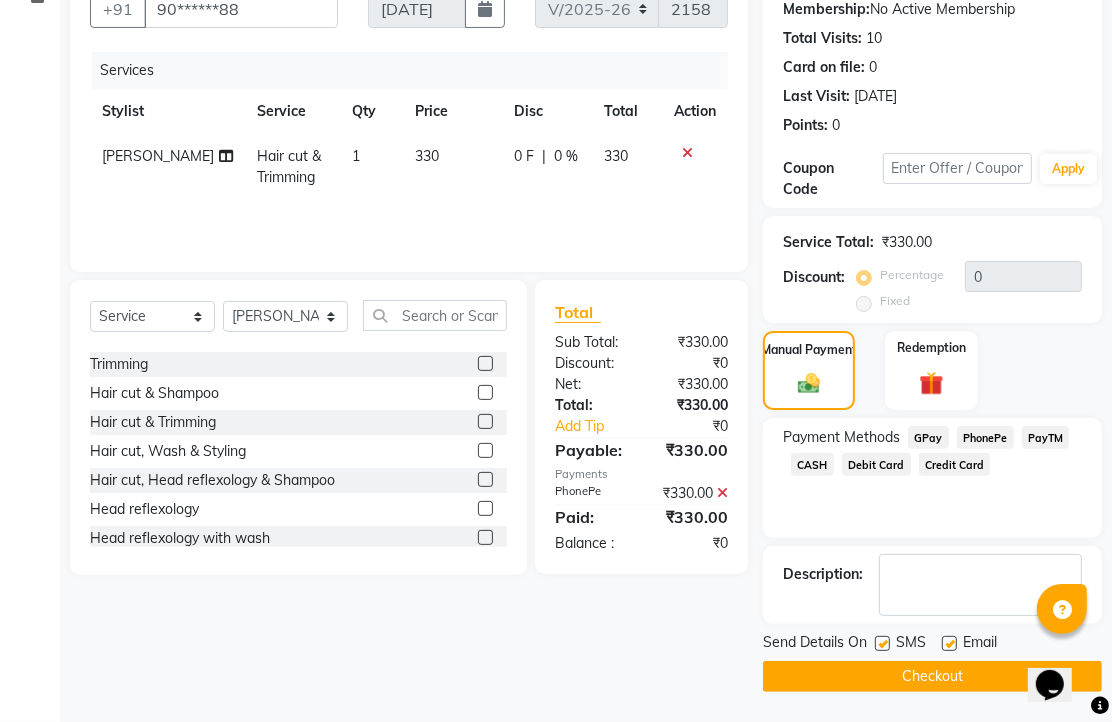 click 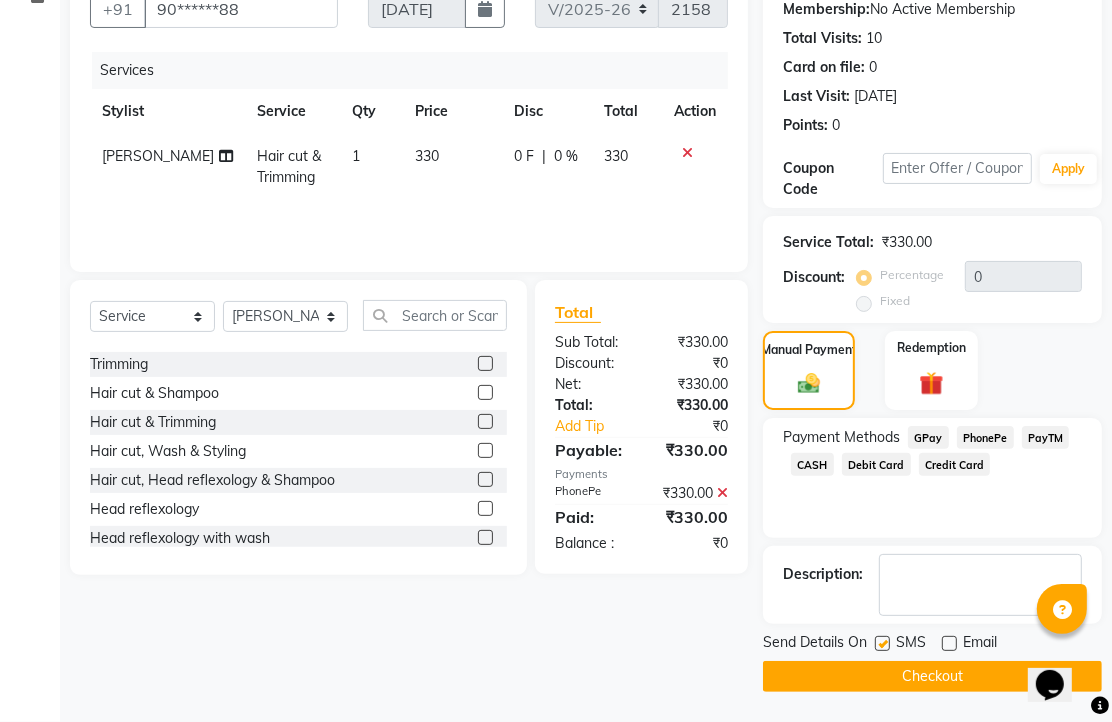 click on "Checkout" 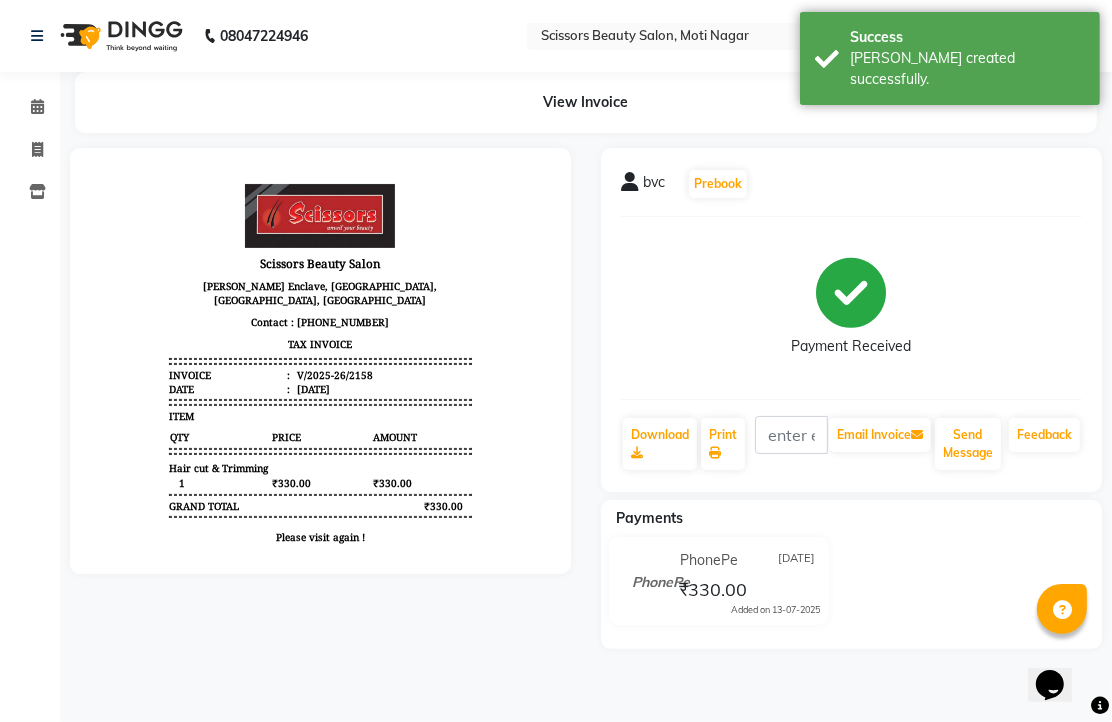 scroll, scrollTop: 0, scrollLeft: 0, axis: both 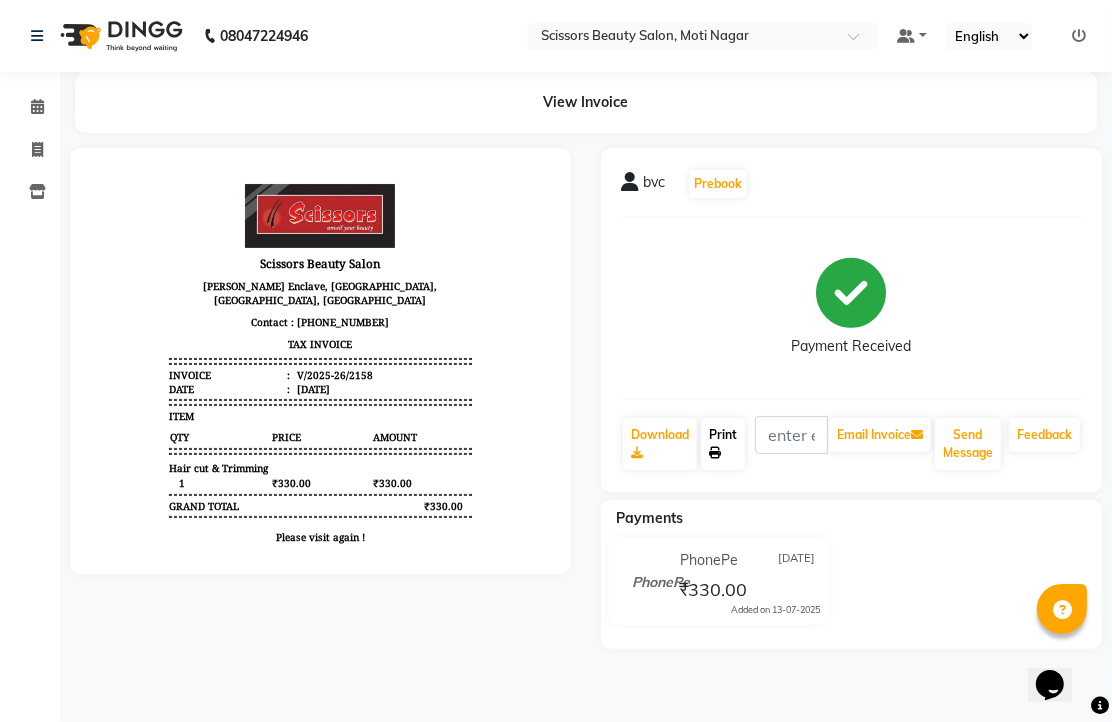 click on "Print" 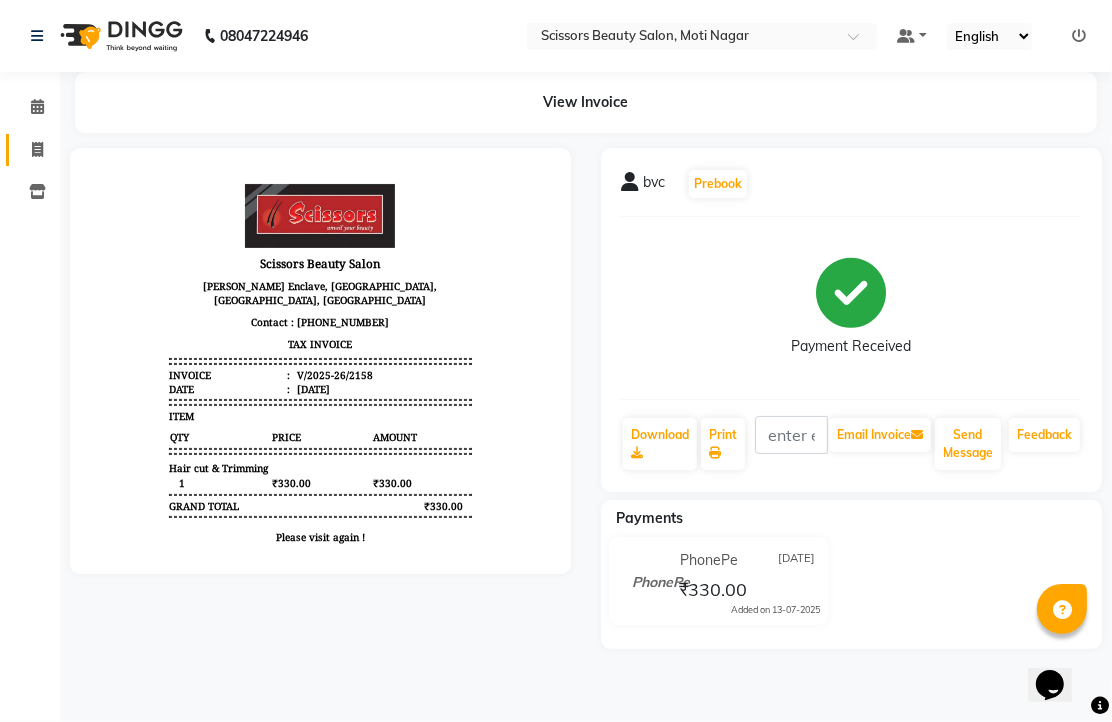 click 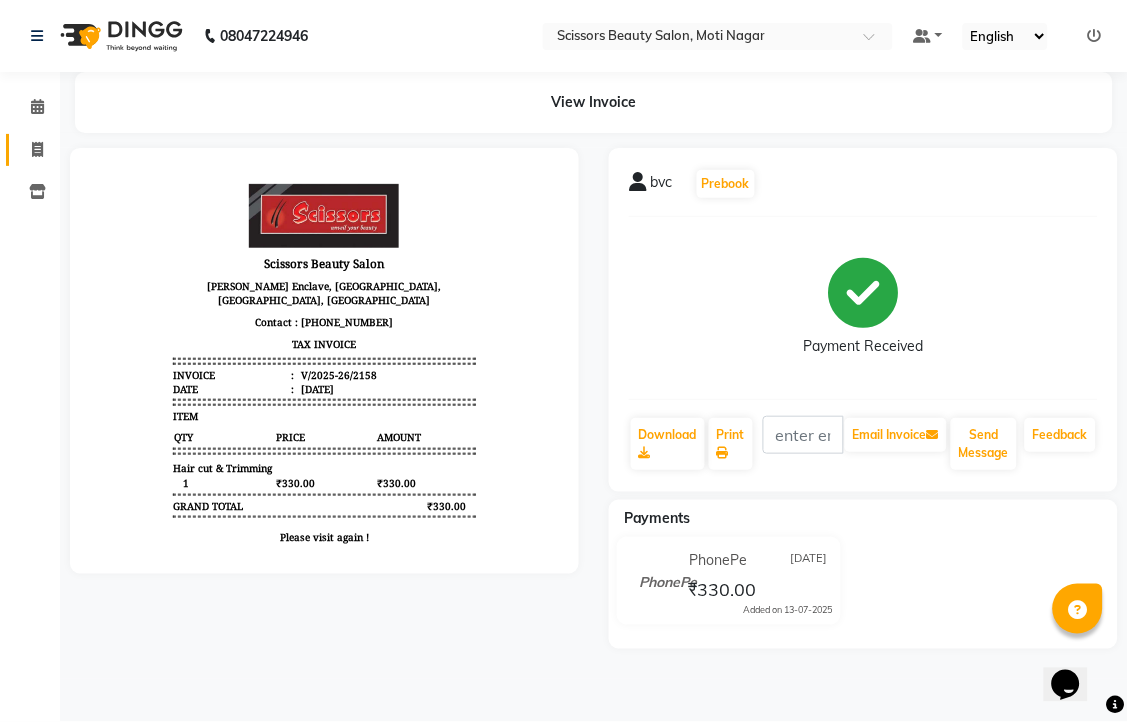 select on "service" 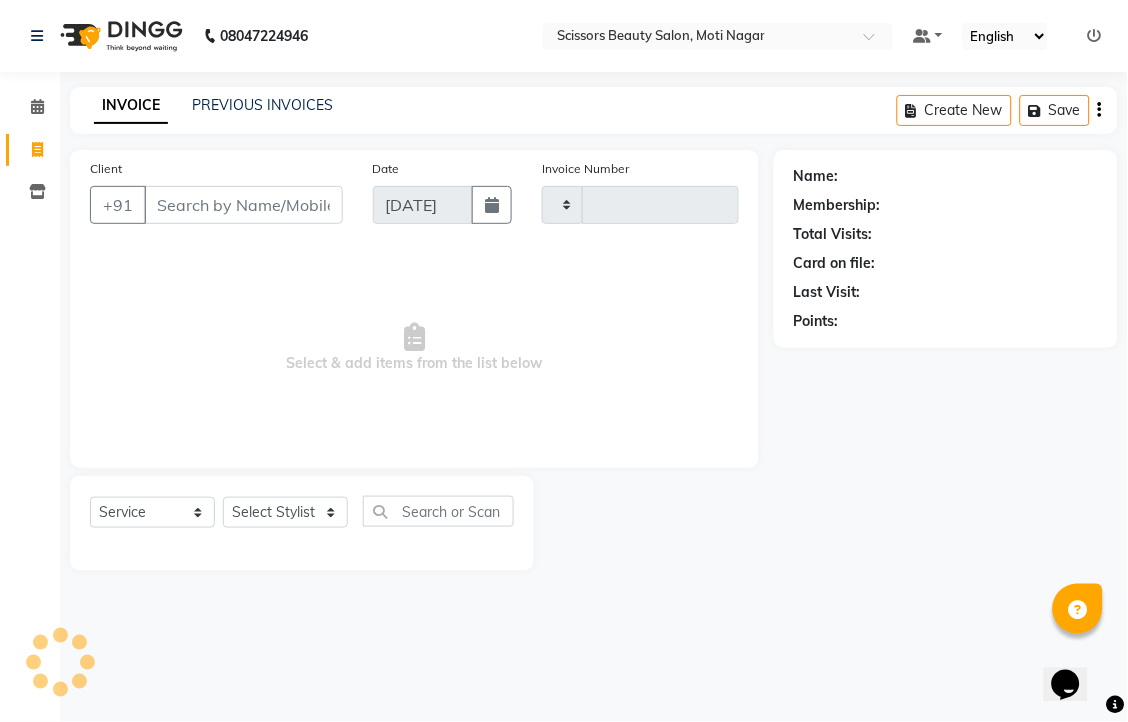 type on "2159" 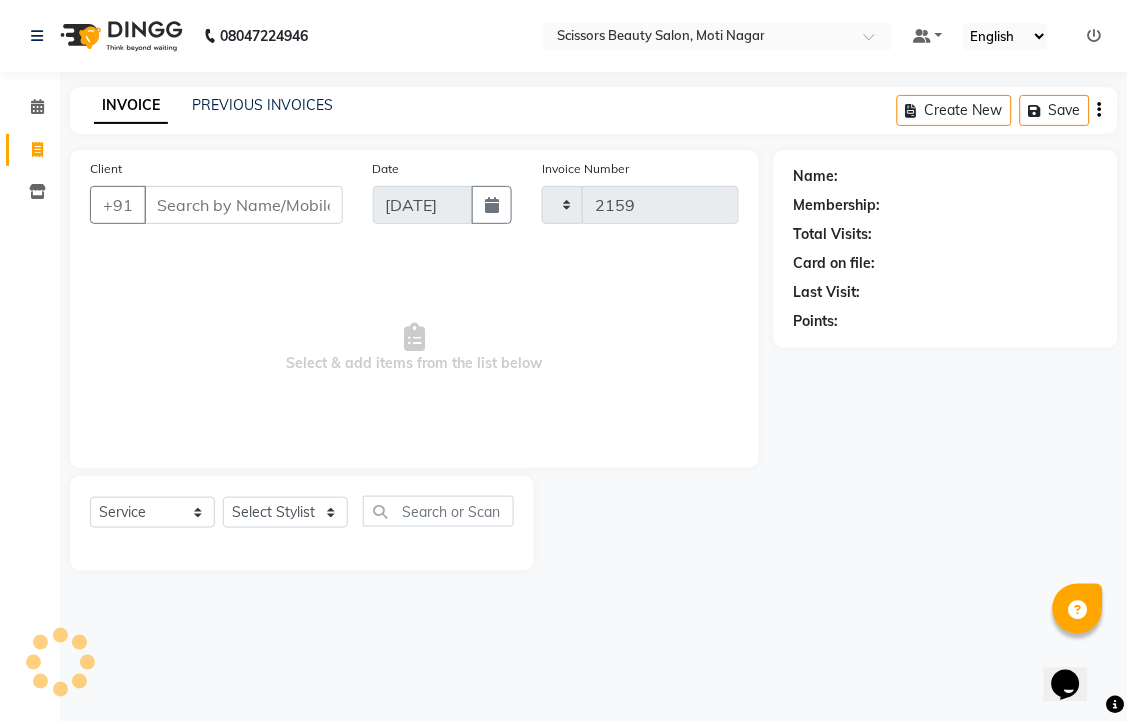select on "7057" 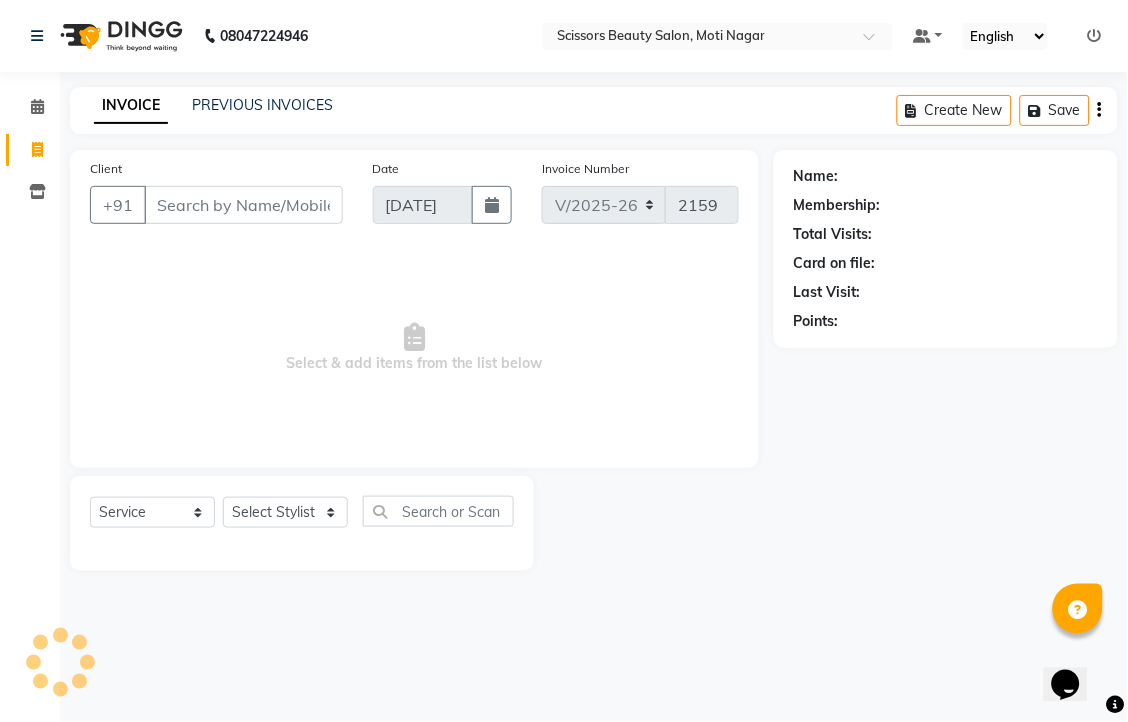 click on "Client" at bounding box center (243, 205) 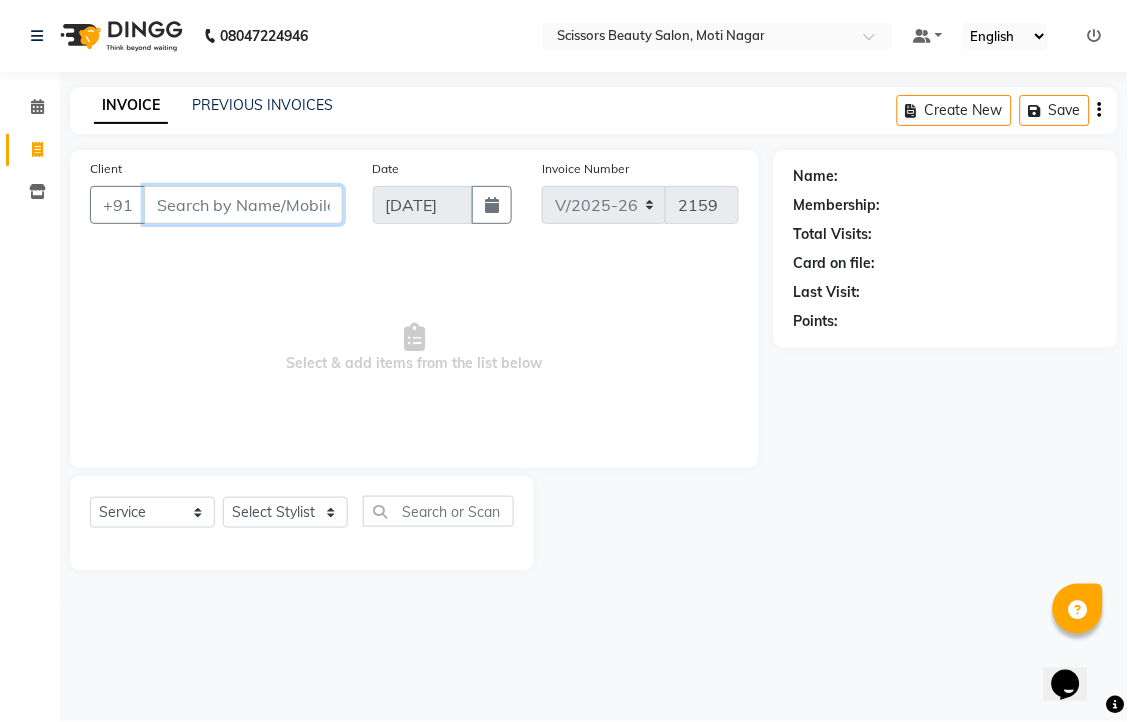 click on "Client" at bounding box center (243, 205) 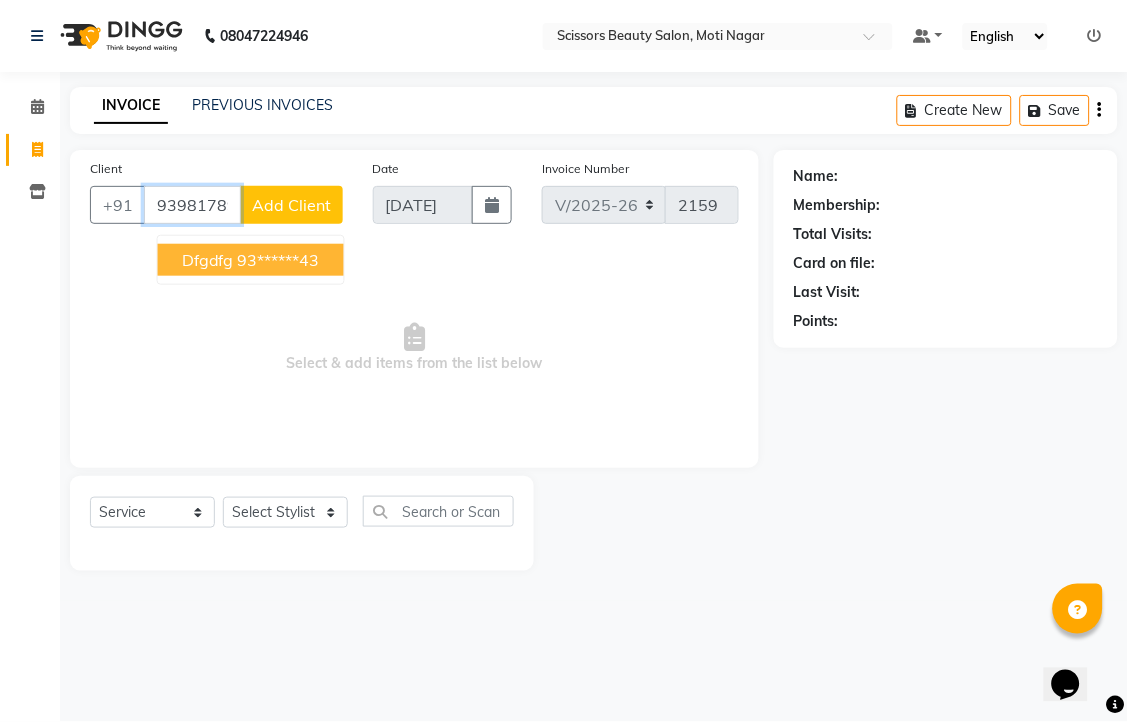 click on "dfgdfg  93******43" at bounding box center [251, 260] 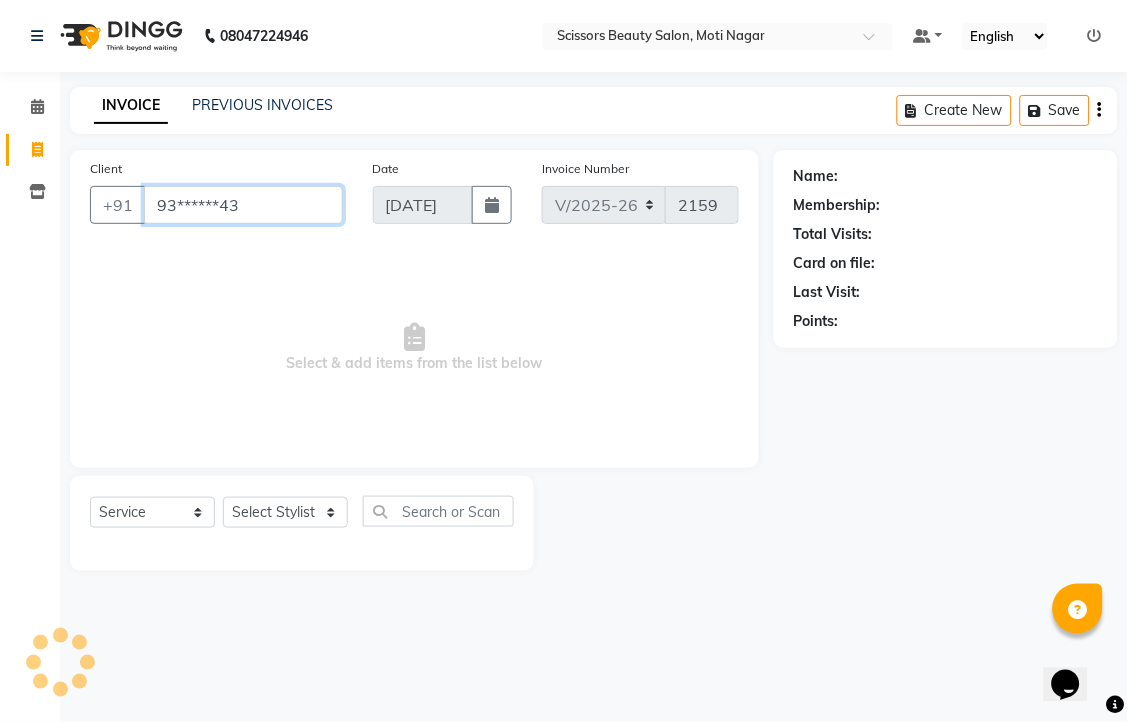 type on "93******43" 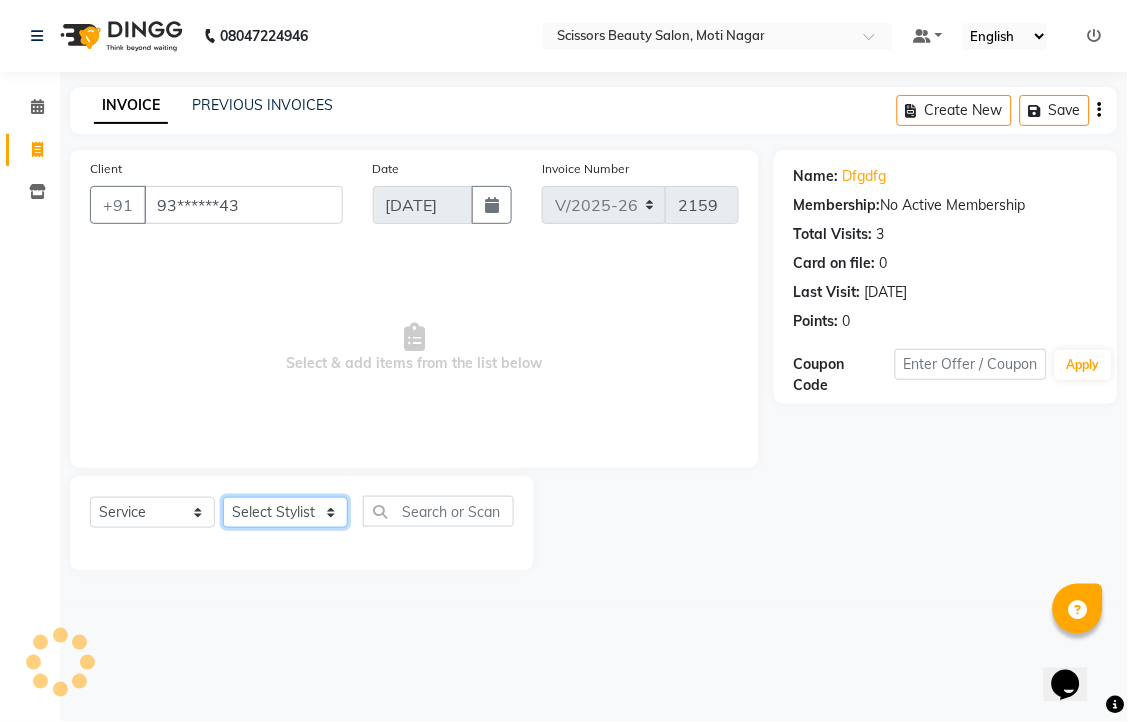 click on "Select Stylist [PERSON_NAME] [PERSON_NAME] Sir Staff" 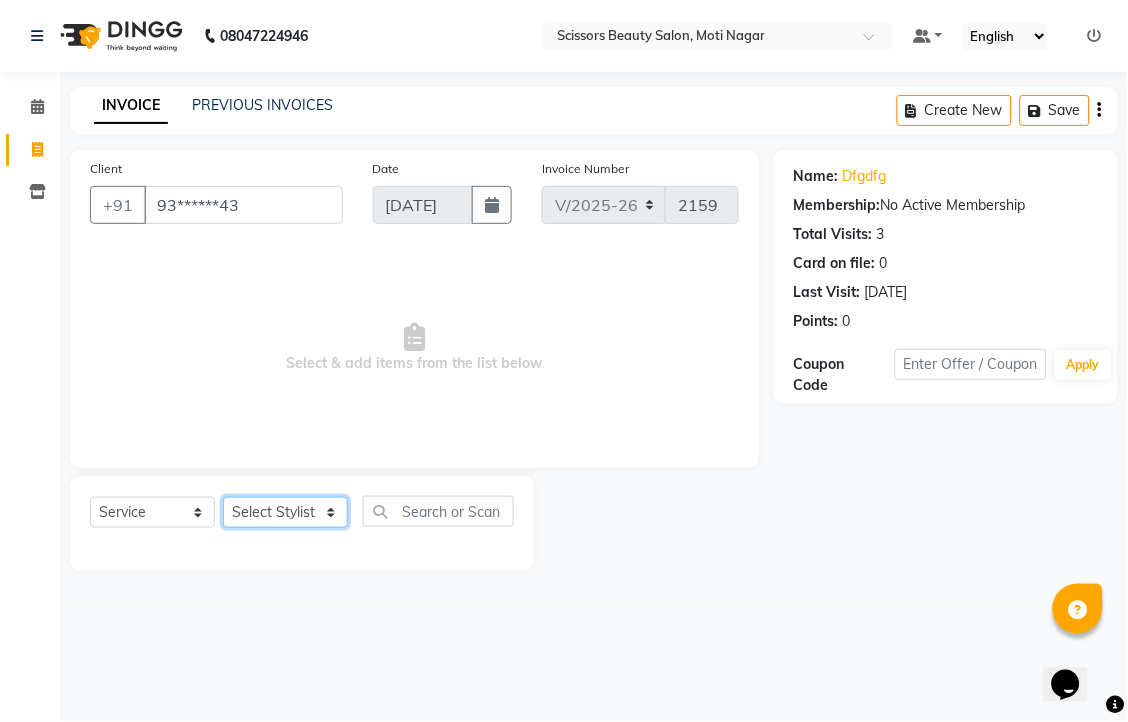 select on "58456" 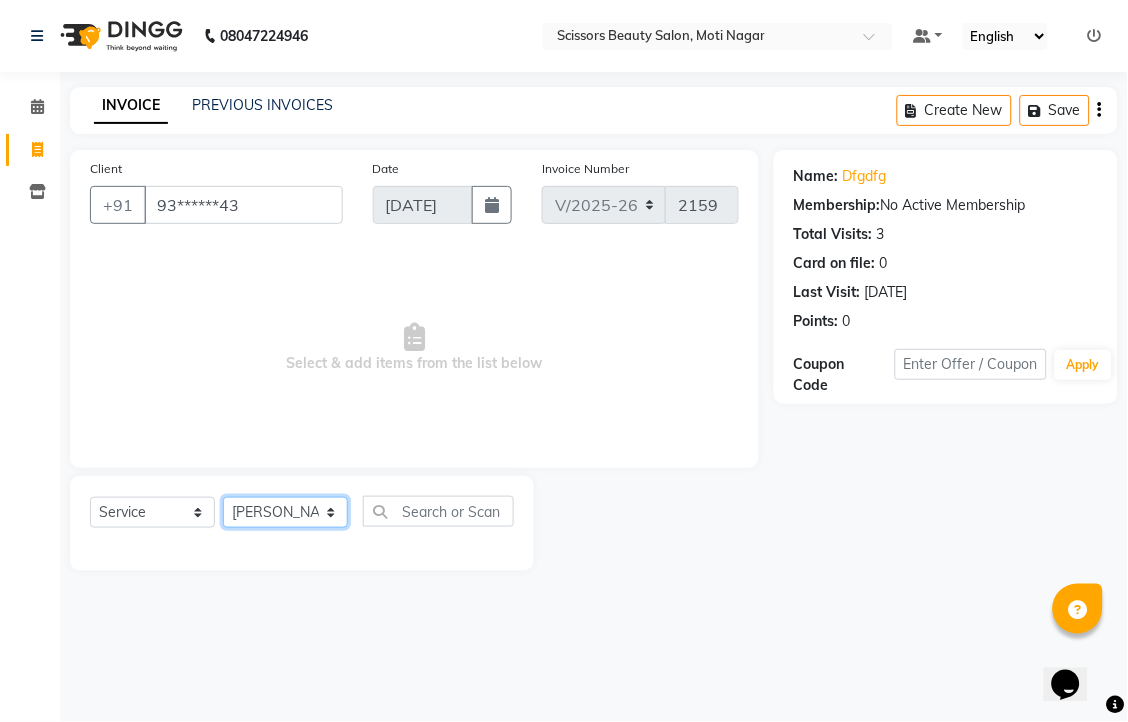 click on "Select Stylist [PERSON_NAME] [PERSON_NAME] Sir Staff" 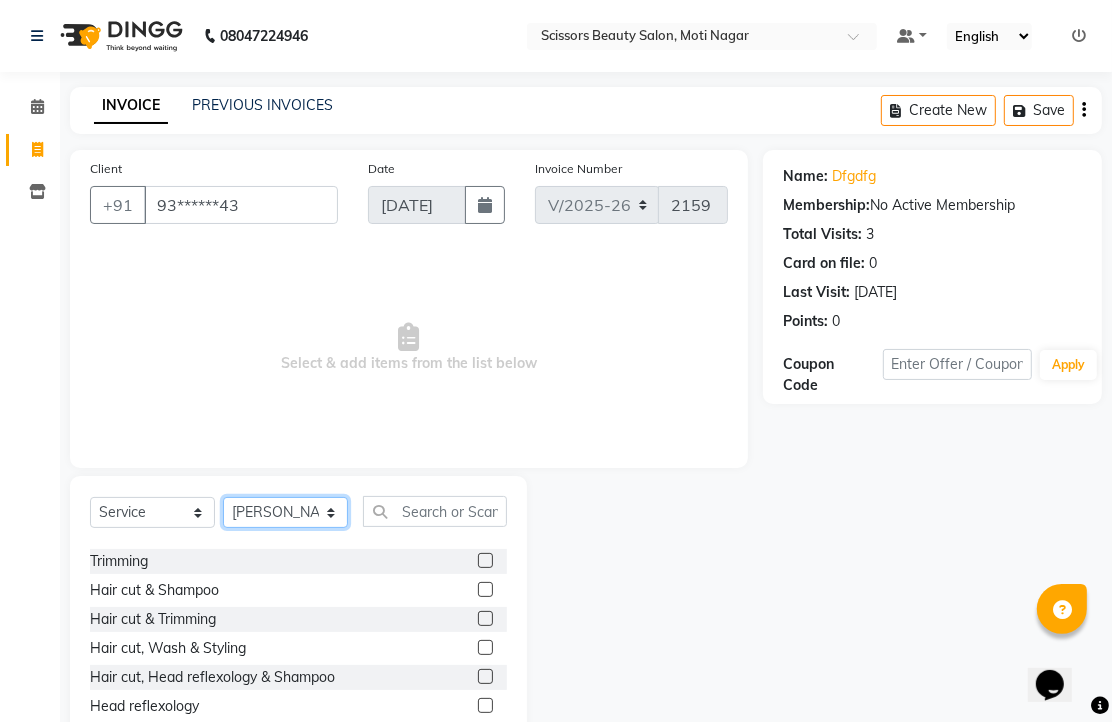 scroll, scrollTop: 111, scrollLeft: 0, axis: vertical 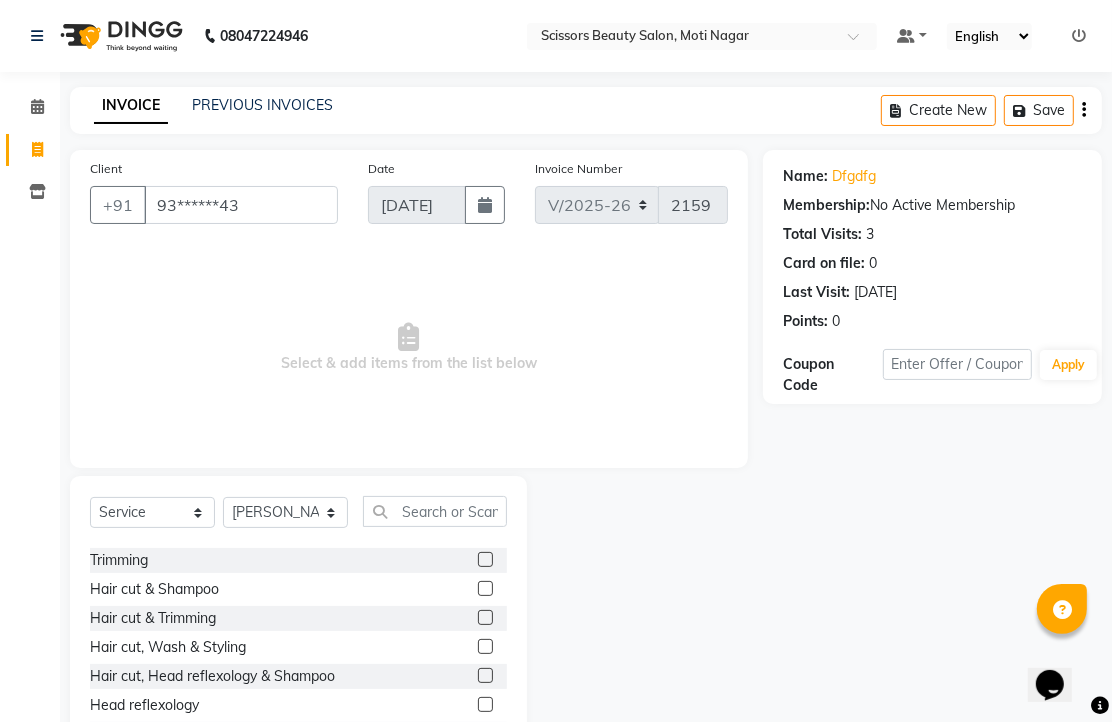 click 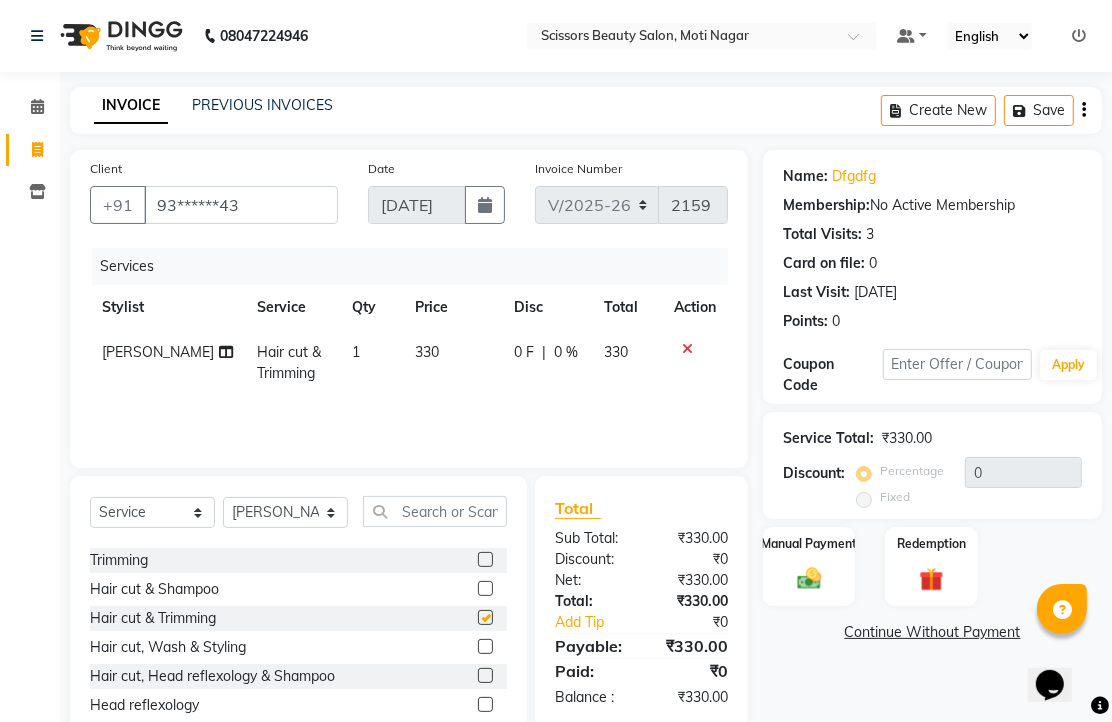 checkbox on "false" 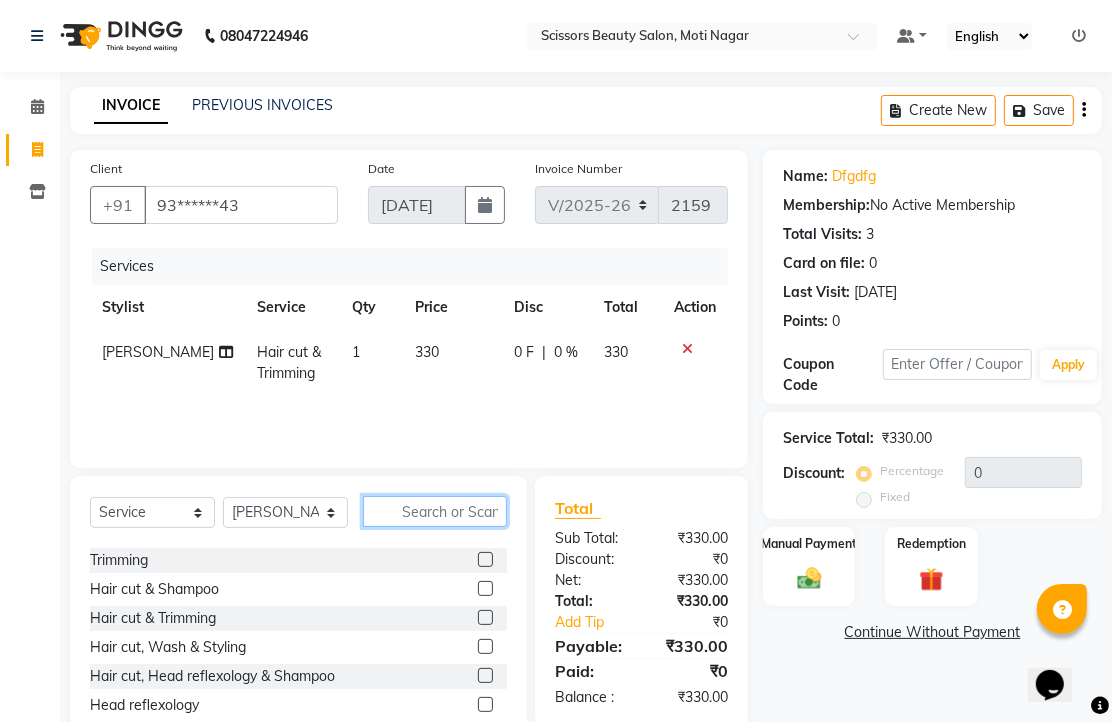 click 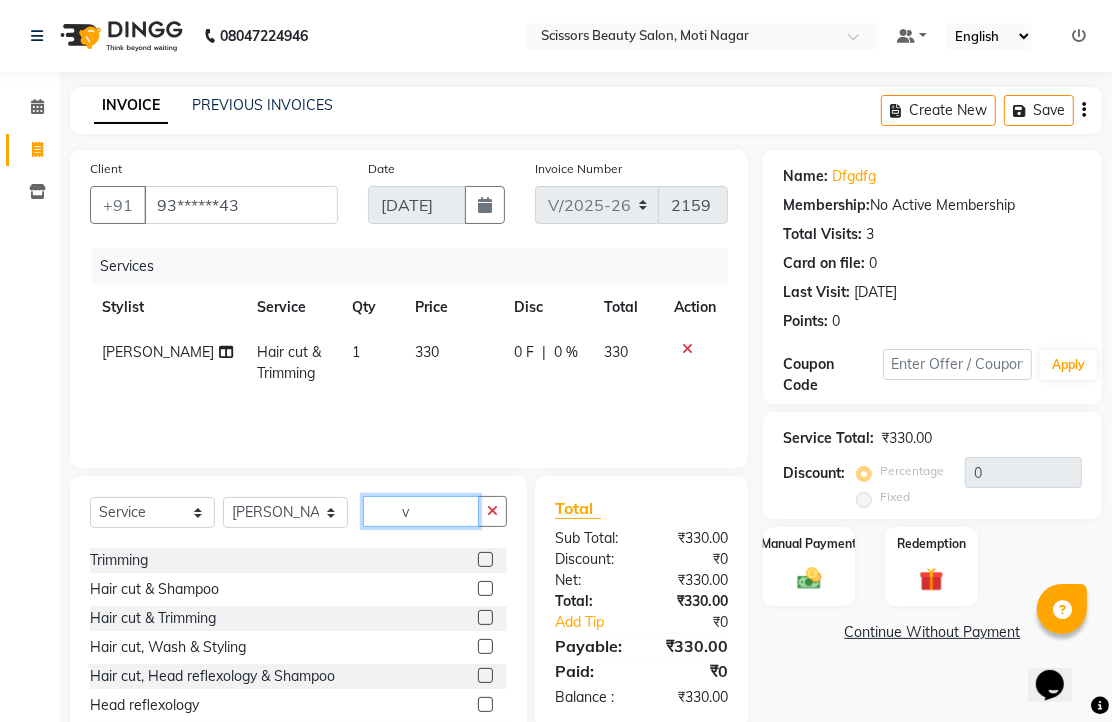 scroll, scrollTop: 0, scrollLeft: 0, axis: both 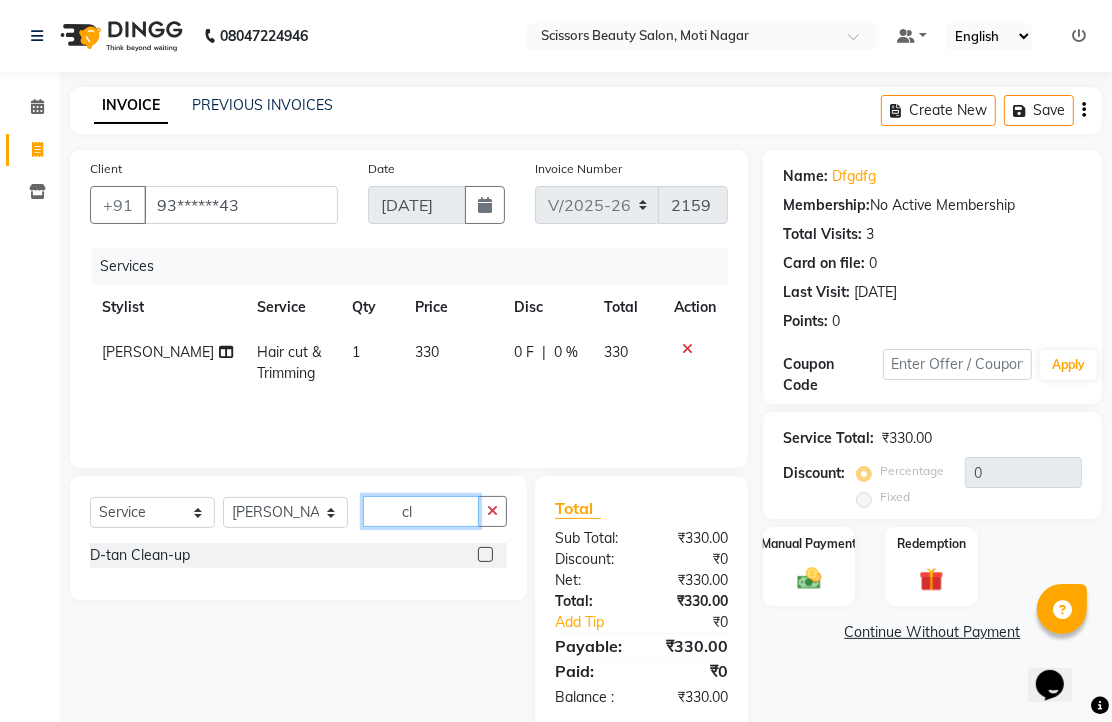 type on "cl" 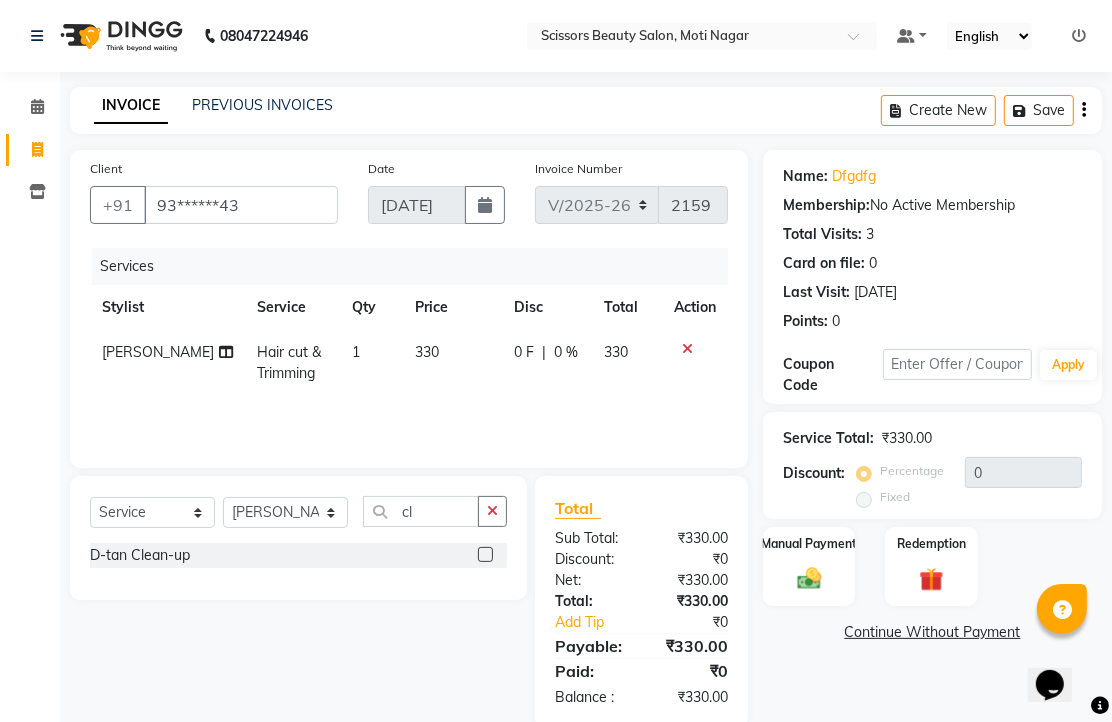 click 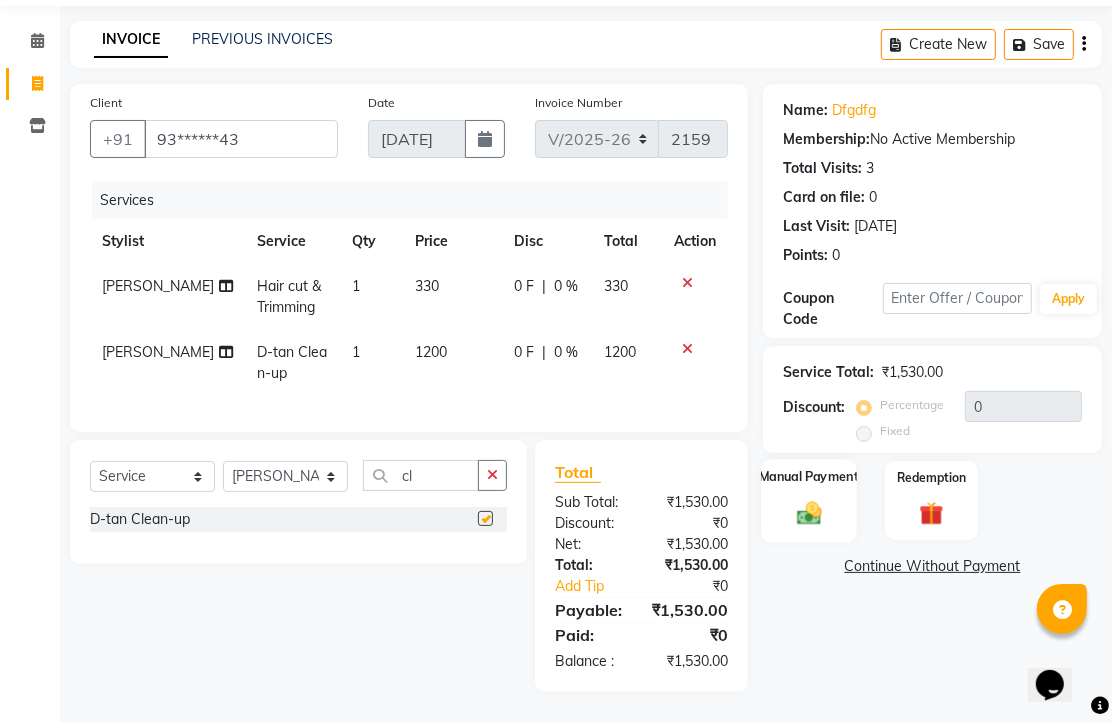 scroll, scrollTop: 230, scrollLeft: 0, axis: vertical 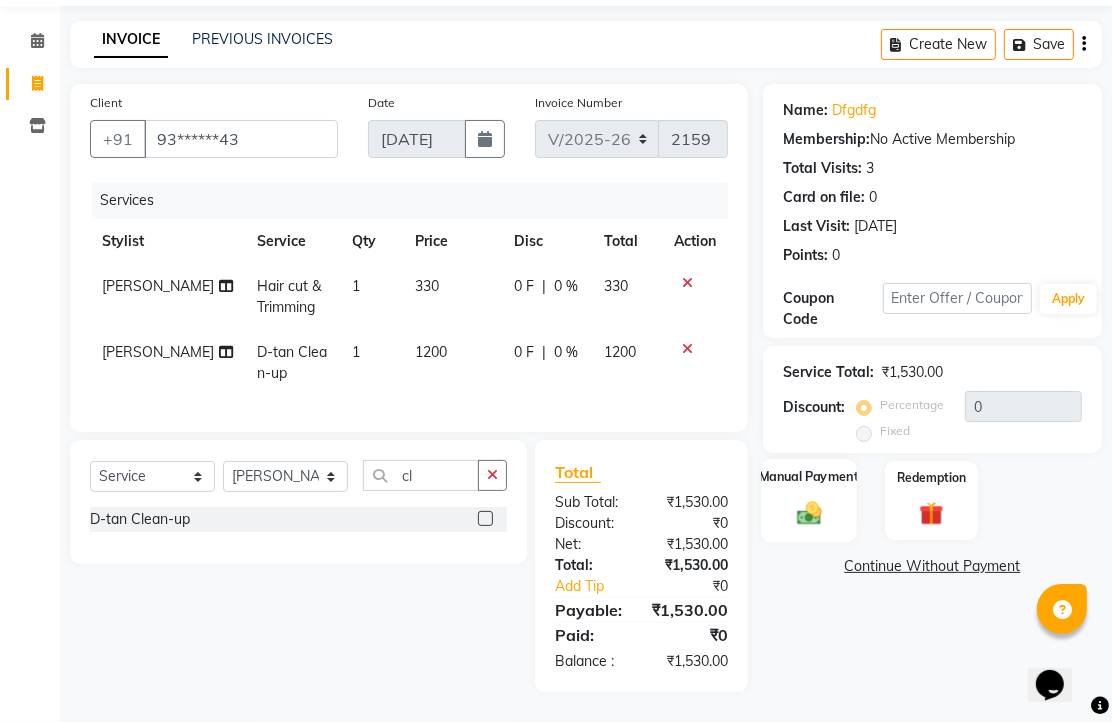 checkbox on "false" 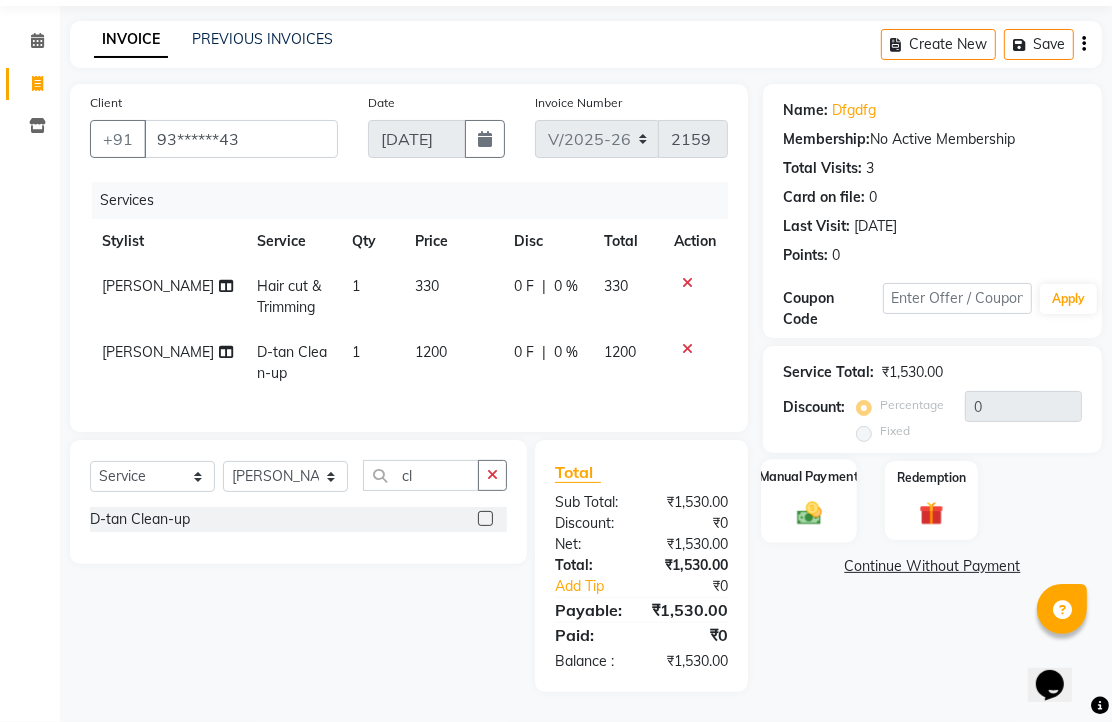 click 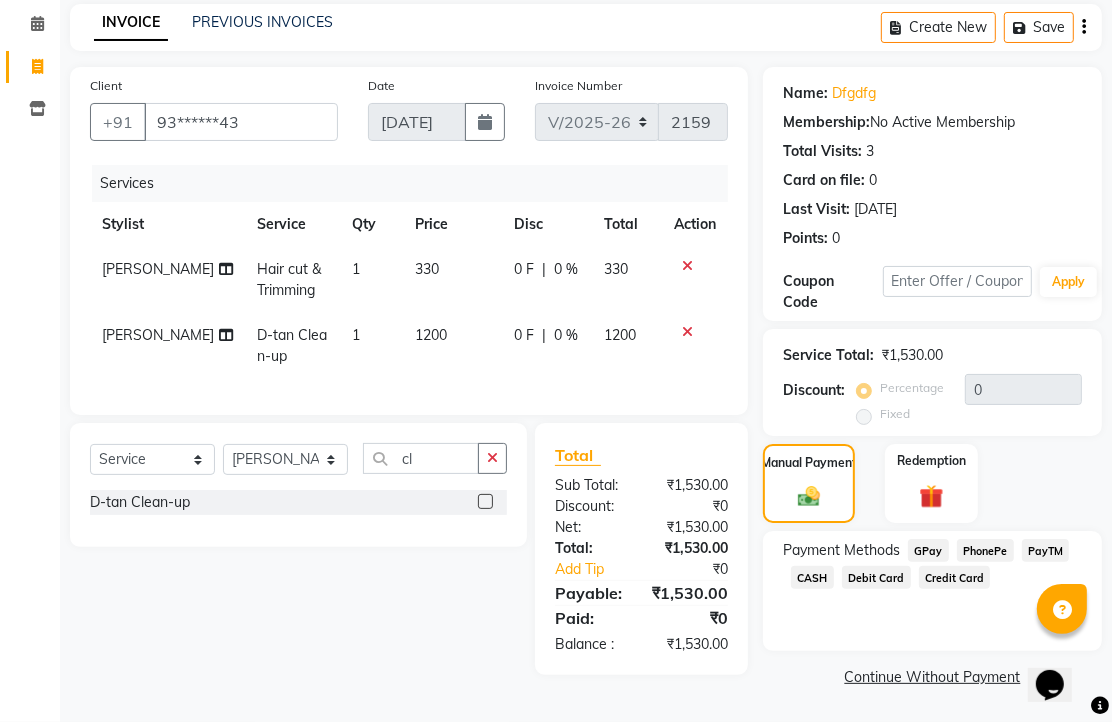 click on "PhonePe" 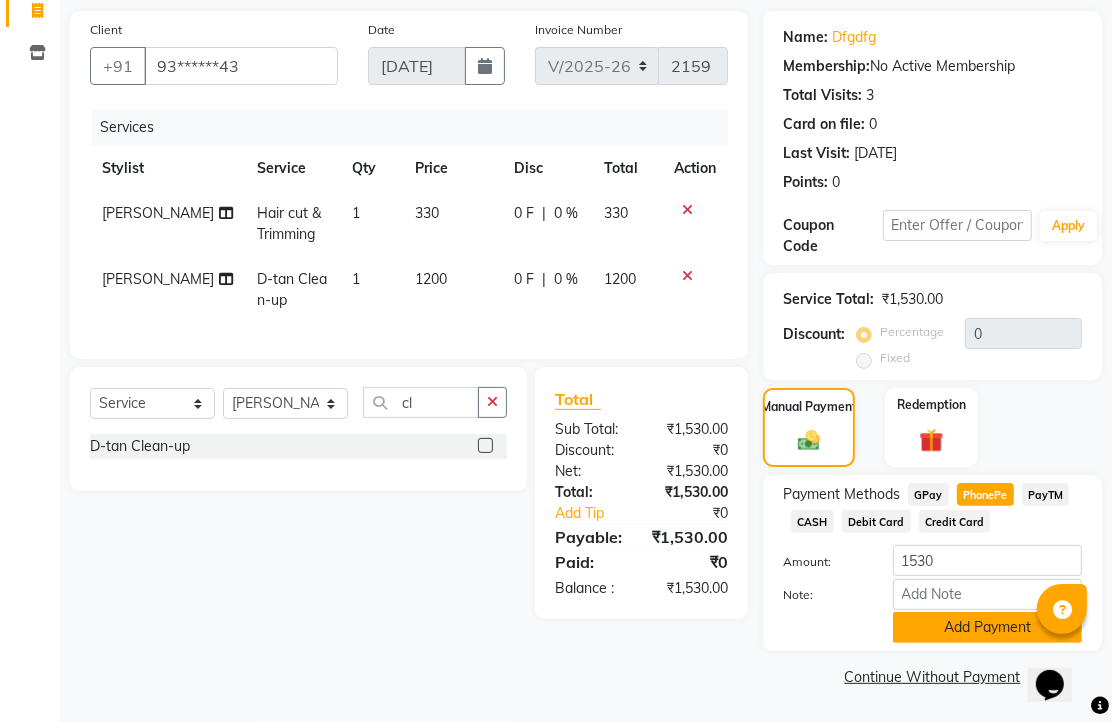 click on "Add Payment" 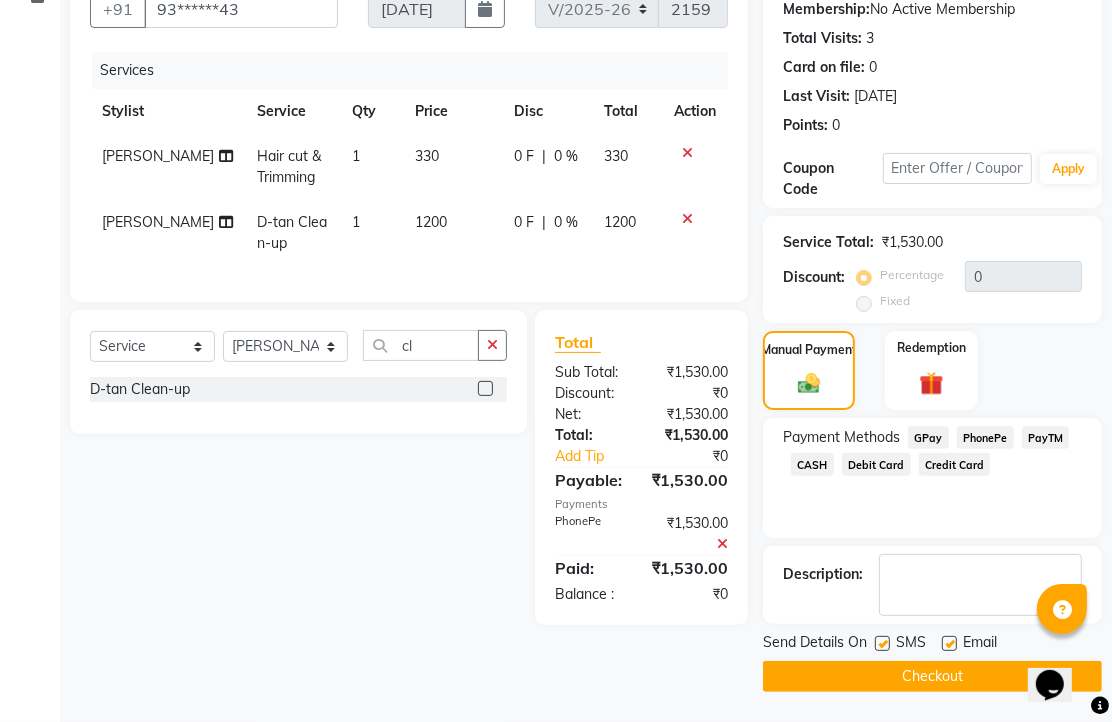 scroll, scrollTop: 324, scrollLeft: 0, axis: vertical 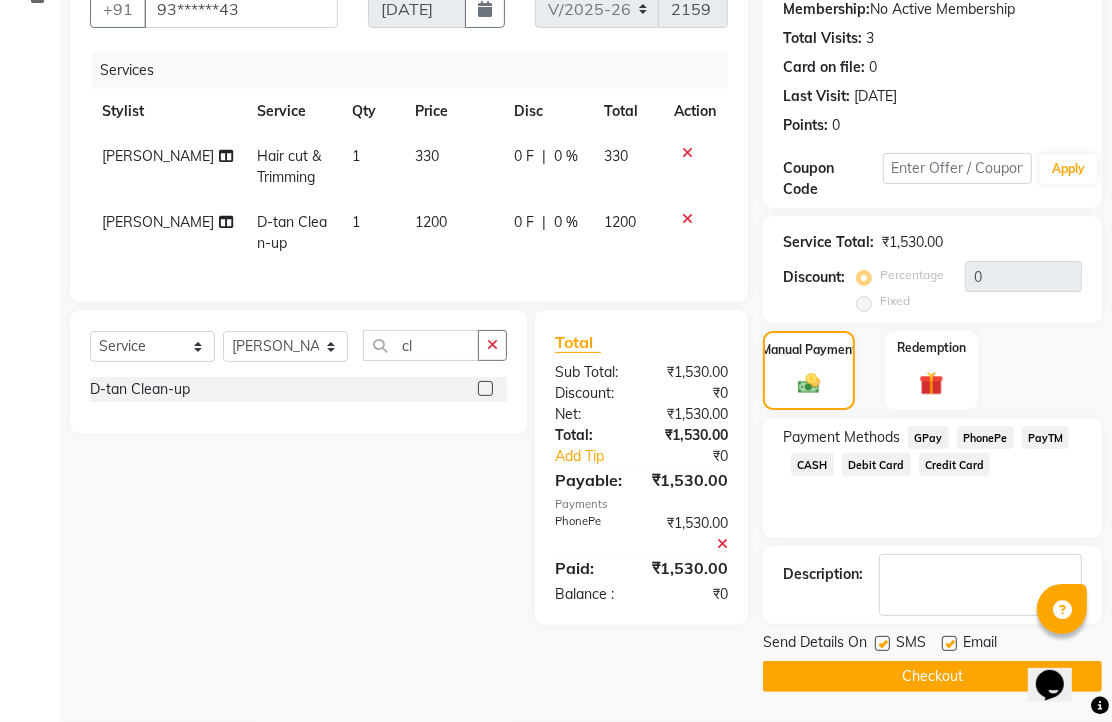 click 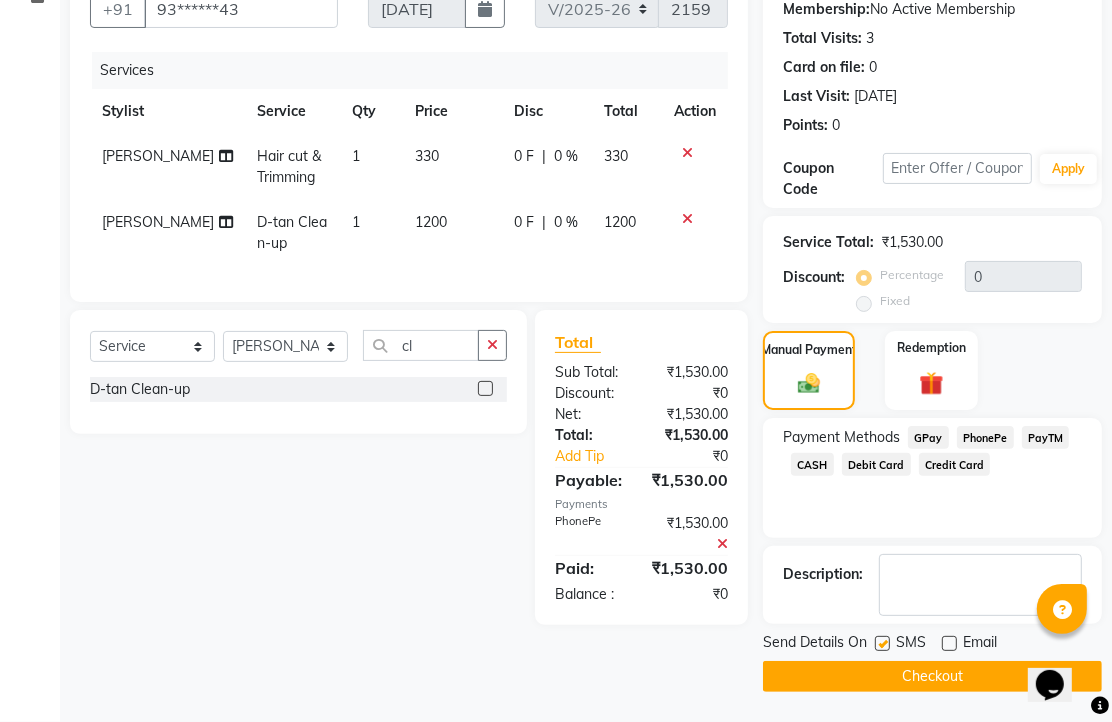 click on "Checkout" 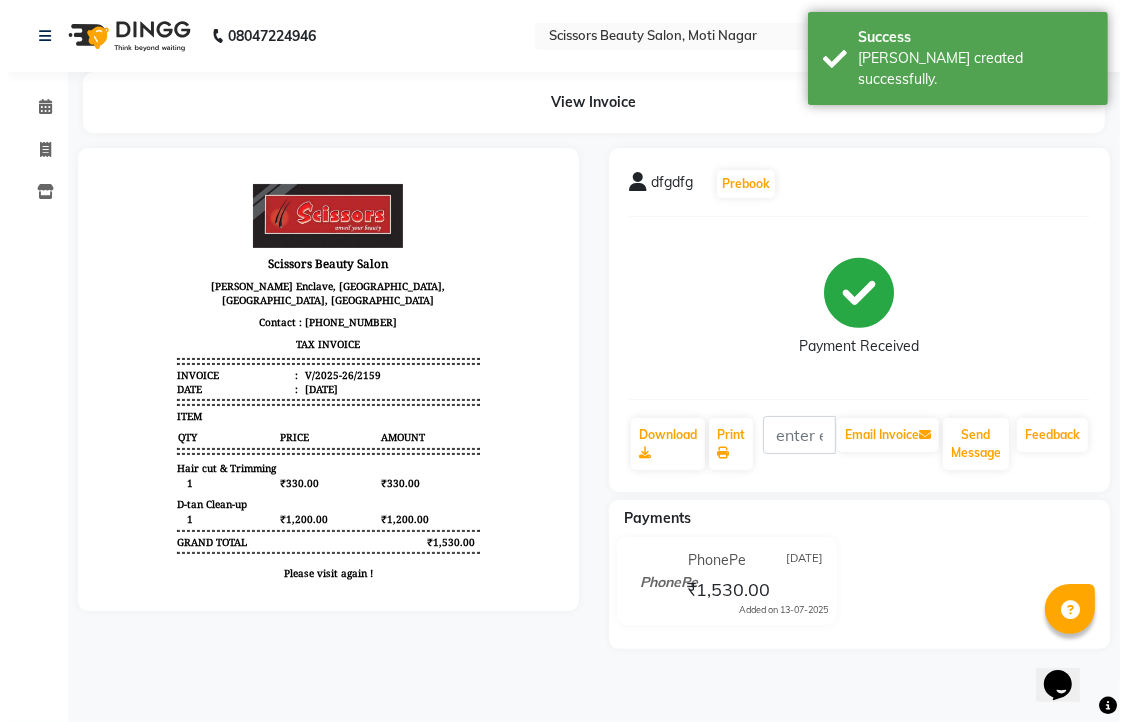 scroll, scrollTop: 0, scrollLeft: 0, axis: both 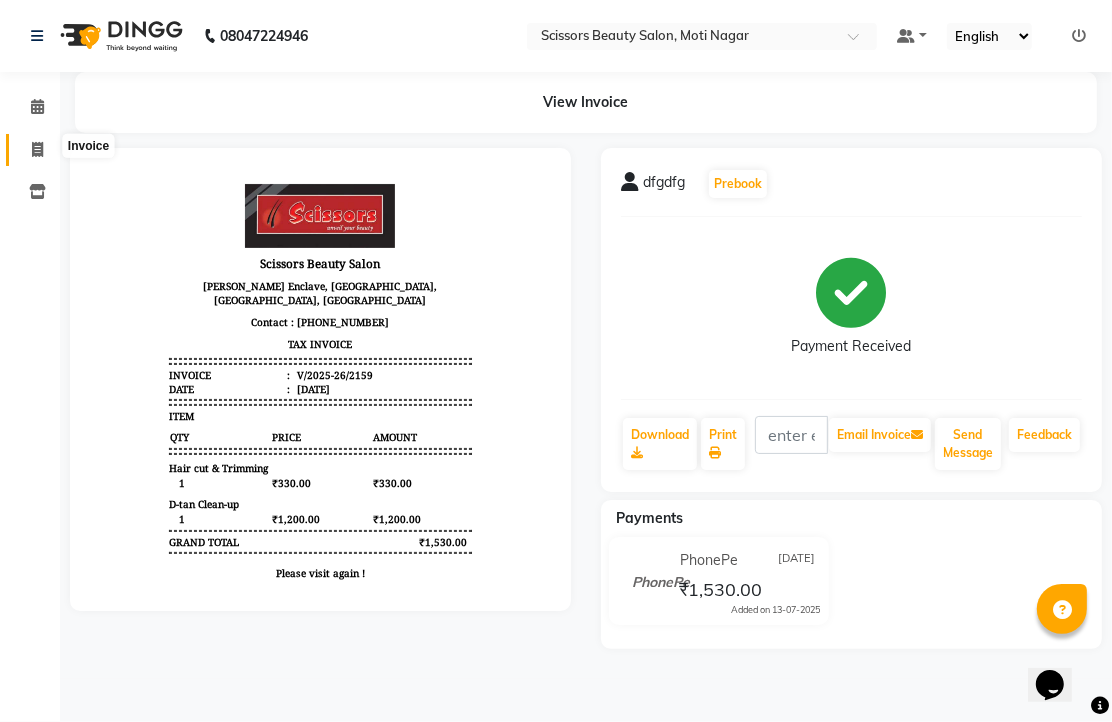 click 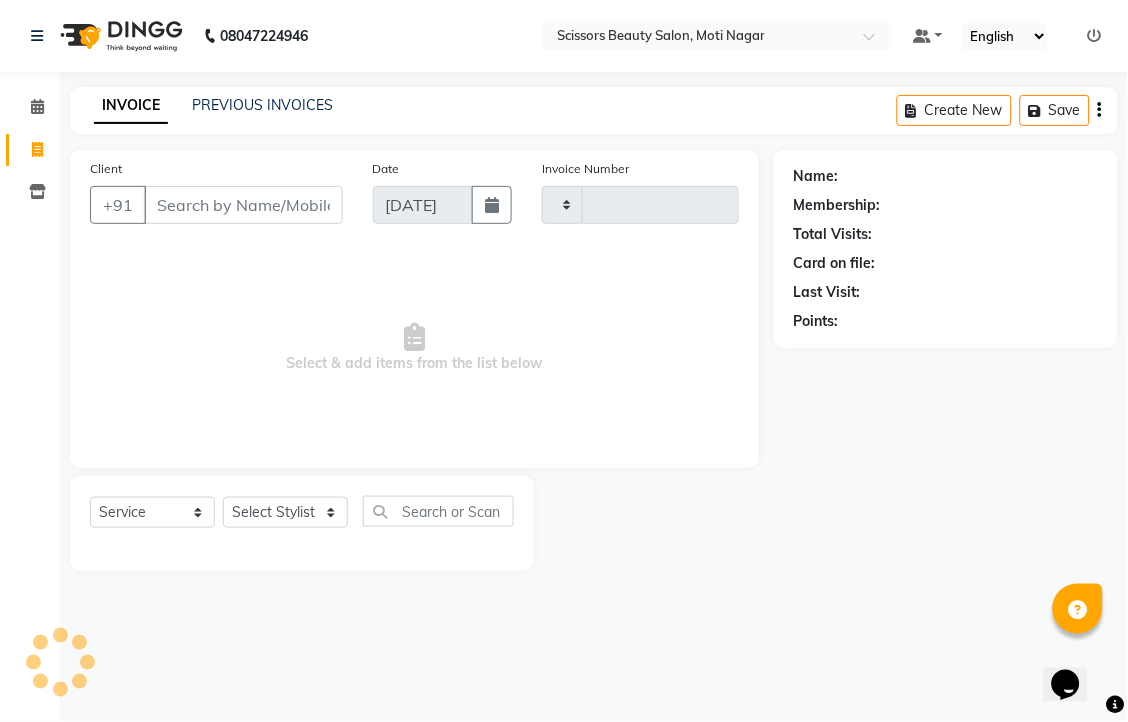 type on "2160" 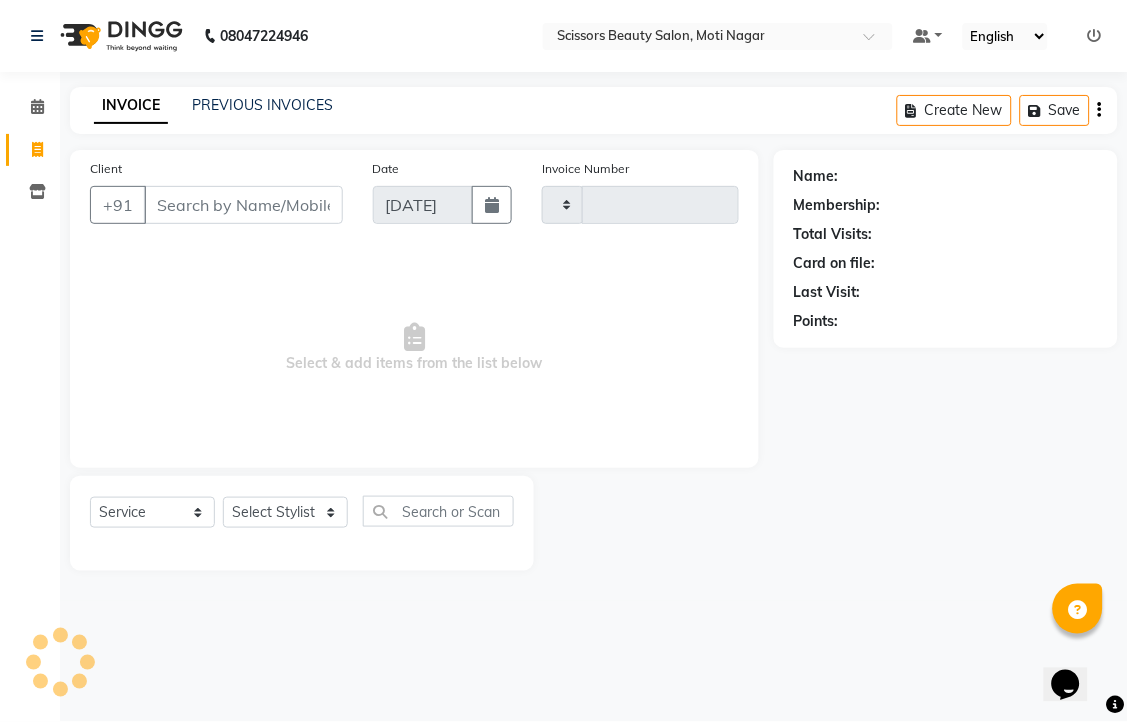 select on "7057" 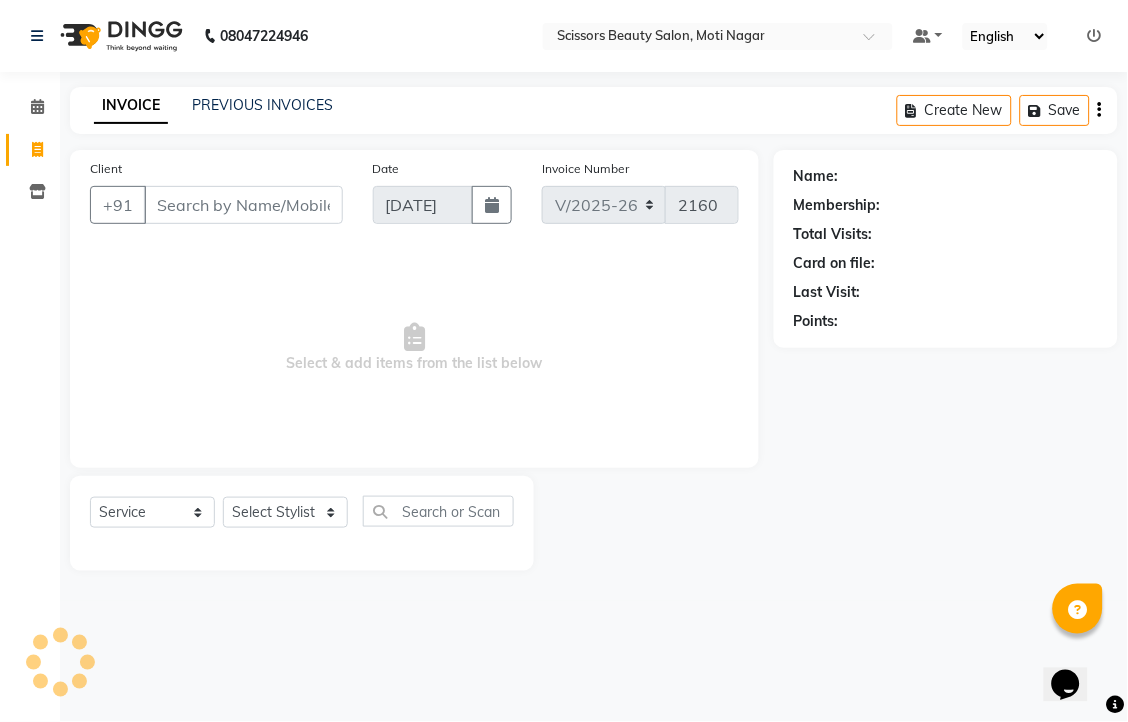 drag, startPoint x: 225, startPoint y: 230, endPoint x: 212, endPoint y: 233, distance: 13.341664 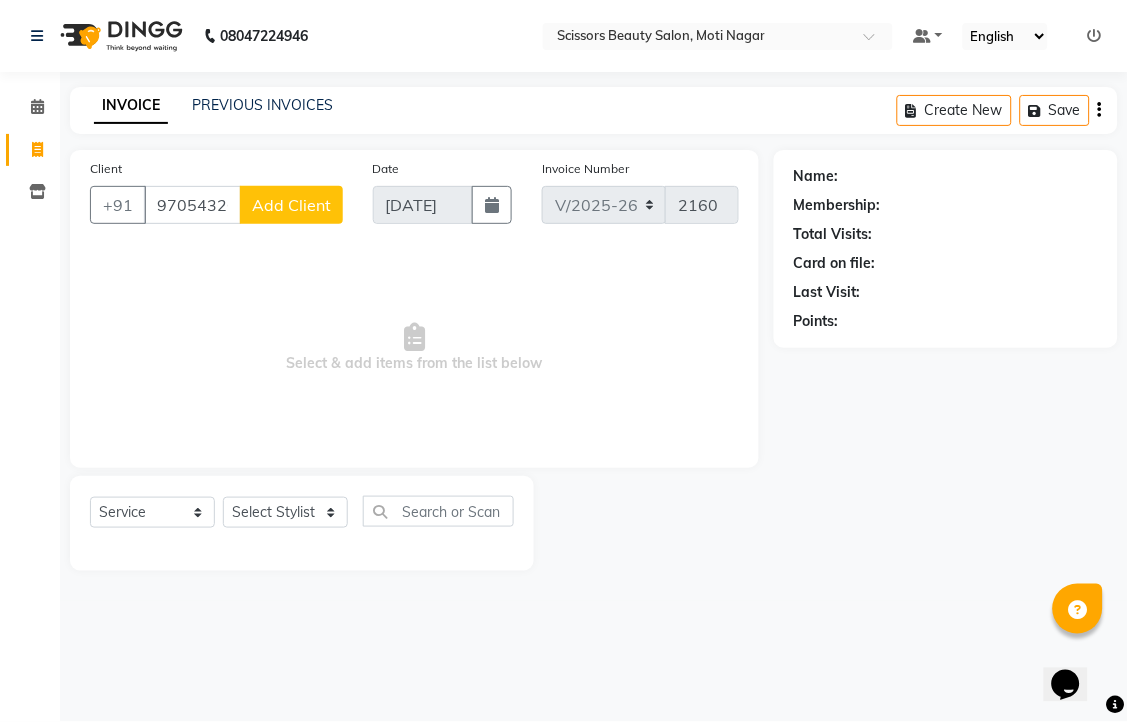 type on "9705432609" 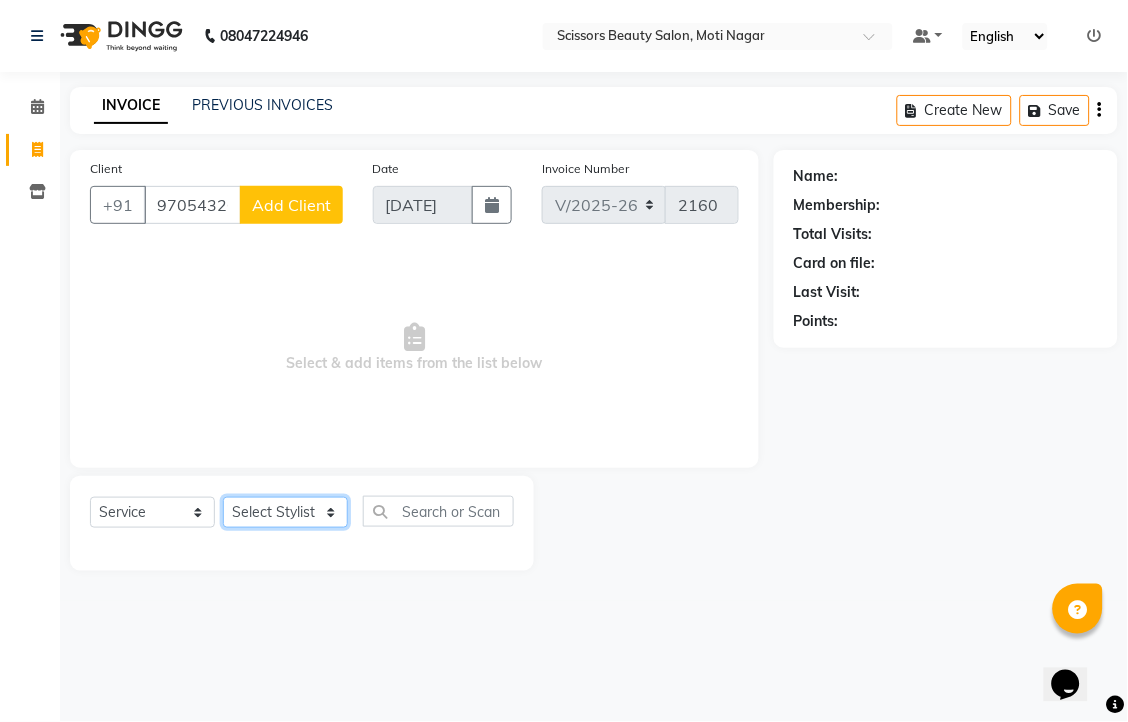 click on "Select Stylist [PERSON_NAME] [PERSON_NAME] Sir Staff" 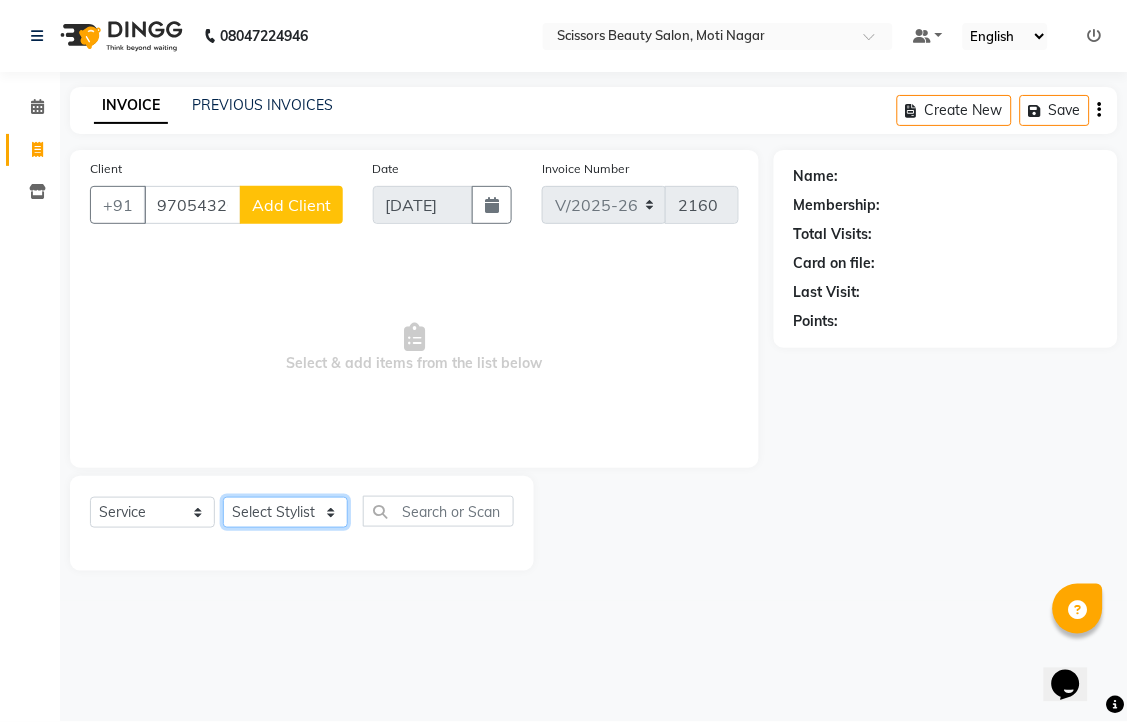 select on "81450" 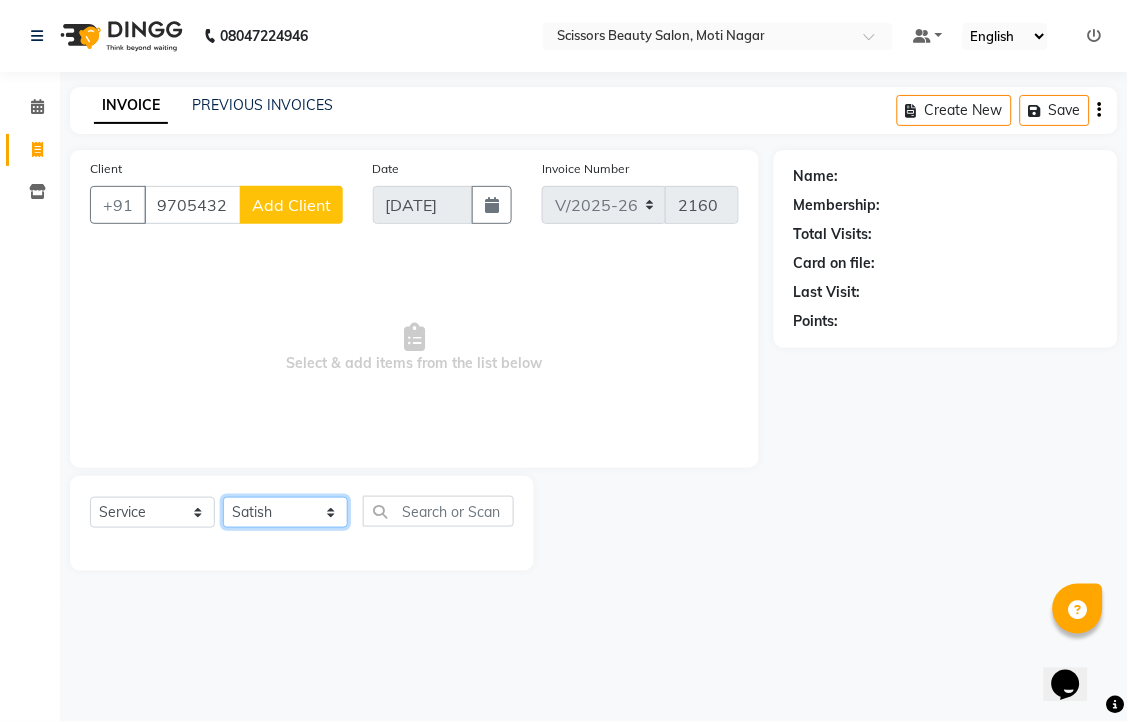 click on "Select Stylist [PERSON_NAME] [PERSON_NAME] Sir Staff" 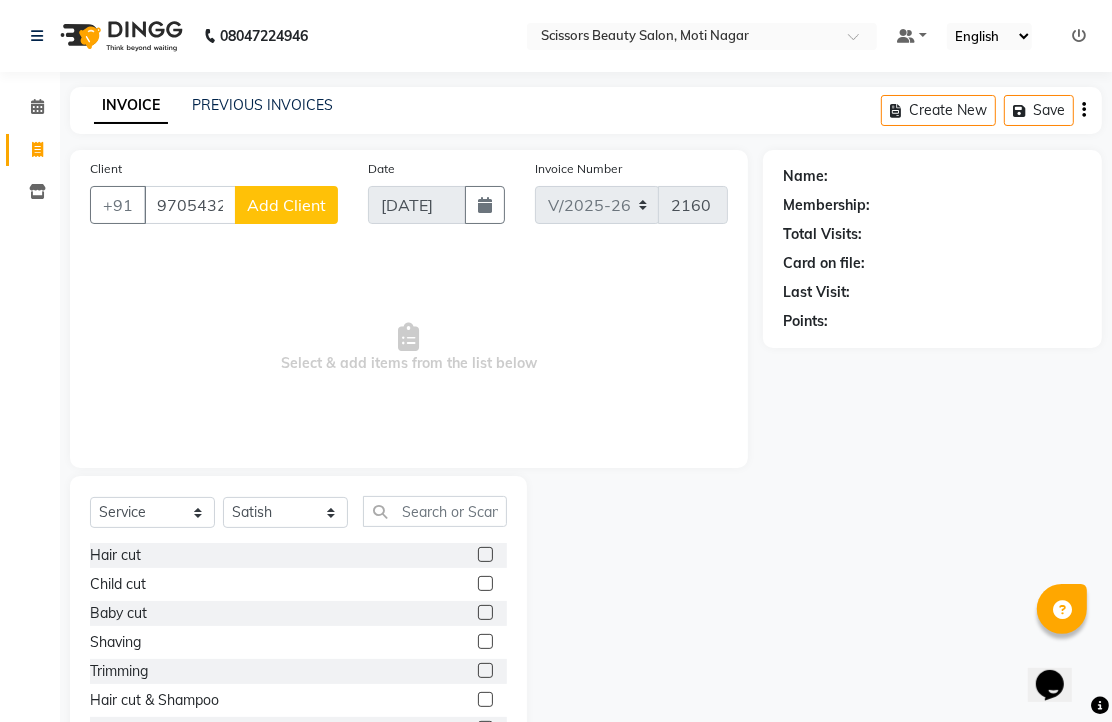 click 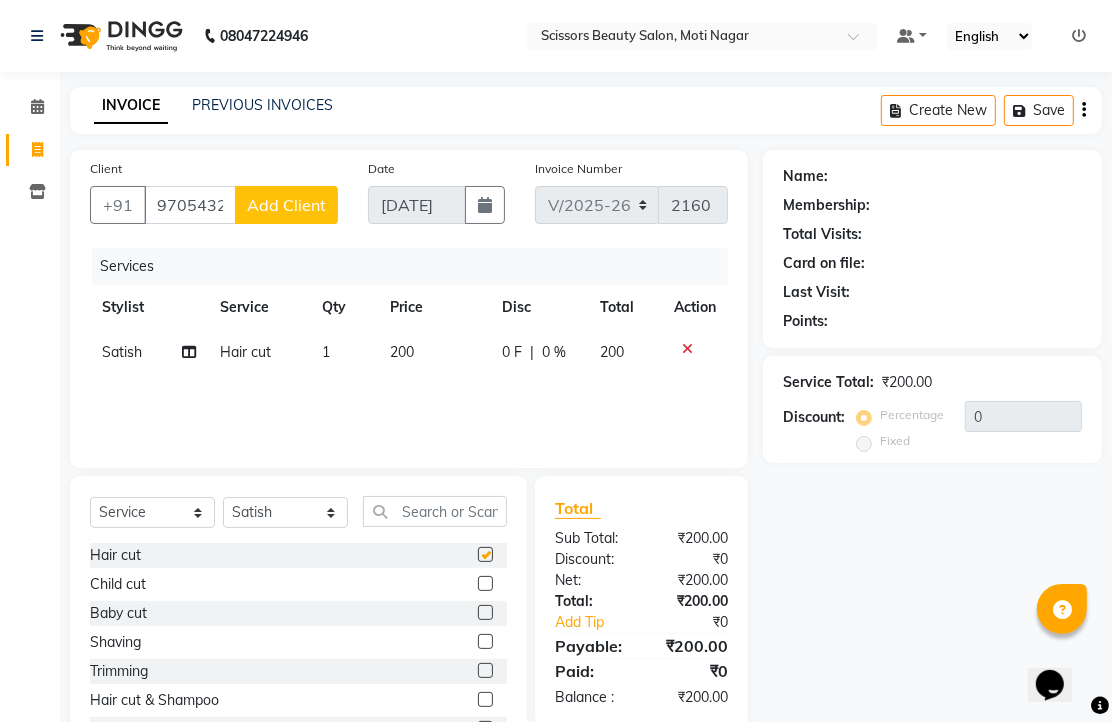 checkbox on "false" 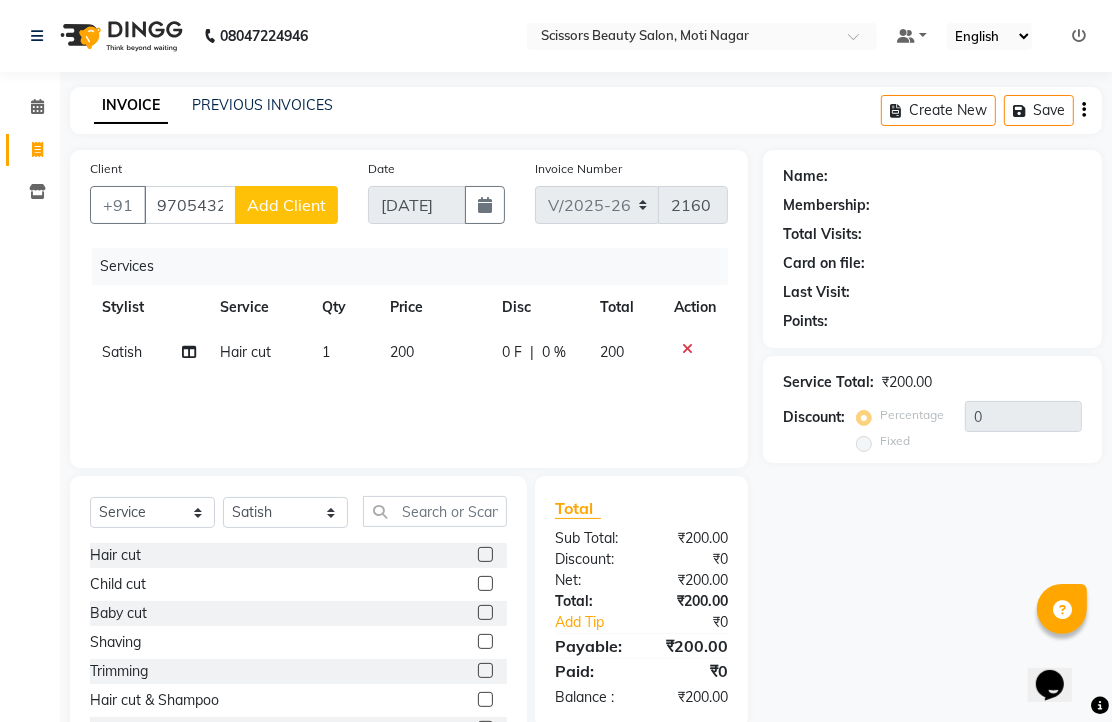 click on "Add Client" 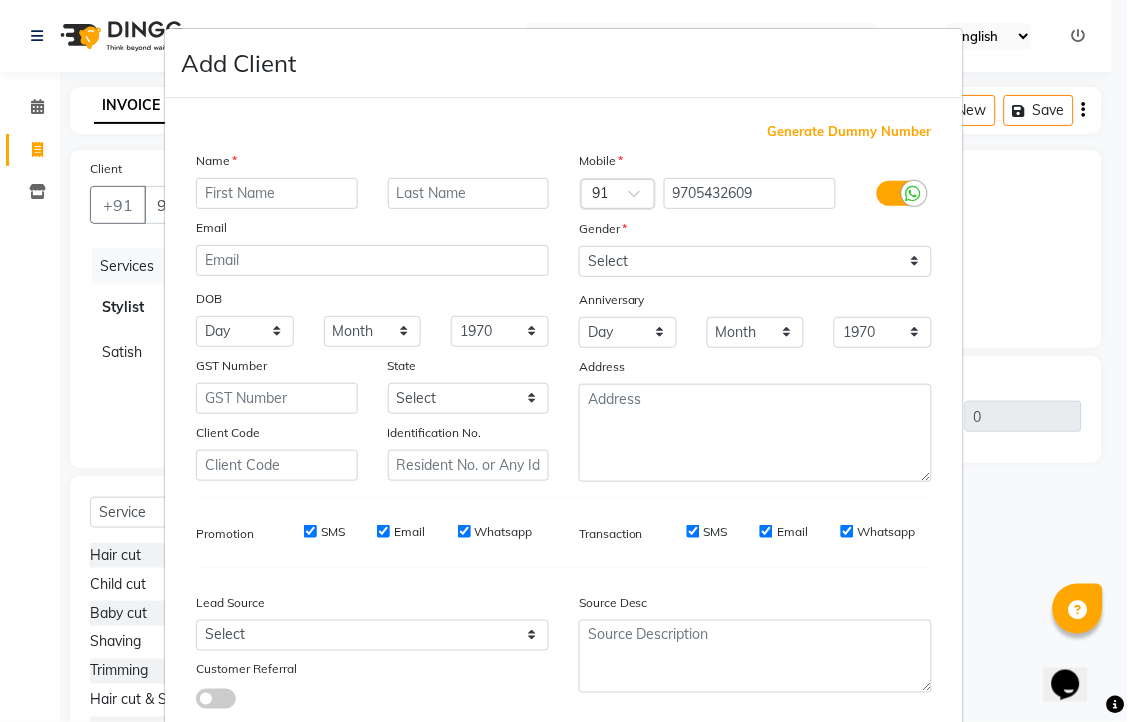 click at bounding box center [277, 193] 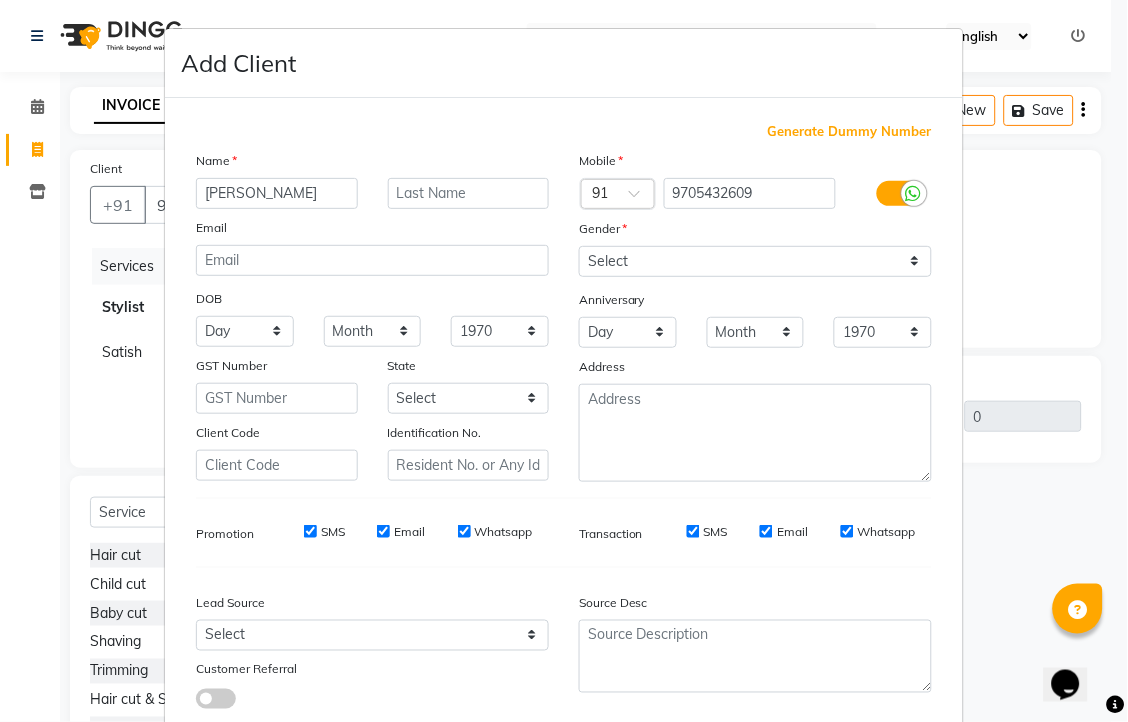 type on "[PERSON_NAME]" 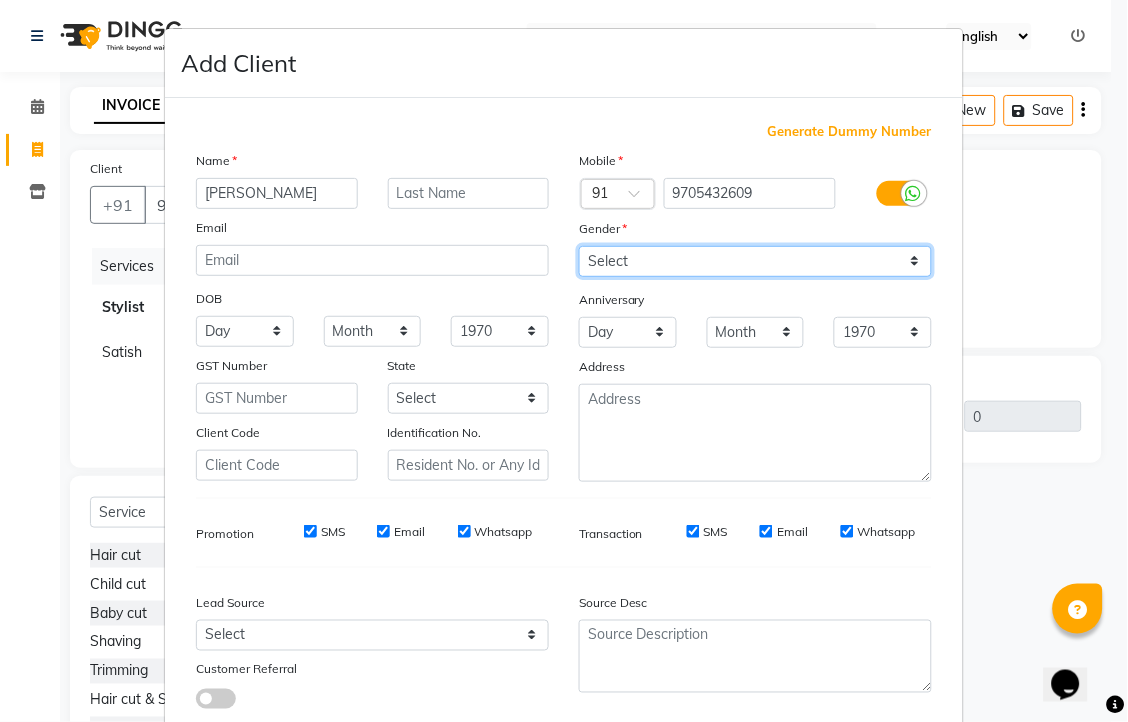 click on "Select [DEMOGRAPHIC_DATA] [DEMOGRAPHIC_DATA] Other Prefer Not To Say" at bounding box center (755, 261) 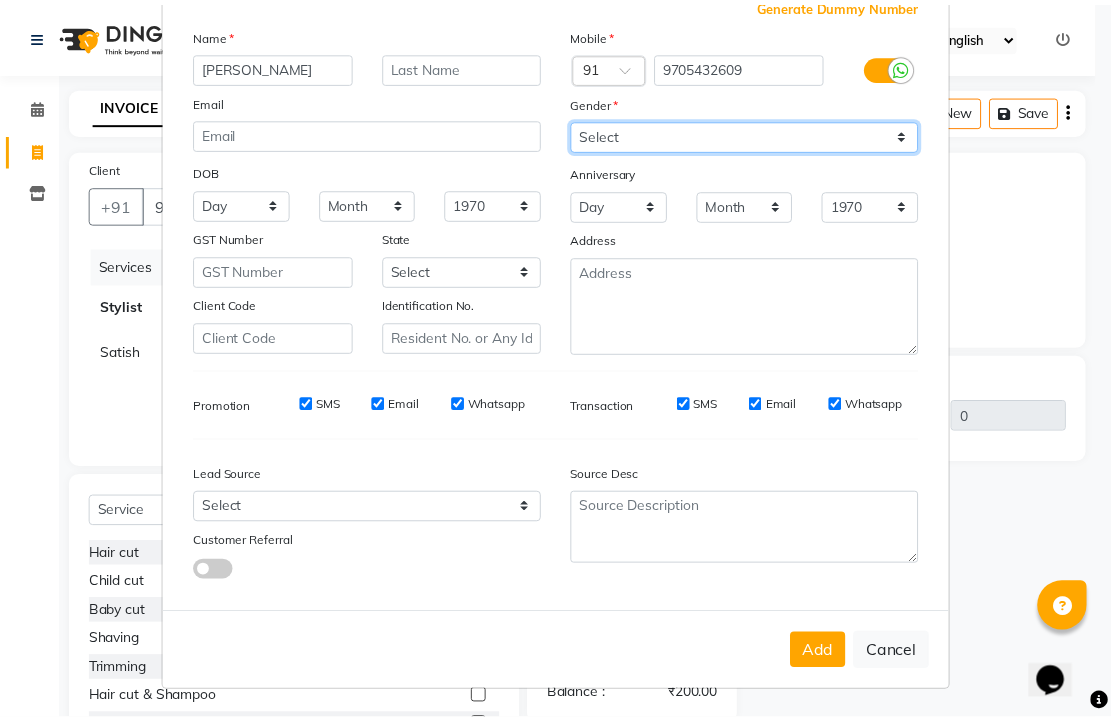 scroll, scrollTop: 292, scrollLeft: 0, axis: vertical 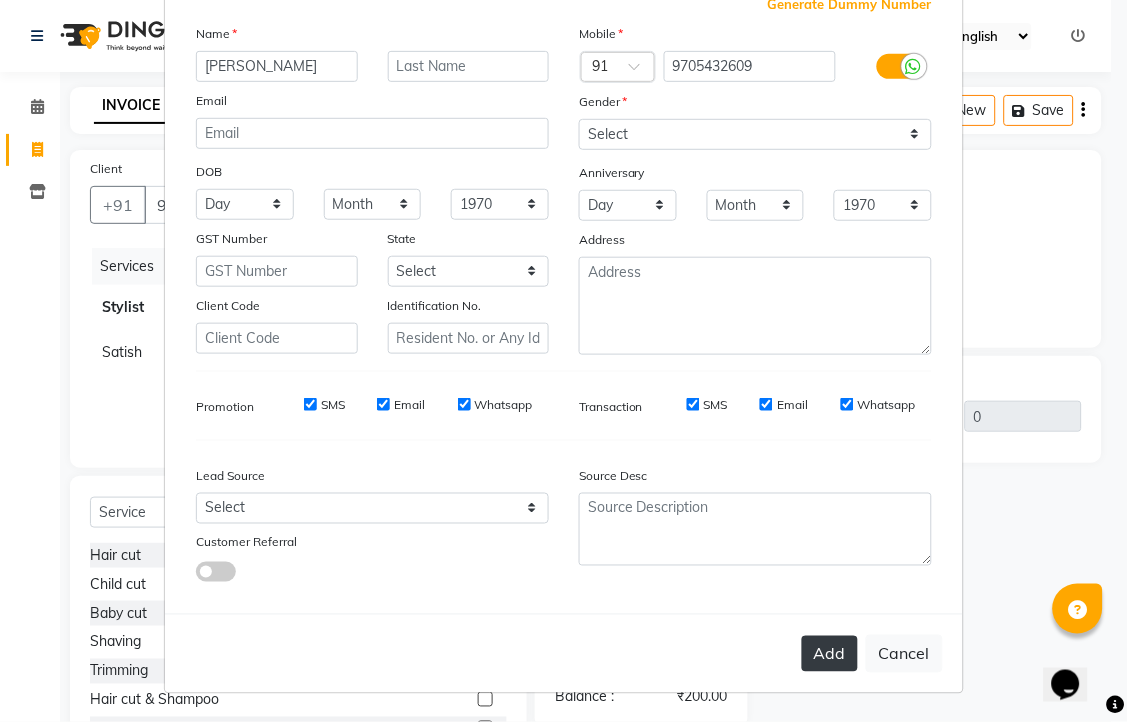 click on "Add" at bounding box center [830, 654] 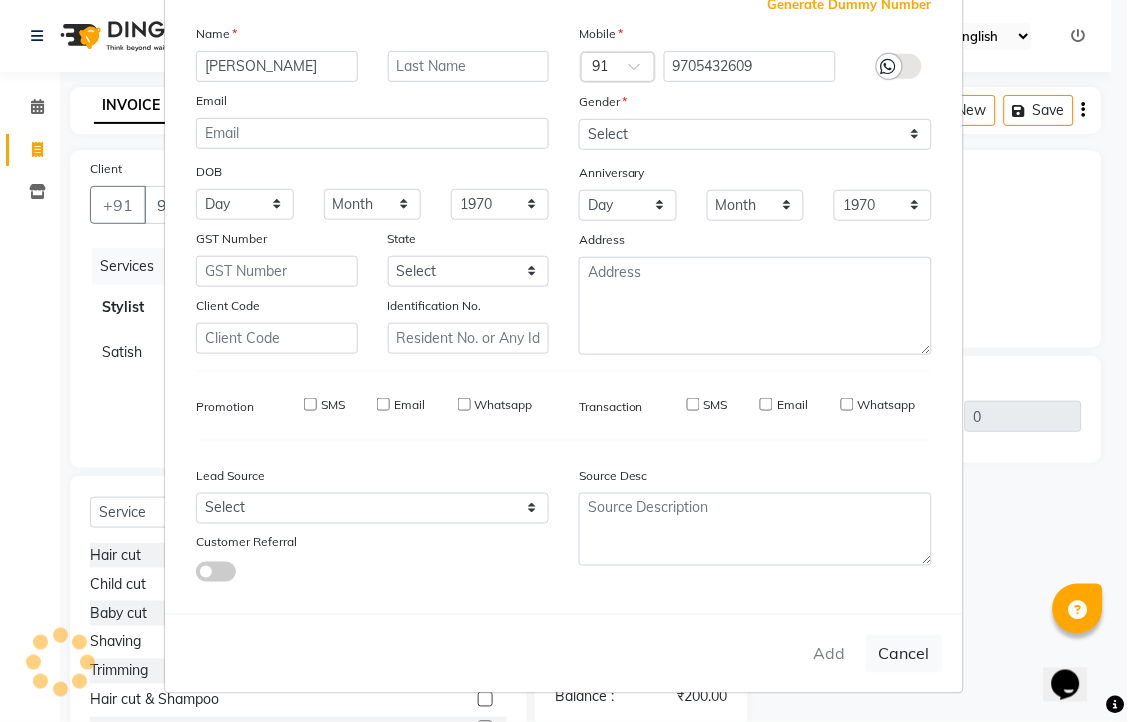 type on "97******09" 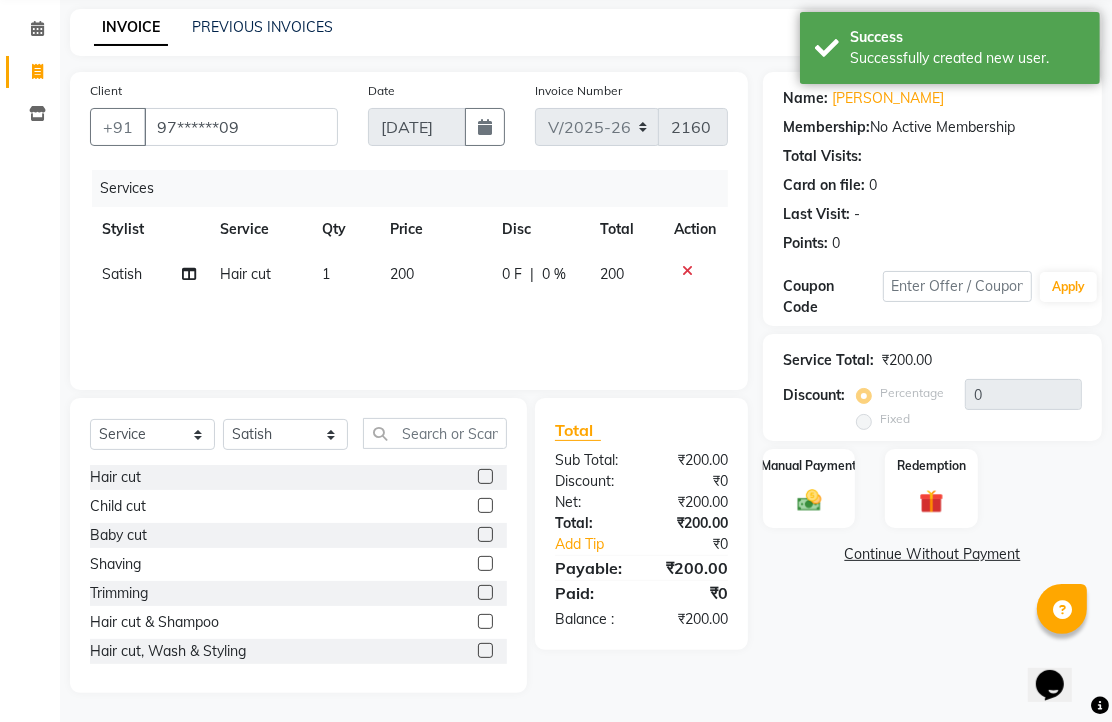 scroll, scrollTop: 157, scrollLeft: 0, axis: vertical 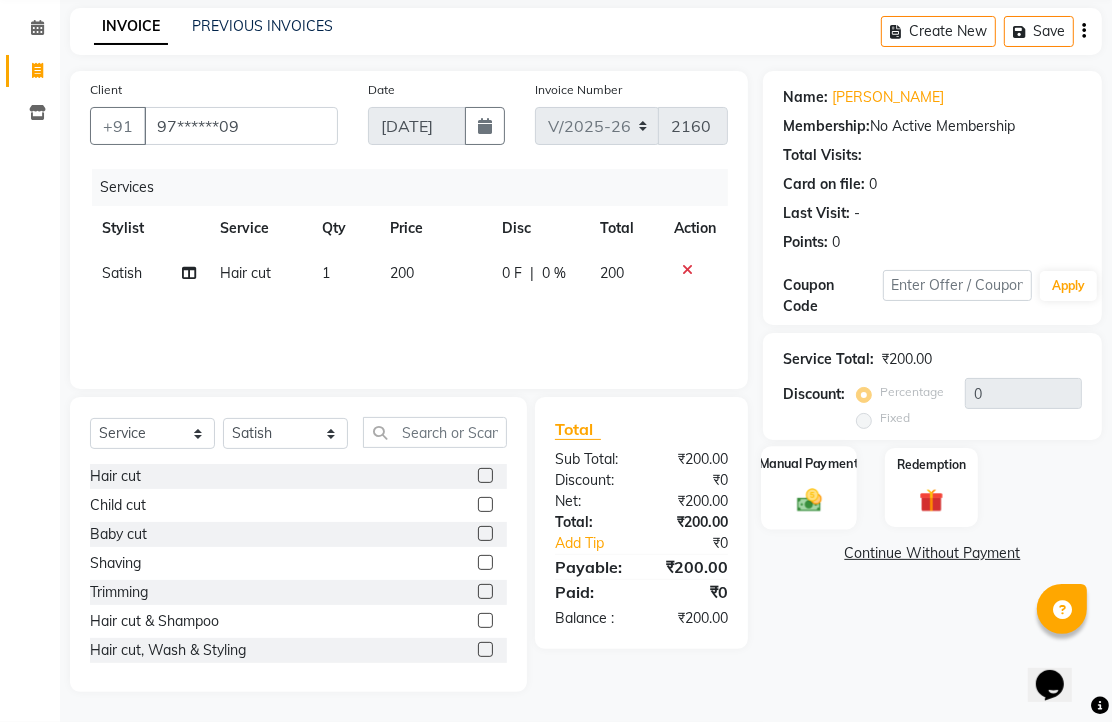 click 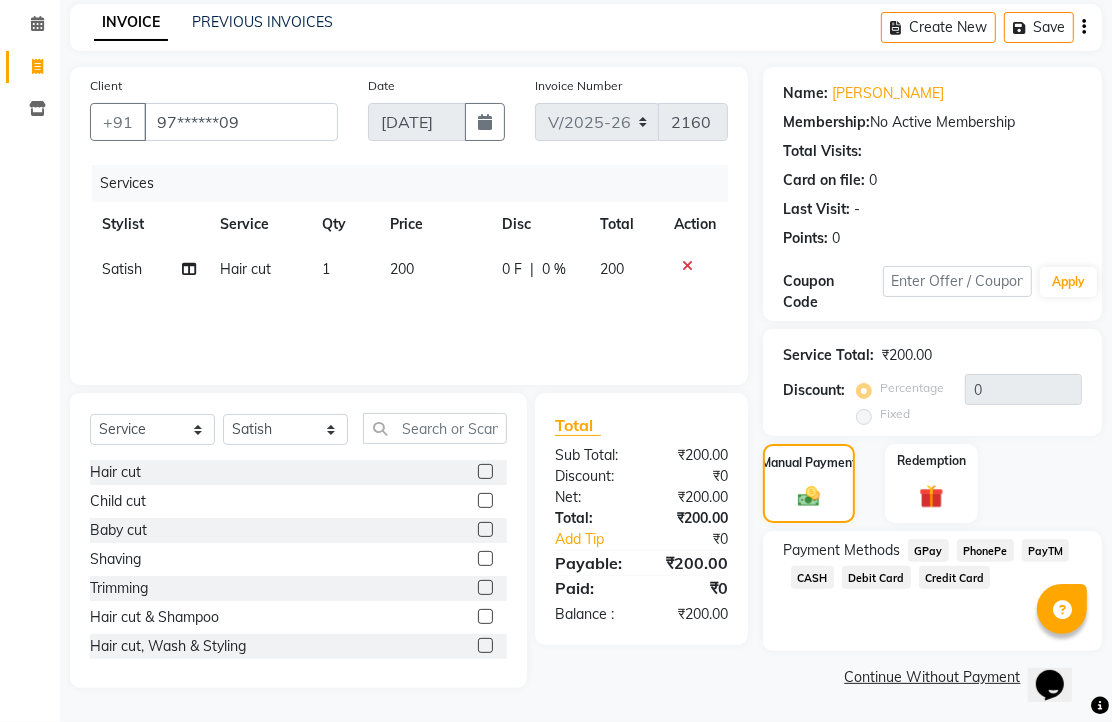click on "PhonePe" 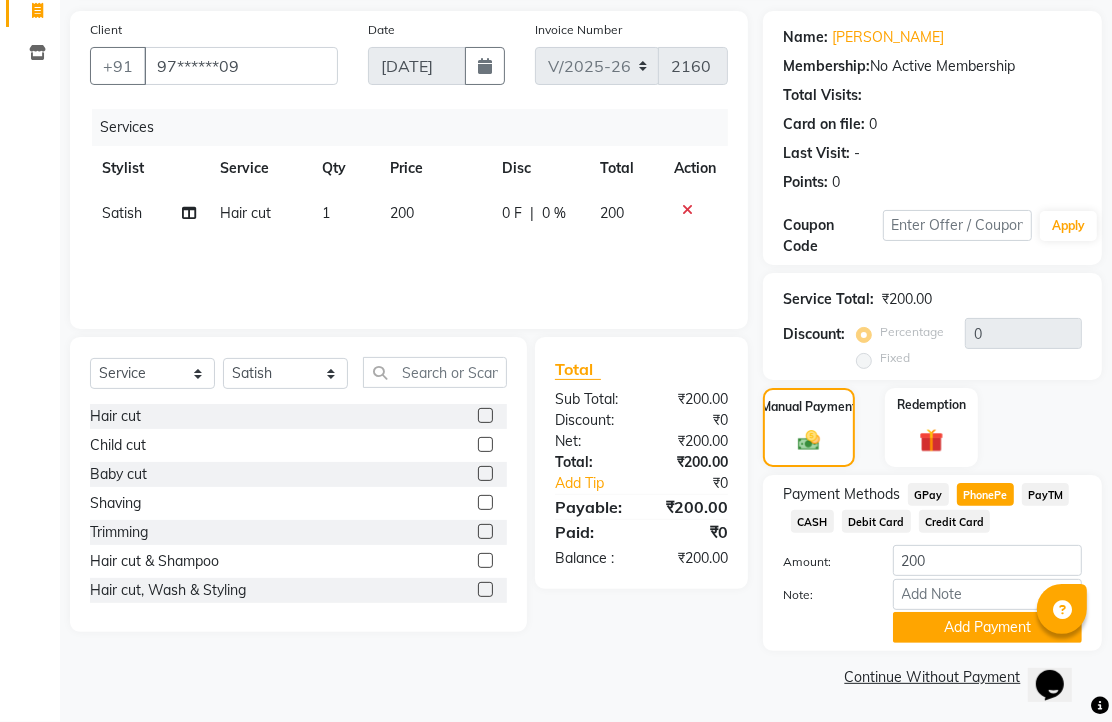 scroll, scrollTop: 248, scrollLeft: 0, axis: vertical 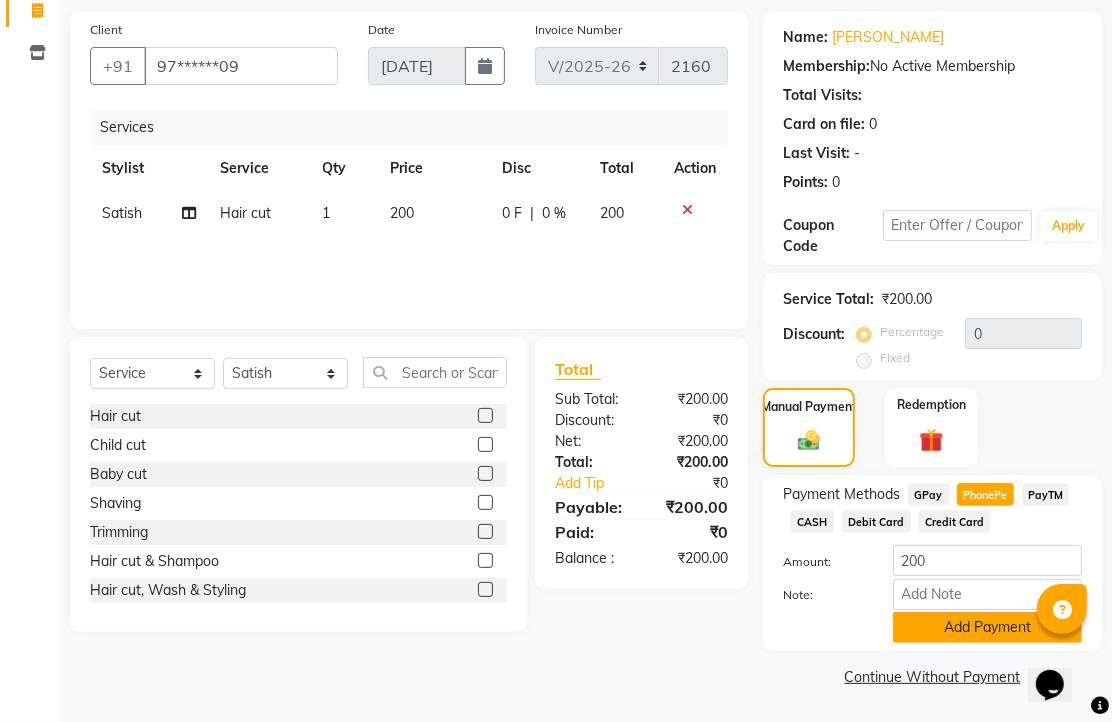 click on "Add Payment" 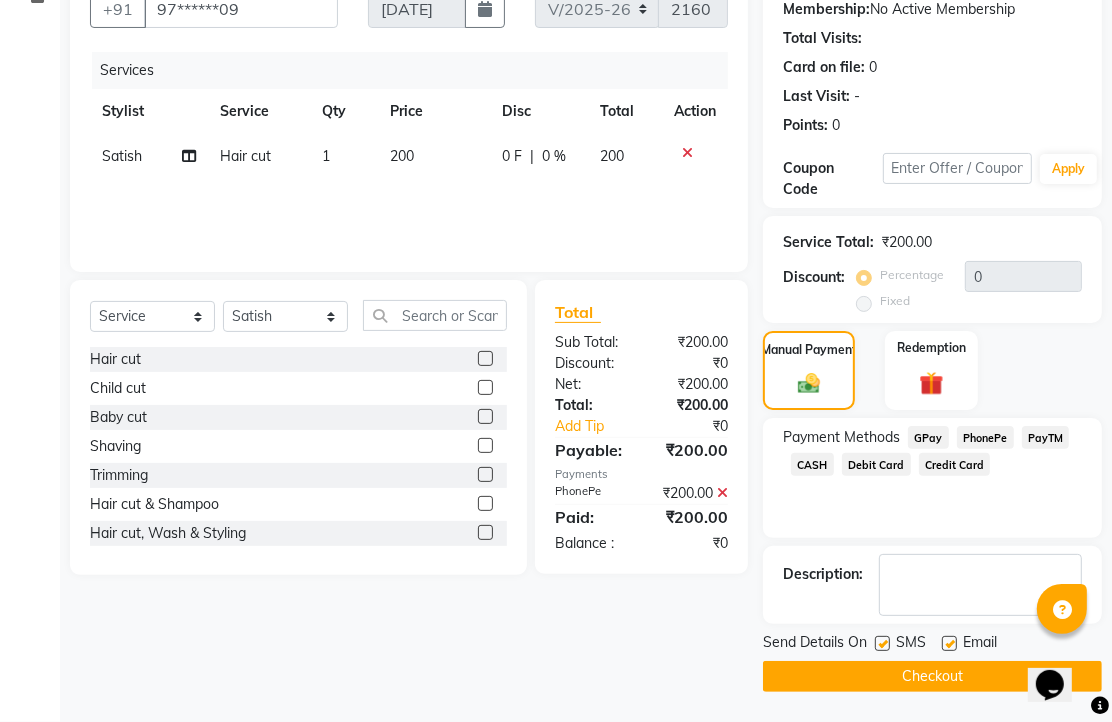 scroll, scrollTop: 304, scrollLeft: 0, axis: vertical 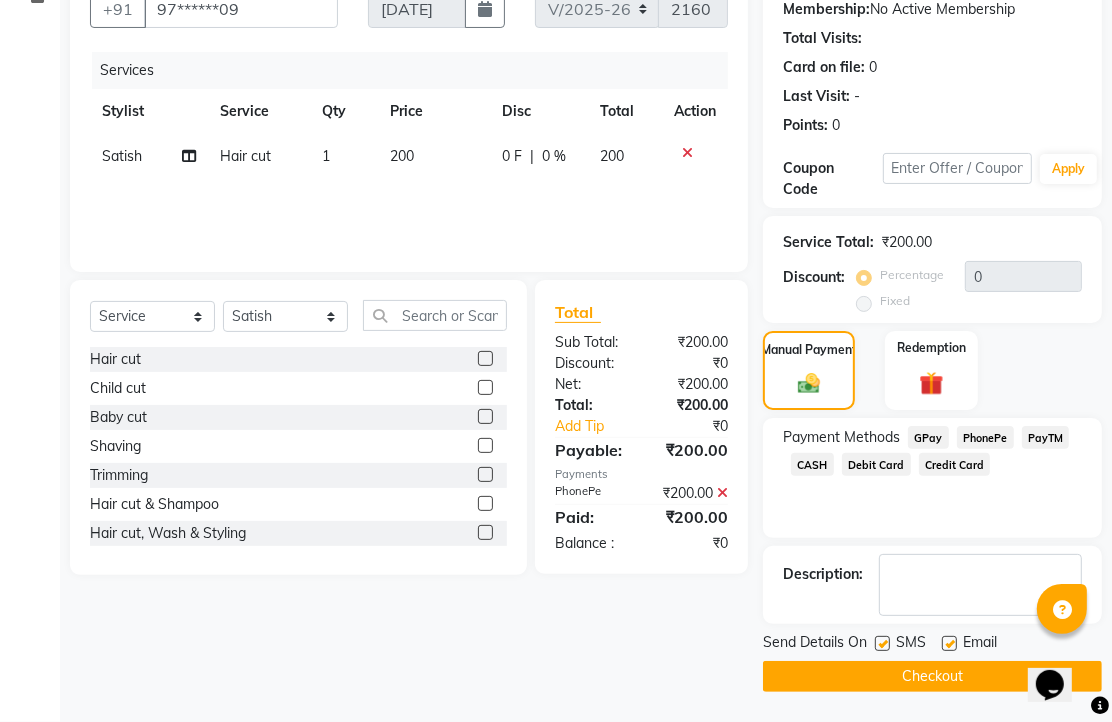 click 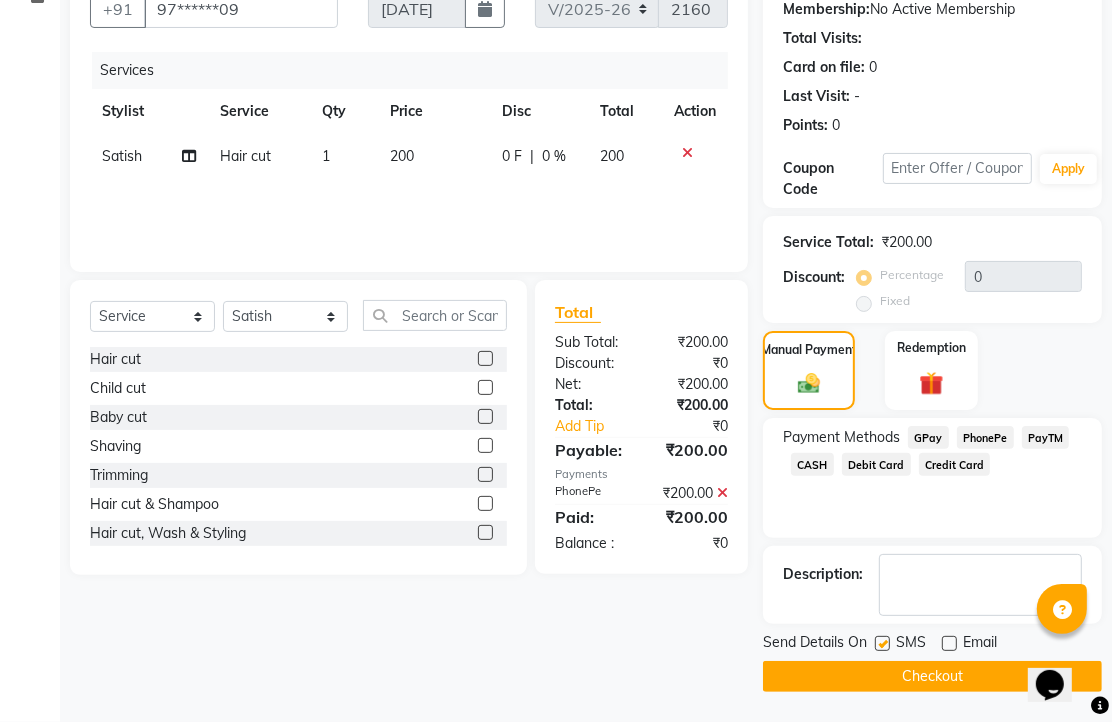 click on "Checkout" 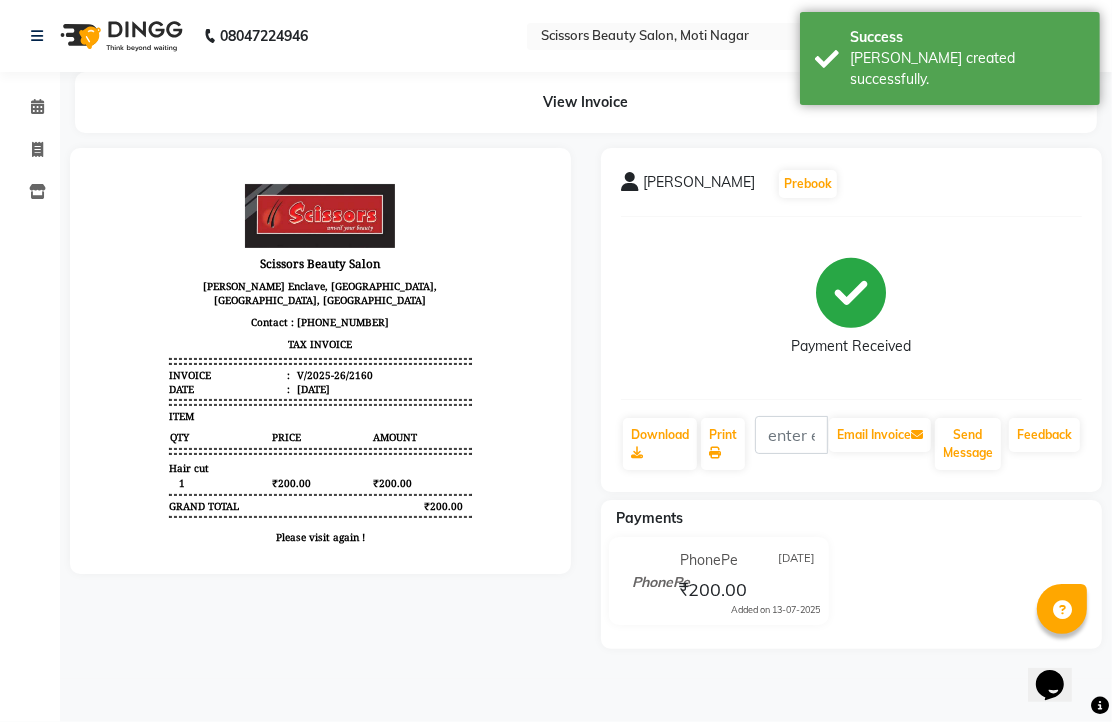 scroll, scrollTop: 0, scrollLeft: 0, axis: both 